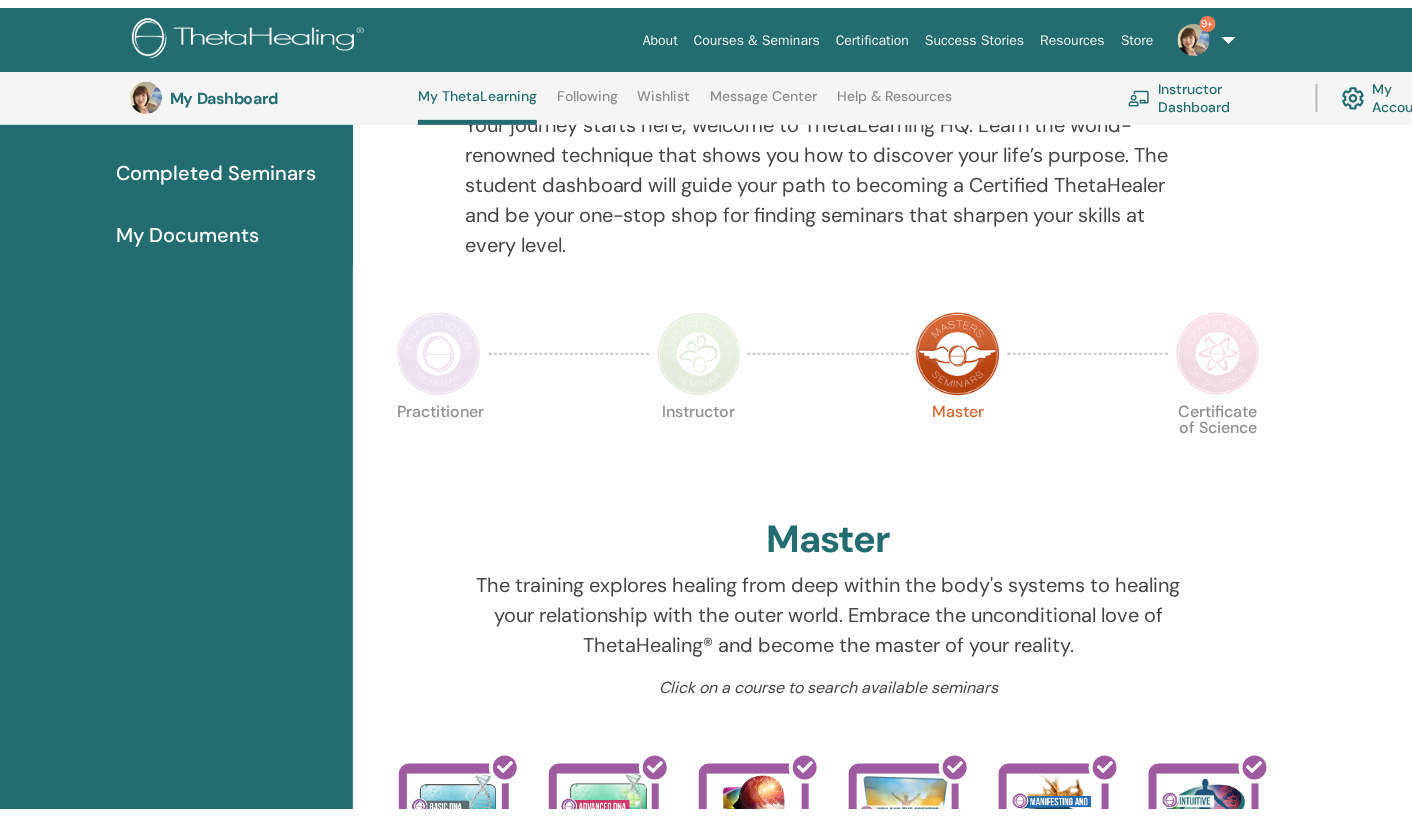 scroll, scrollTop: 0, scrollLeft: 0, axis: both 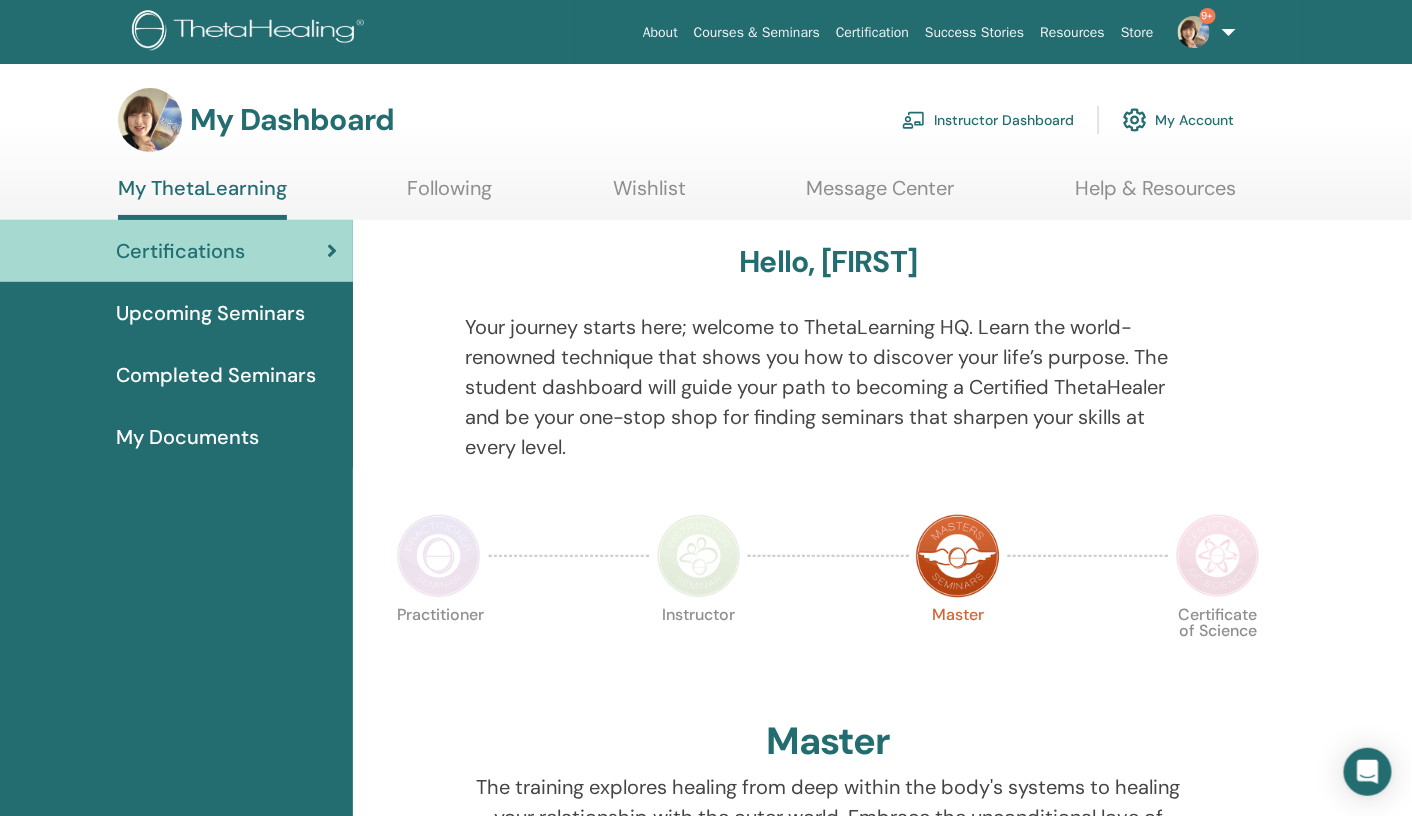 click on "Instructor Dashboard" at bounding box center [988, 120] 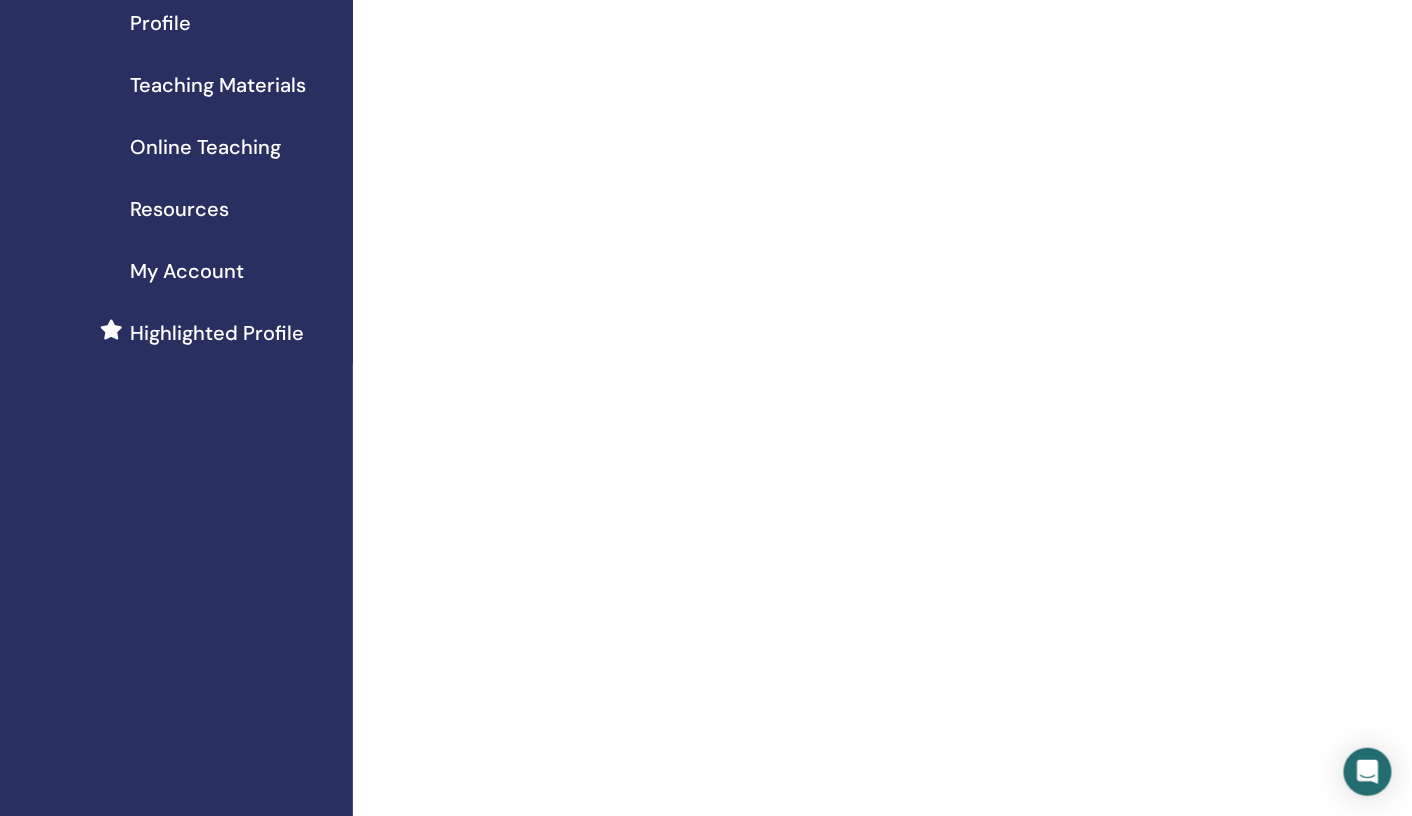 scroll, scrollTop: 0, scrollLeft: 0, axis: both 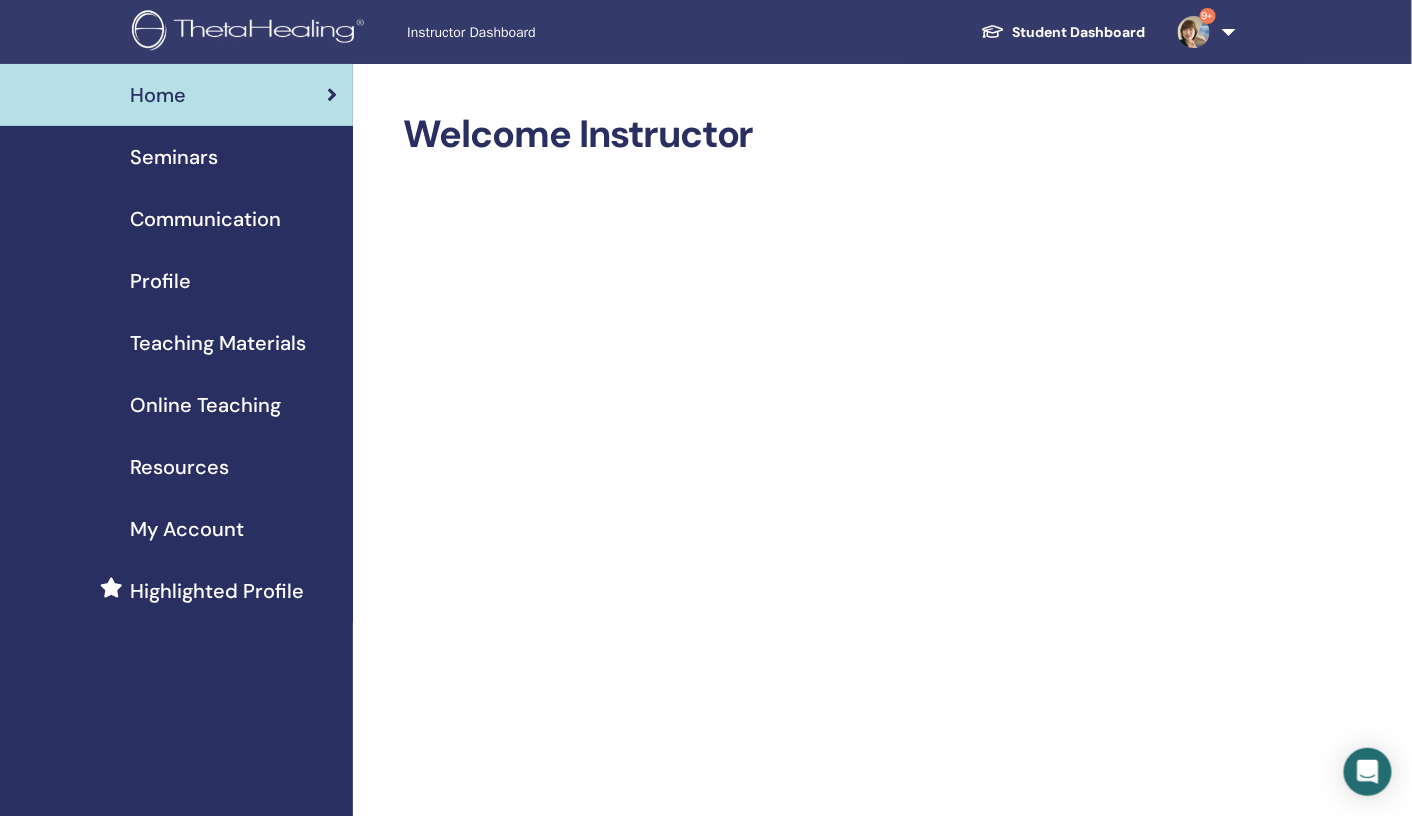 click on "Seminars" at bounding box center [174, 157] 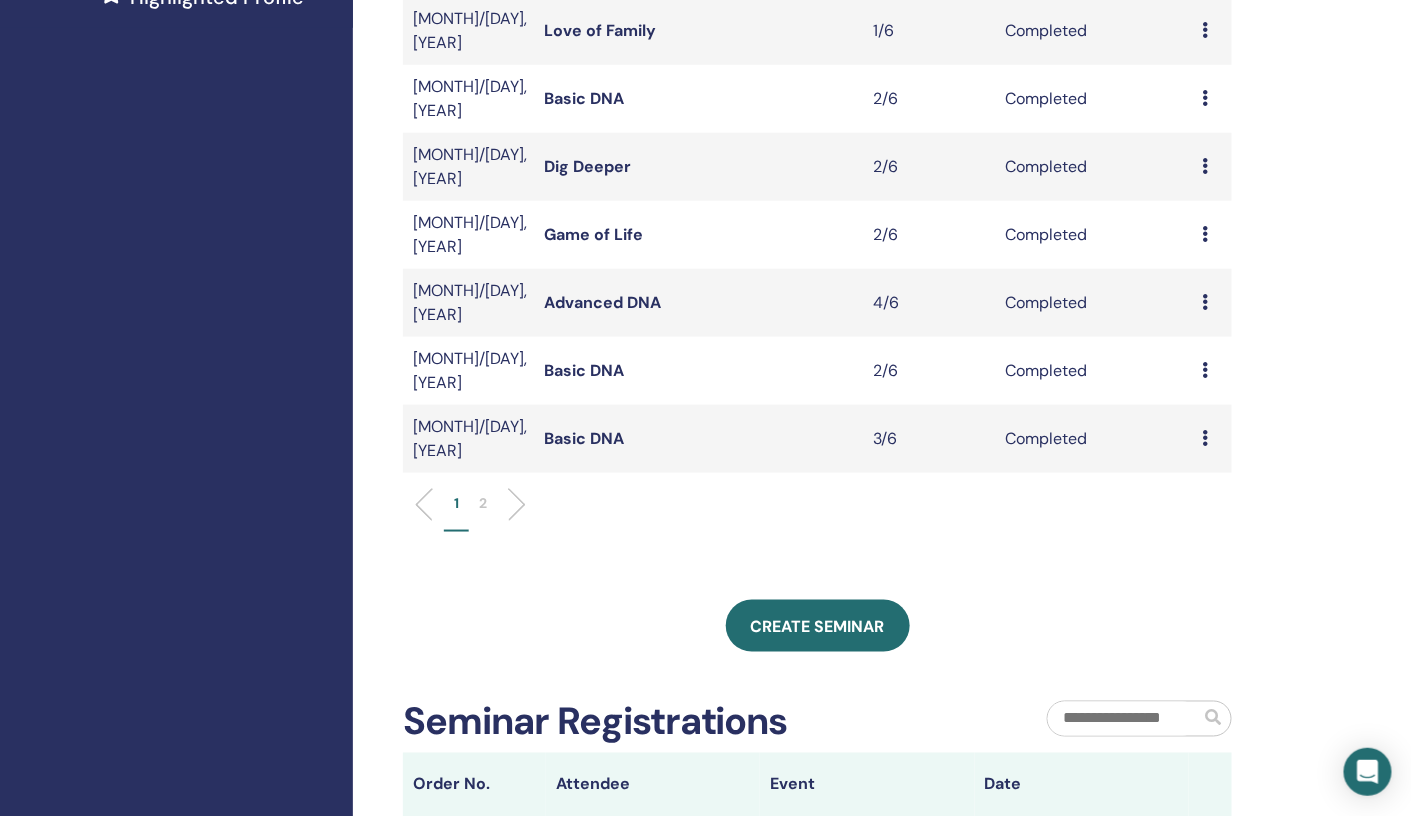 scroll, scrollTop: 597, scrollLeft: 0, axis: vertical 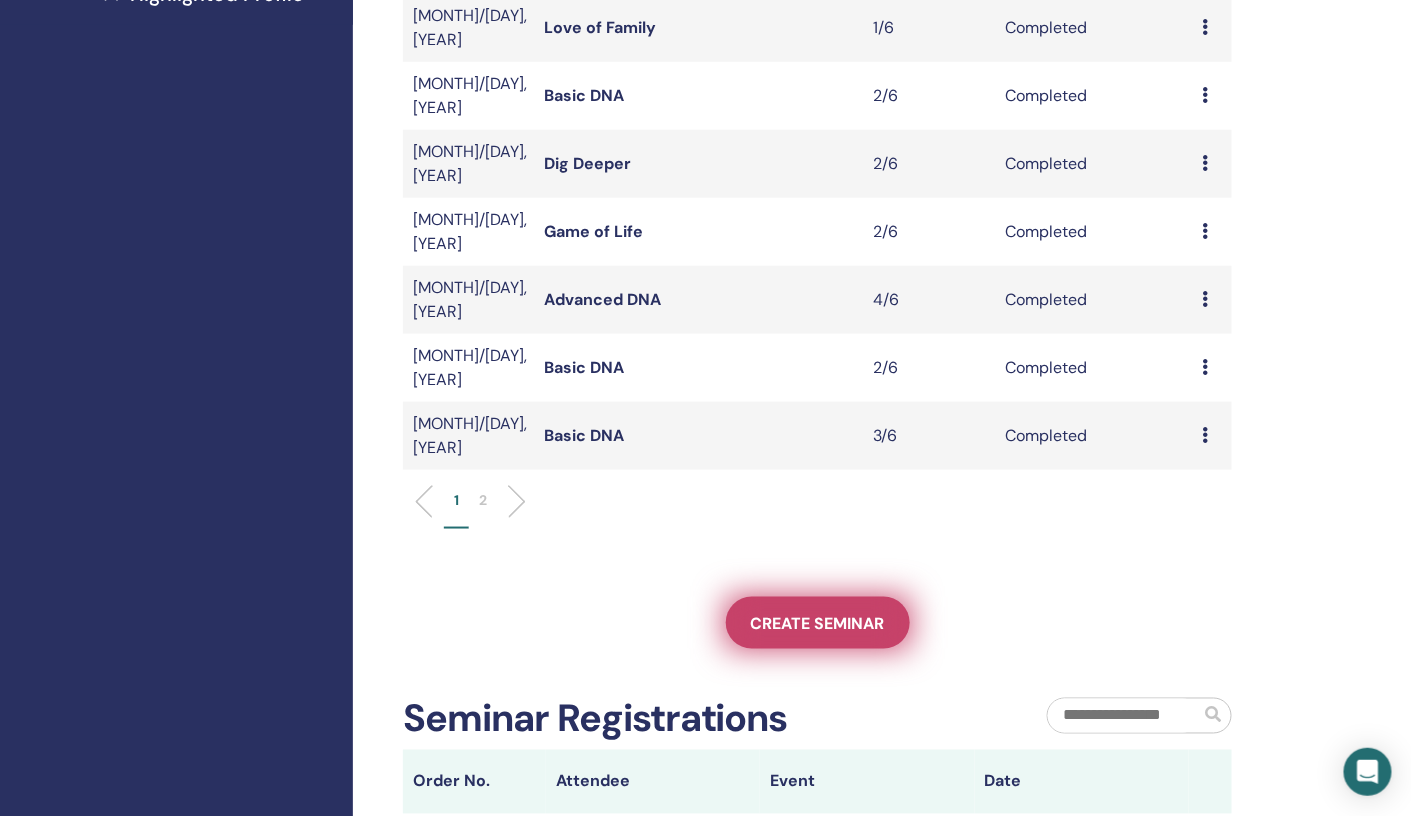 click on "Create seminar" at bounding box center [818, 623] 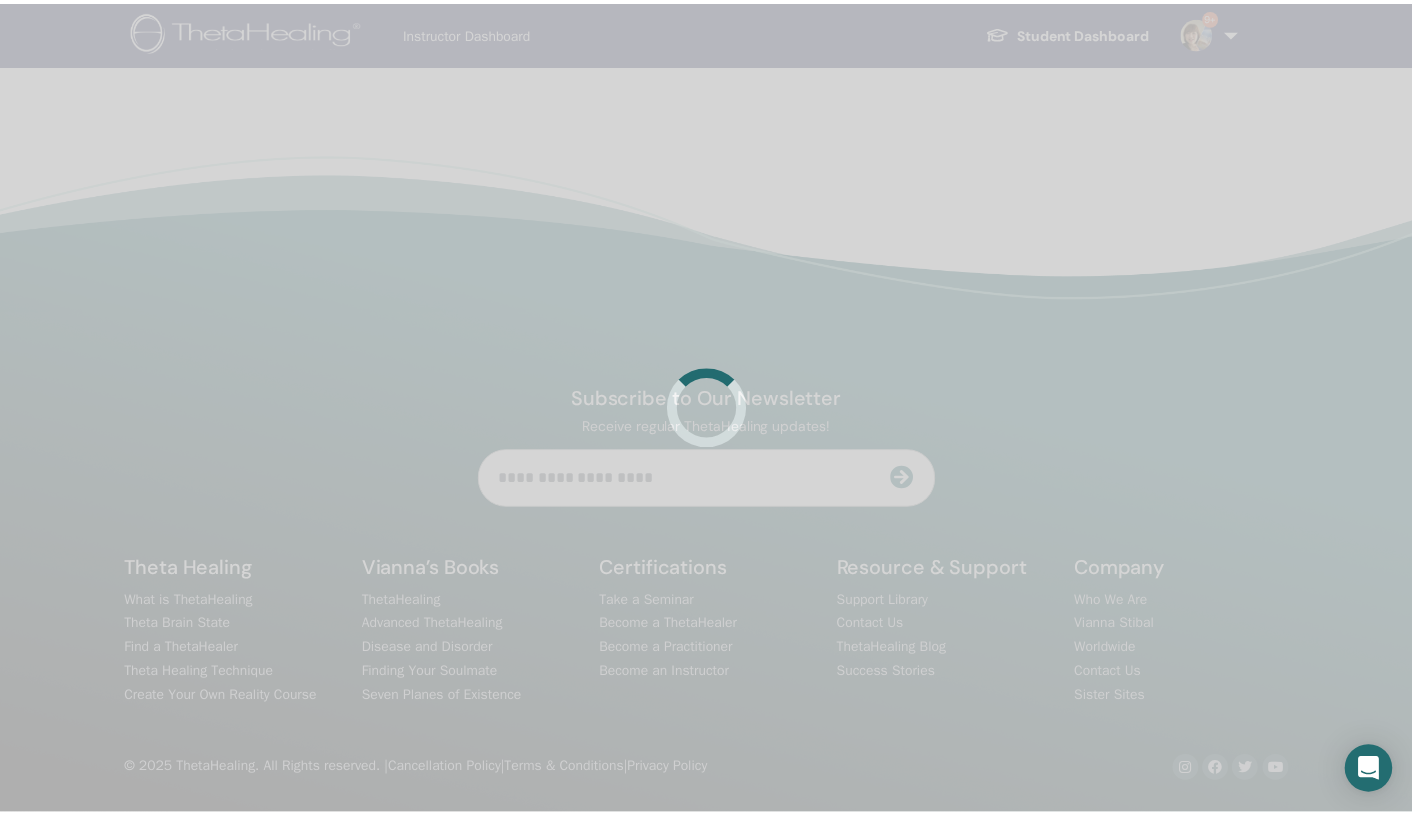 scroll, scrollTop: 0, scrollLeft: 0, axis: both 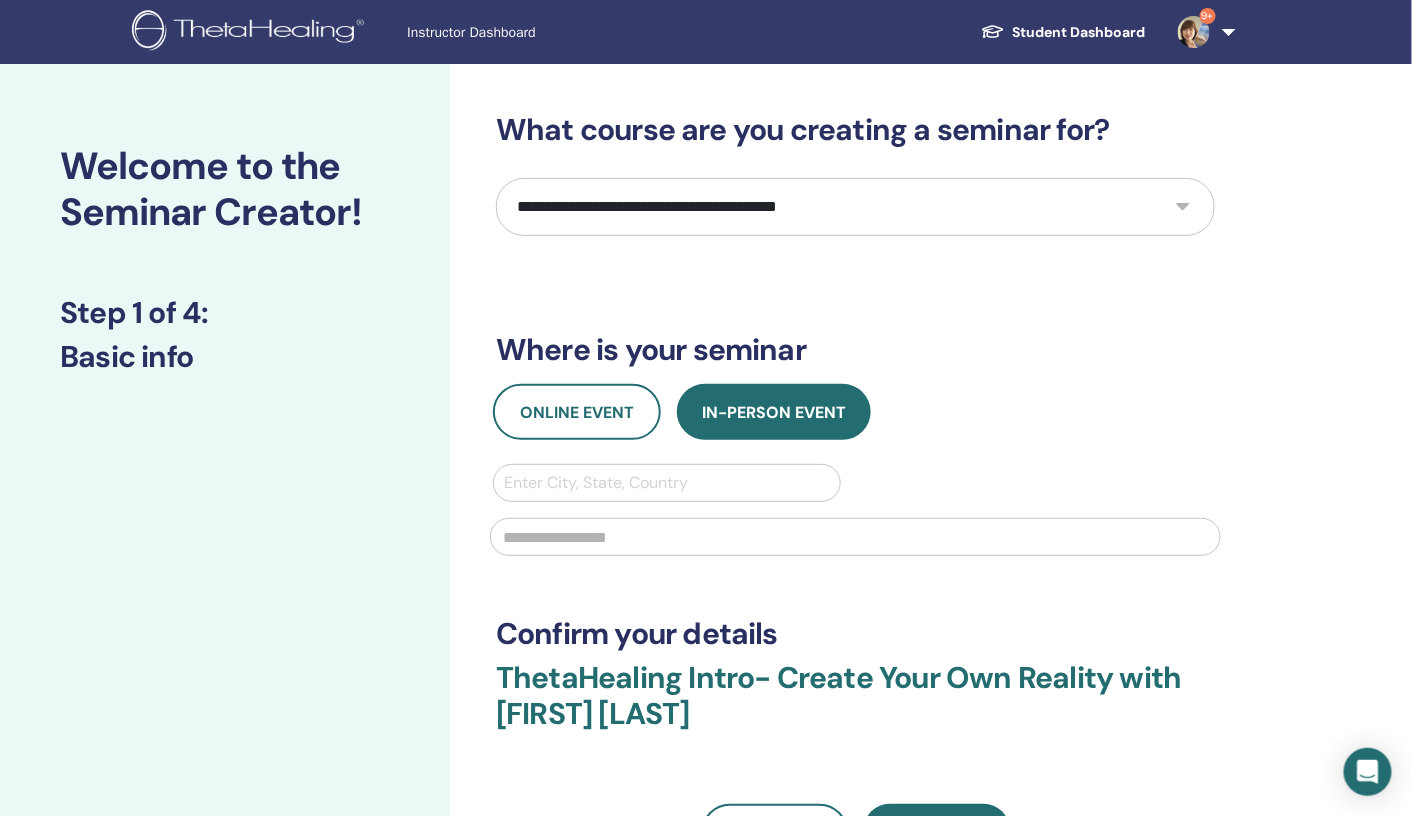 click on "**********" at bounding box center (855, 207) 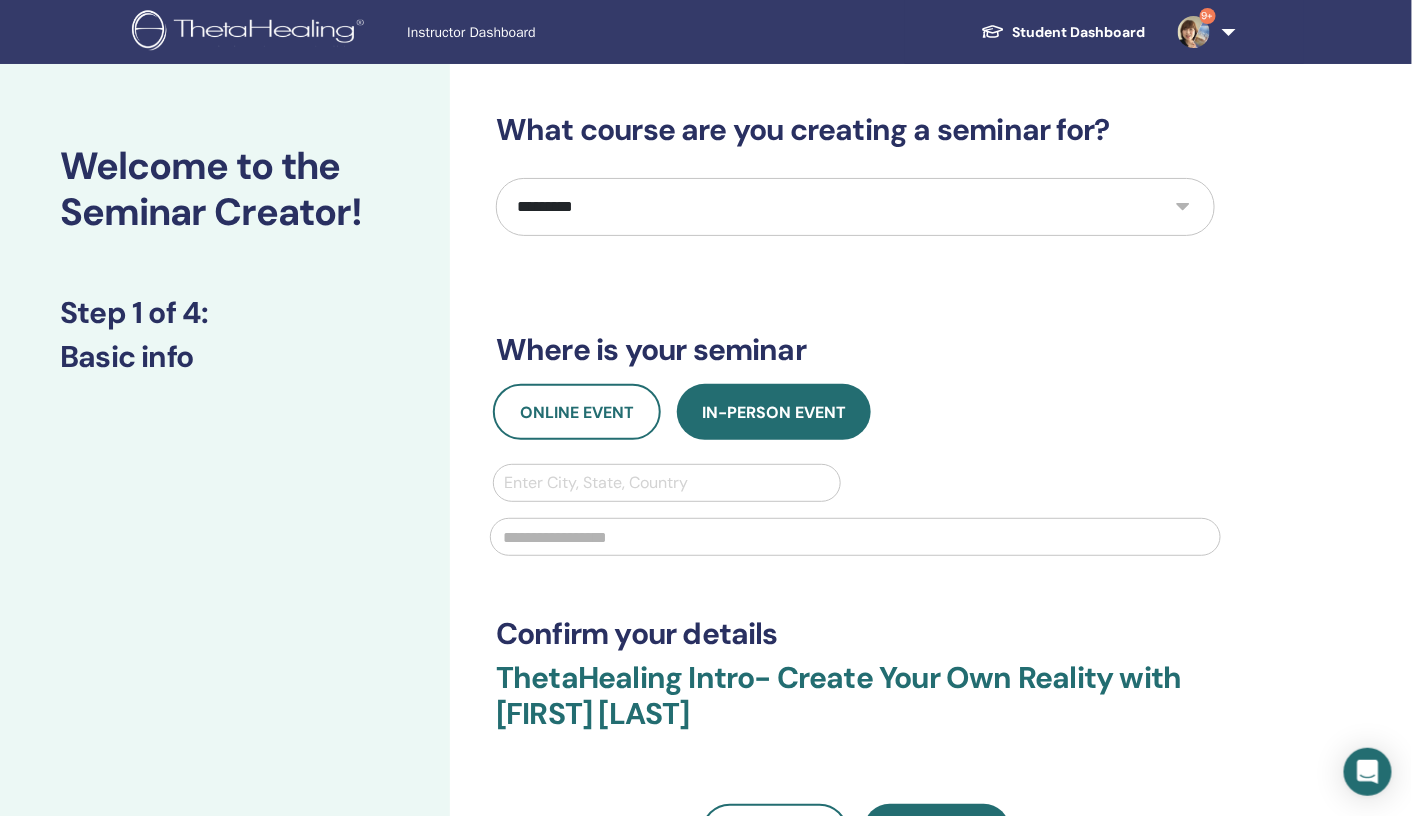 click on "**********" at bounding box center (855, 207) 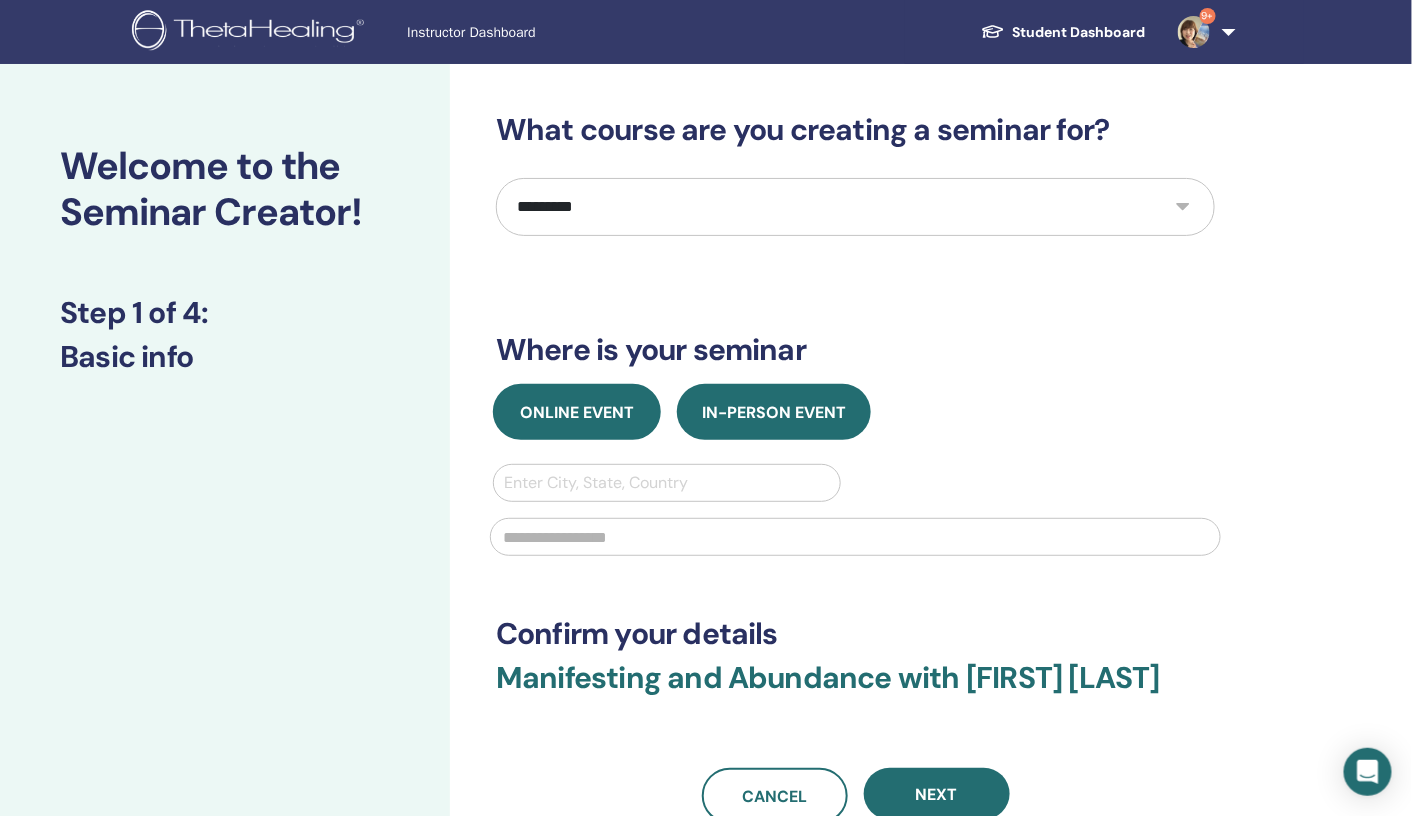 click on "Online Event" at bounding box center [577, 412] 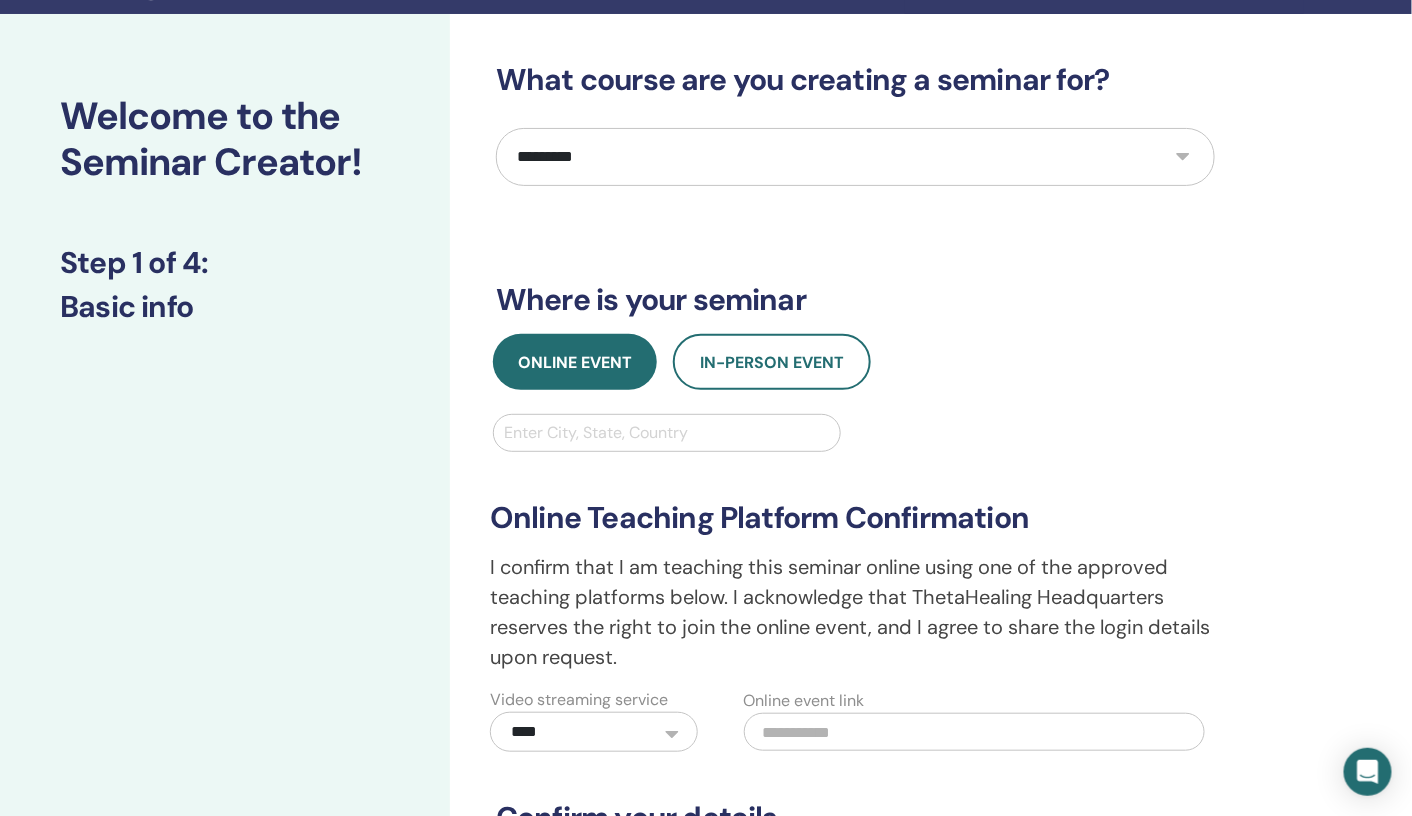 scroll, scrollTop: 52, scrollLeft: 0, axis: vertical 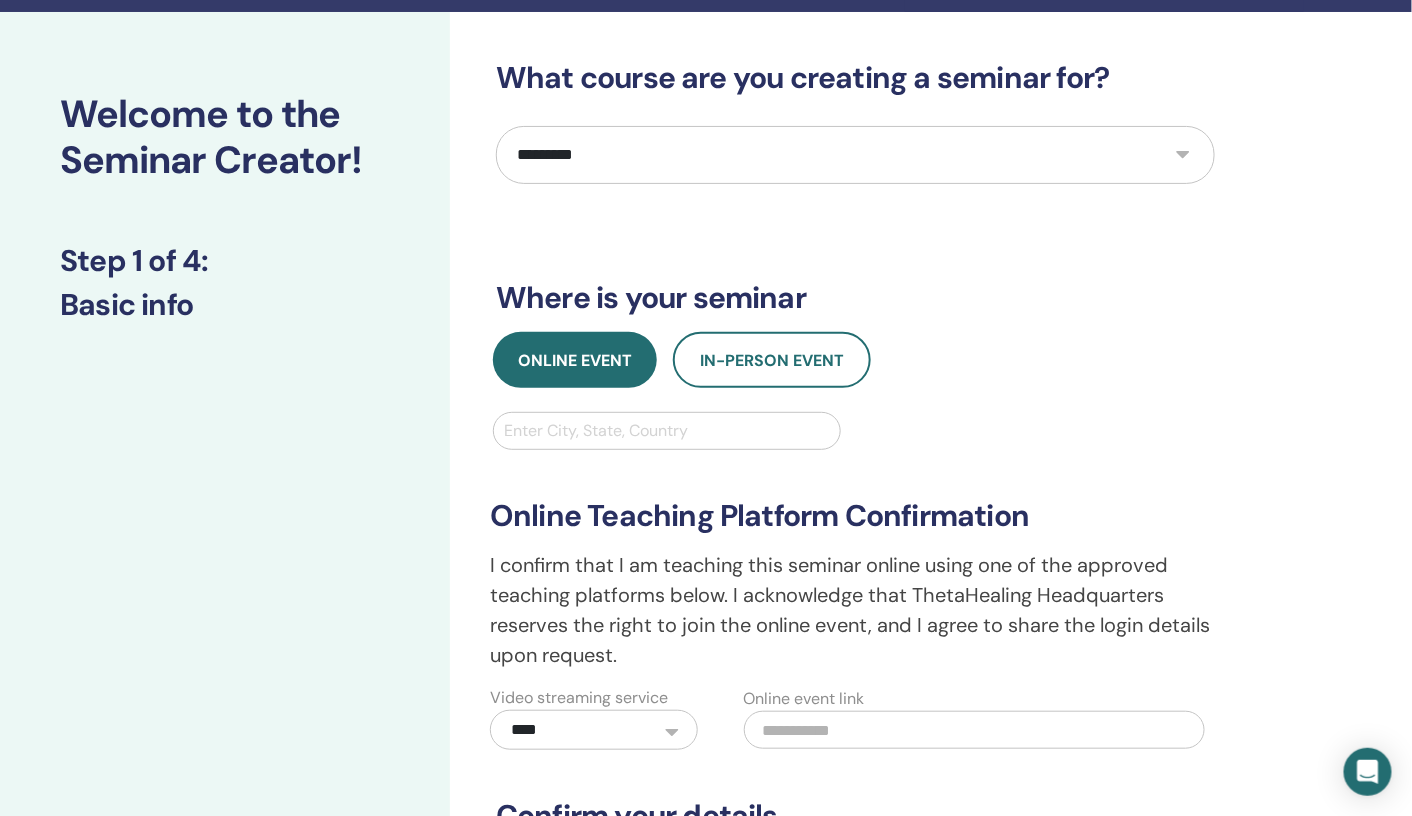 click at bounding box center [667, 431] 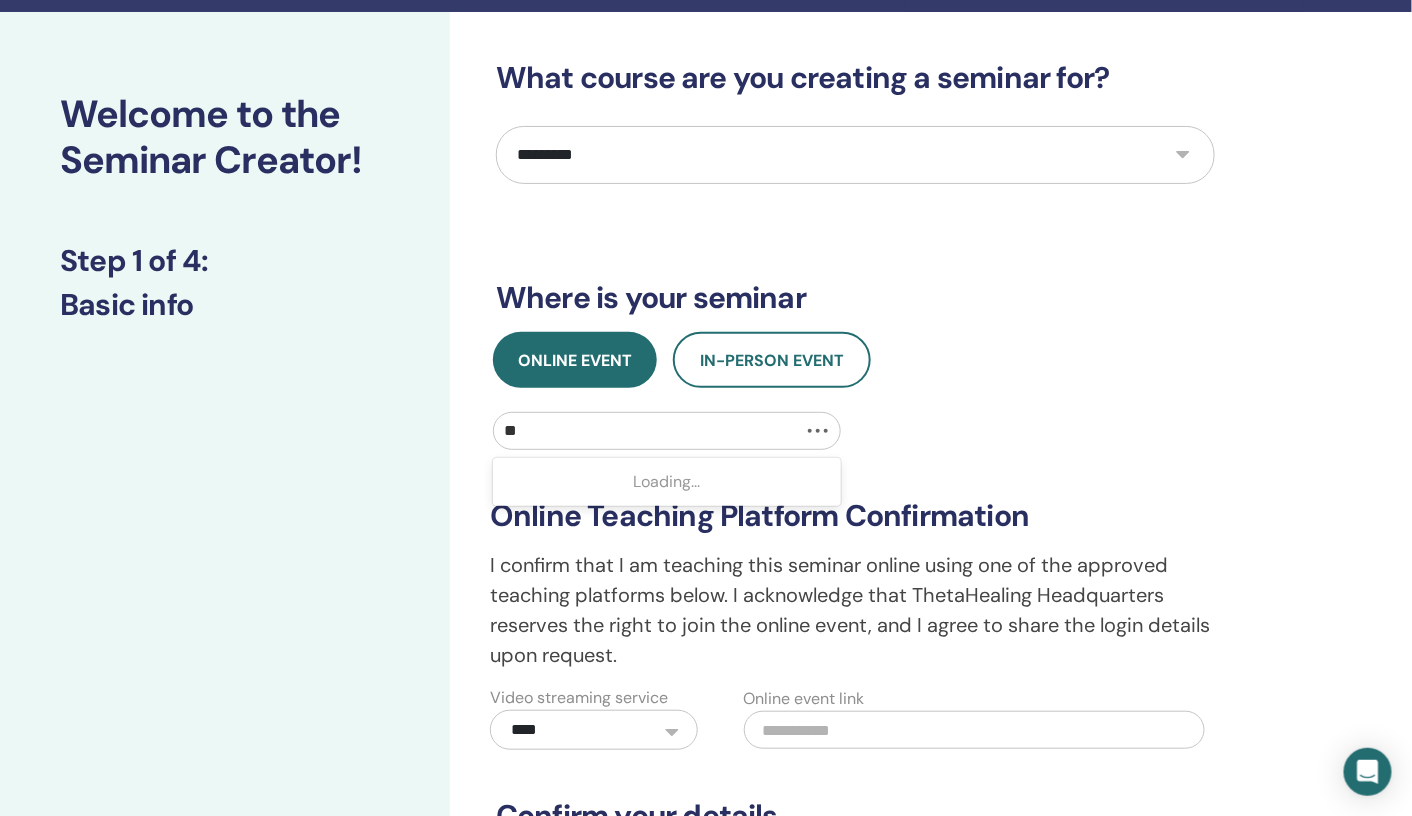 type on "*" 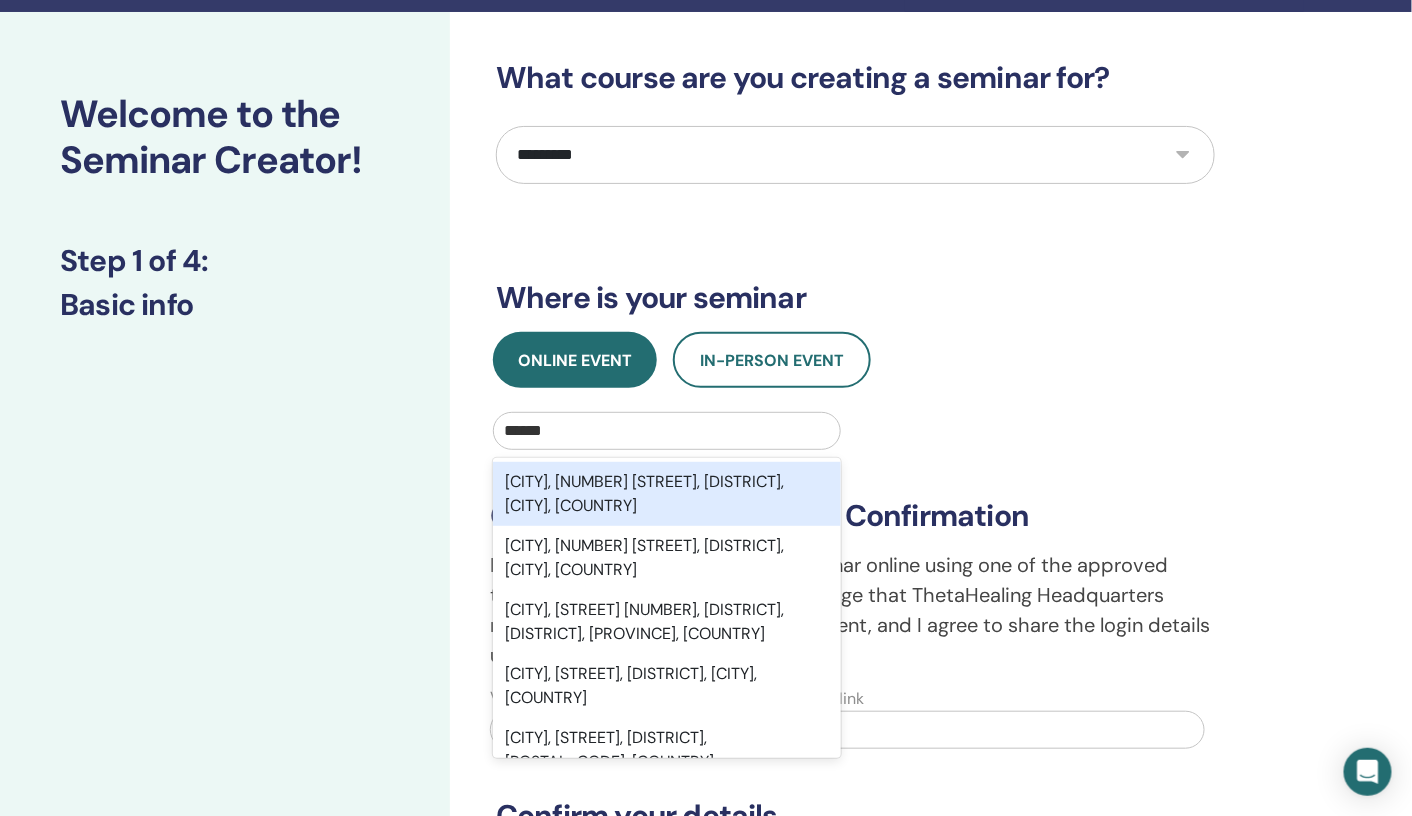 type on "*****" 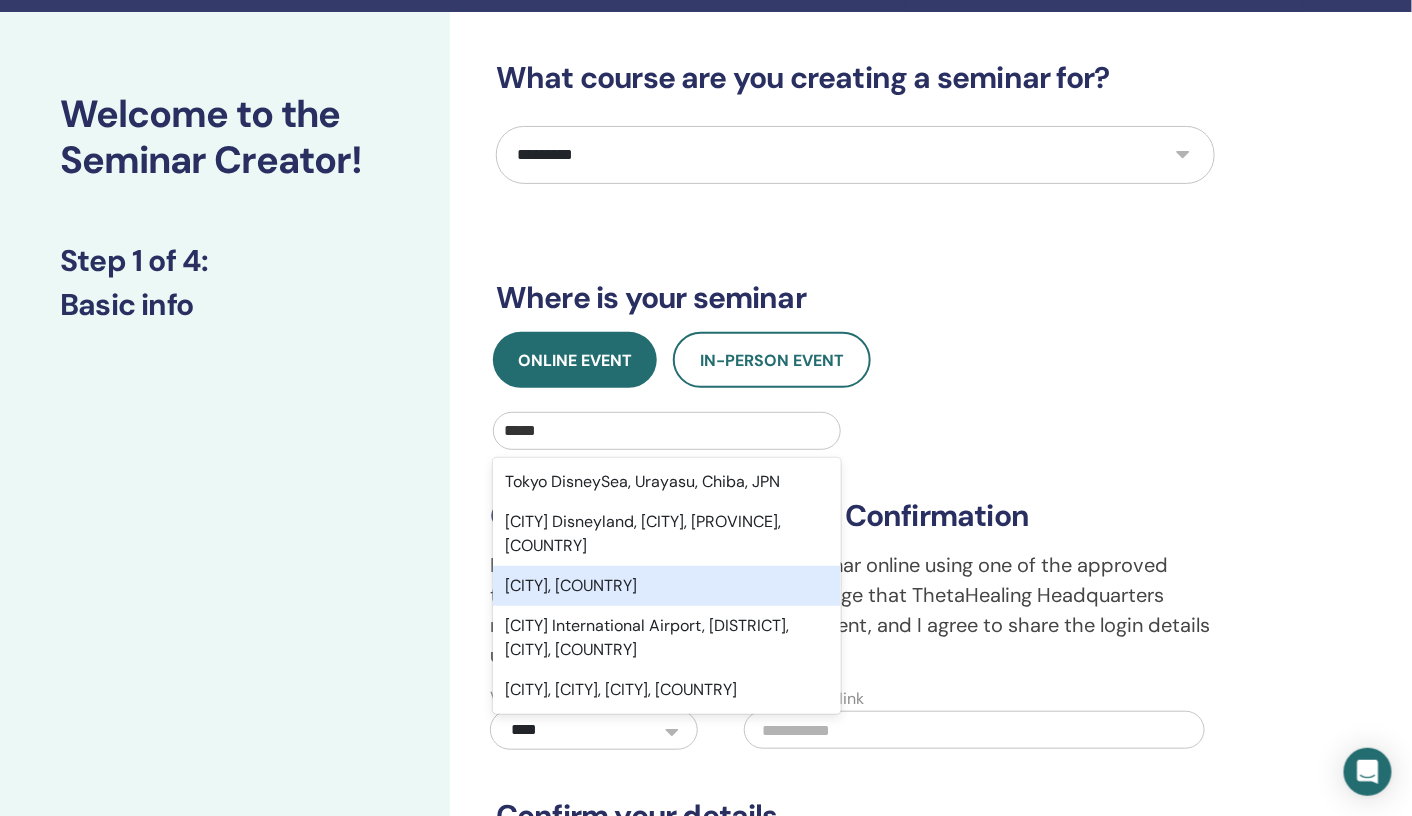 click on "Tokyo, JPN" at bounding box center [667, 586] 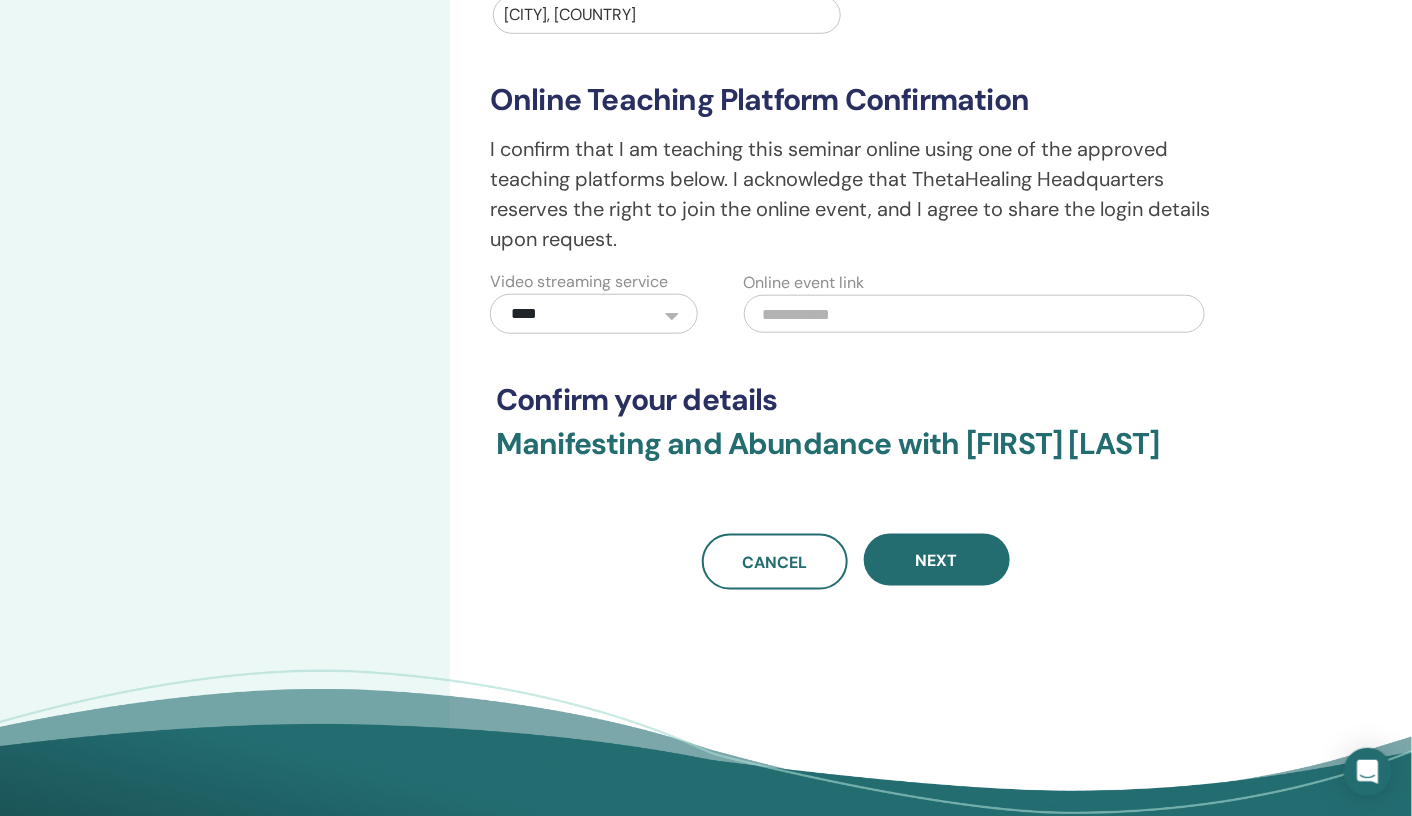 scroll, scrollTop: 482, scrollLeft: 0, axis: vertical 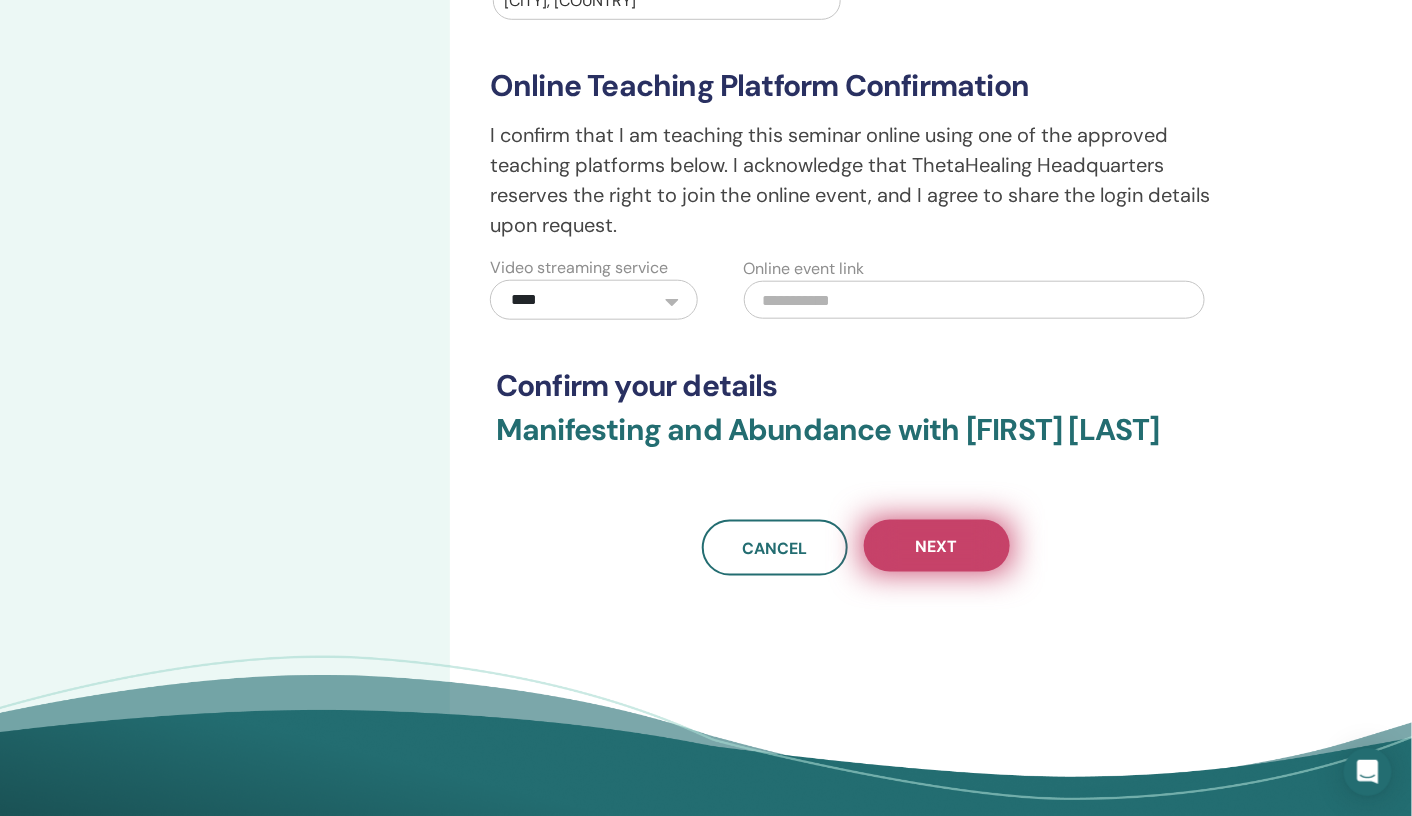 click on "Next" at bounding box center [937, 546] 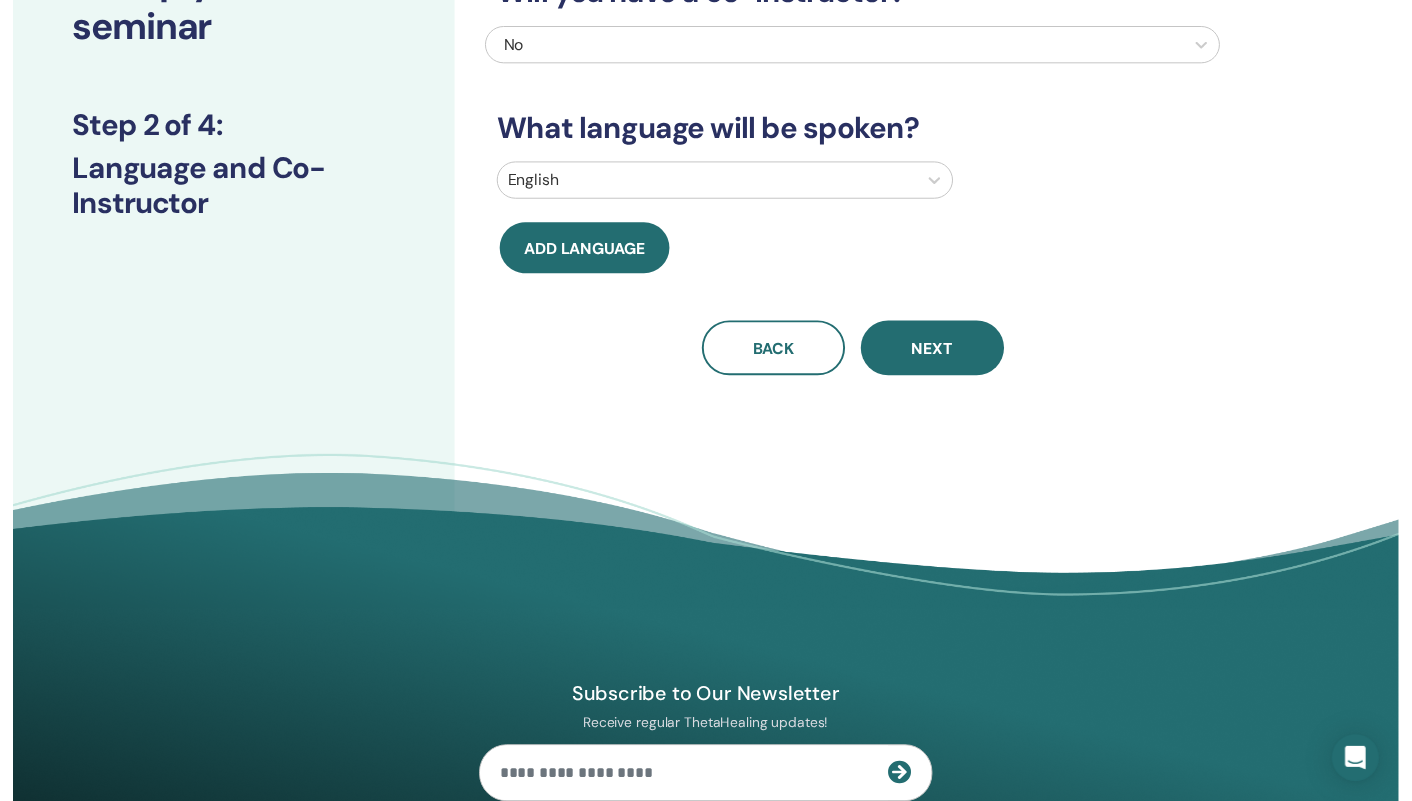 scroll, scrollTop: 0, scrollLeft: 0, axis: both 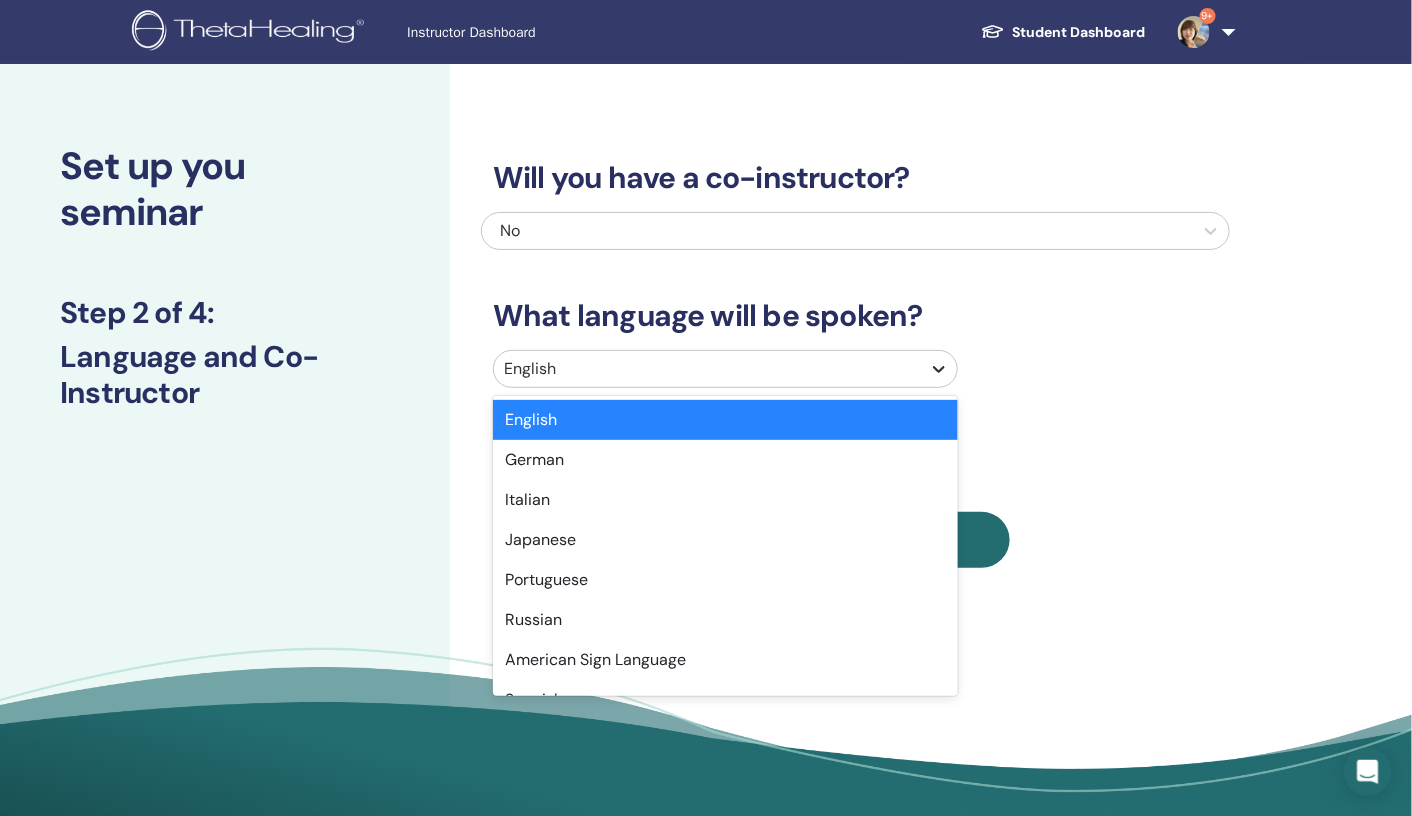click at bounding box center [939, 369] 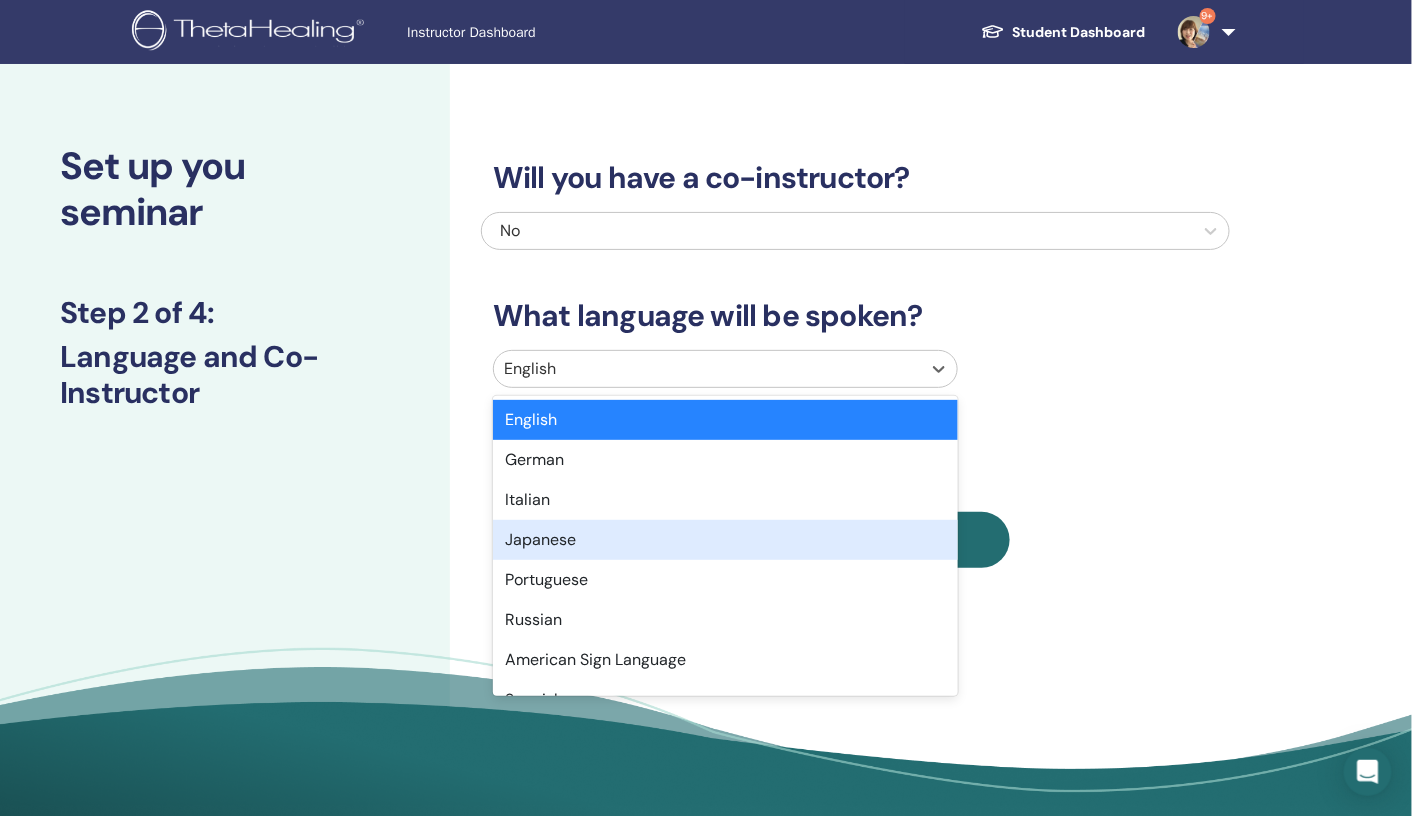 click on "Japanese" at bounding box center [725, 540] 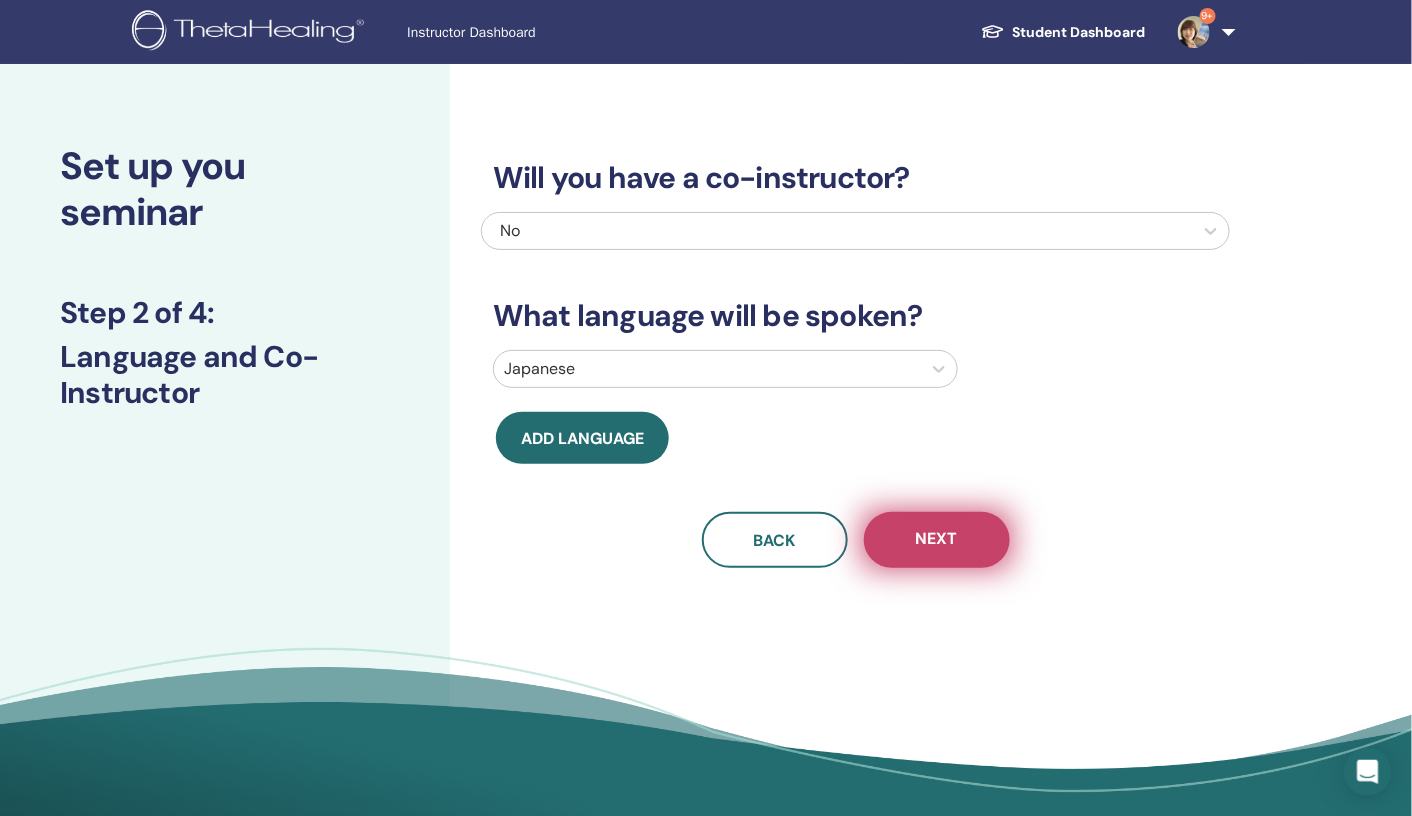 click on "Next" at bounding box center [937, 540] 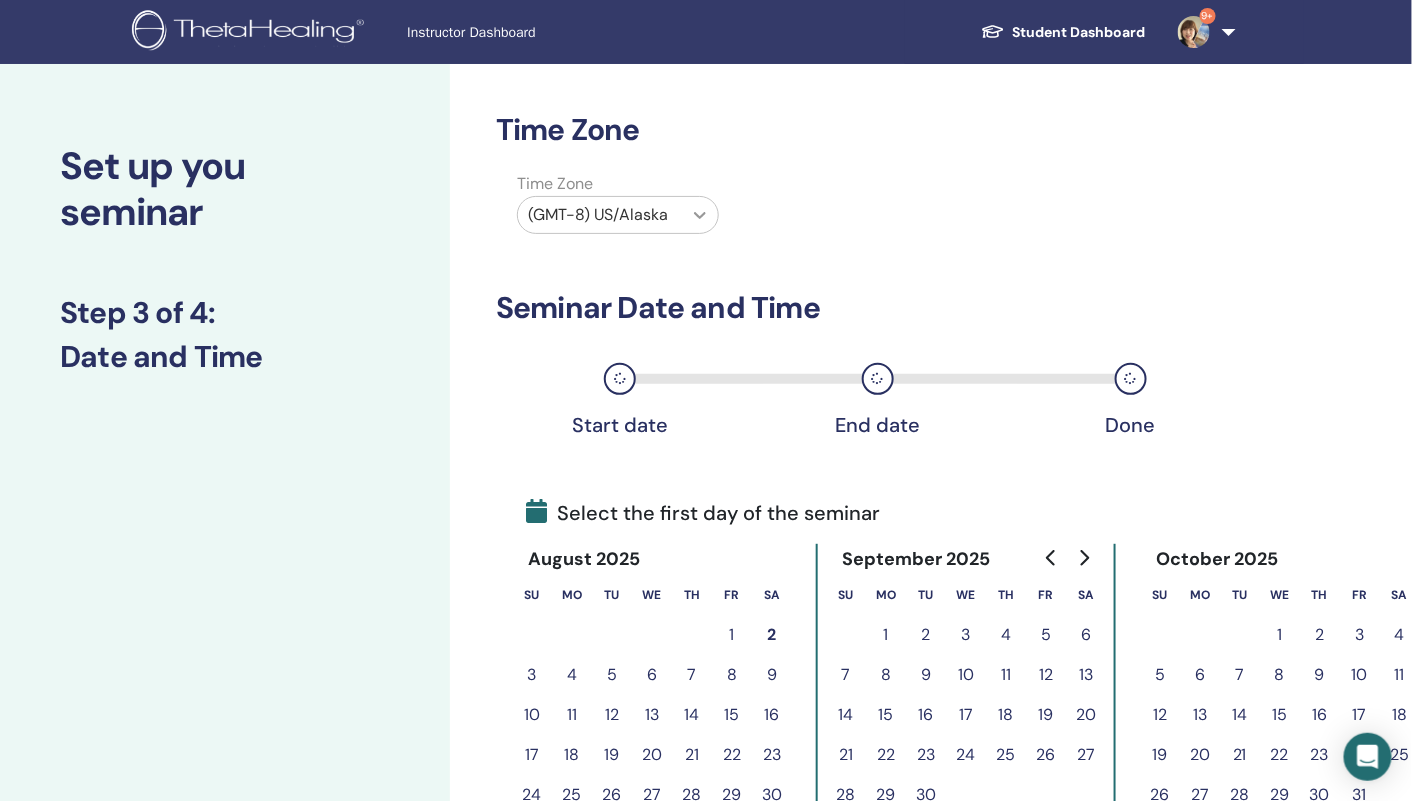 click 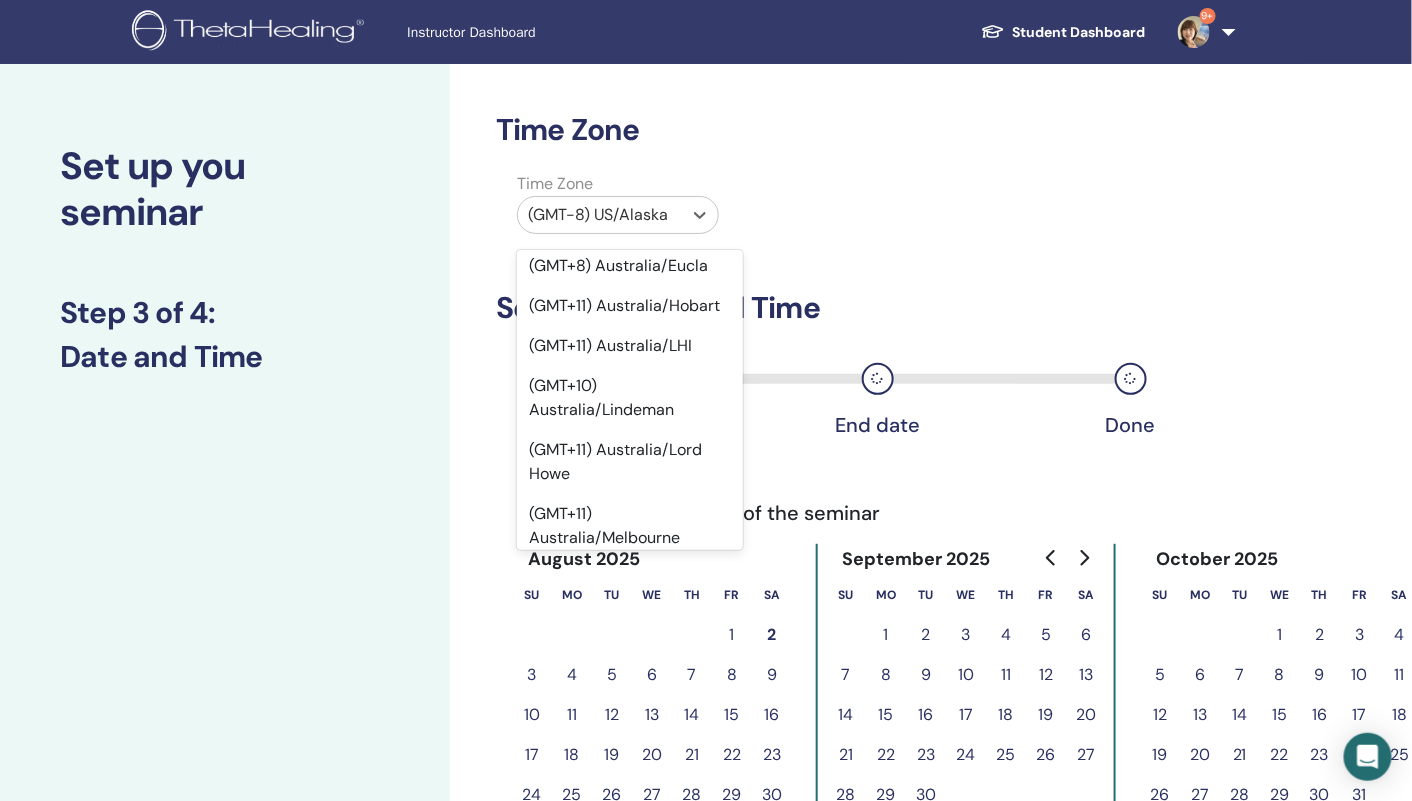 scroll, scrollTop: 19113, scrollLeft: 0, axis: vertical 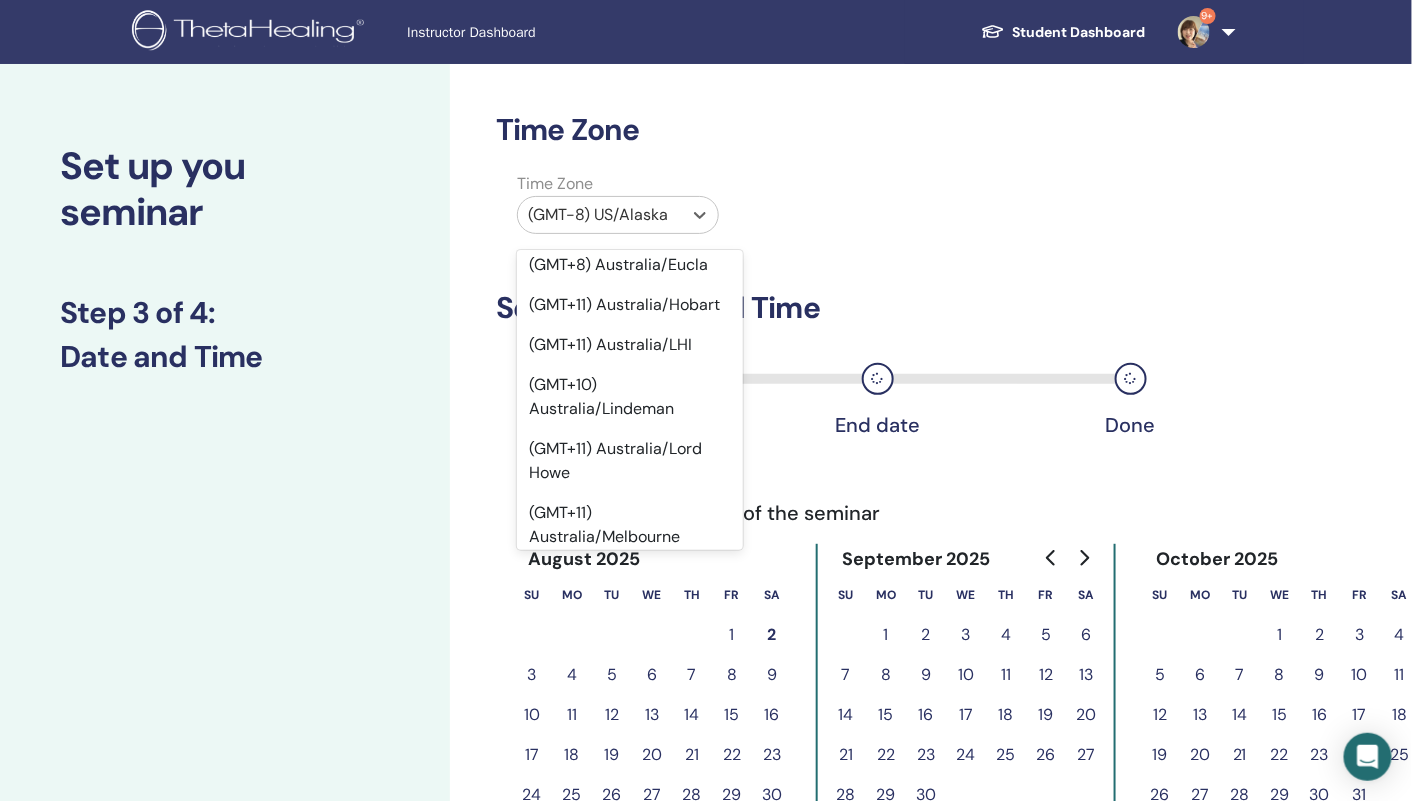 click on "(GMT+9) Asia/Tokyo" at bounding box center (630, -1231) 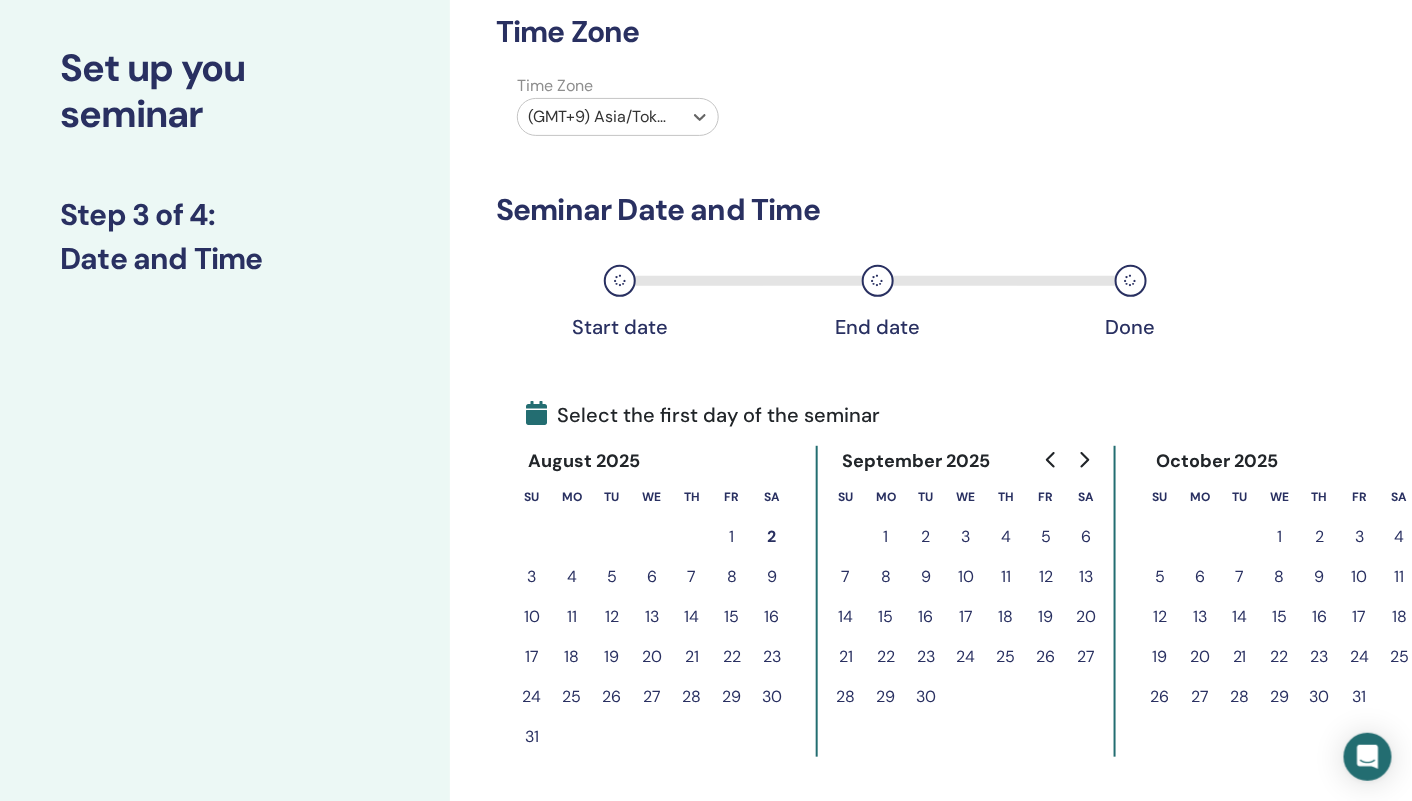 scroll, scrollTop: 98, scrollLeft: 0, axis: vertical 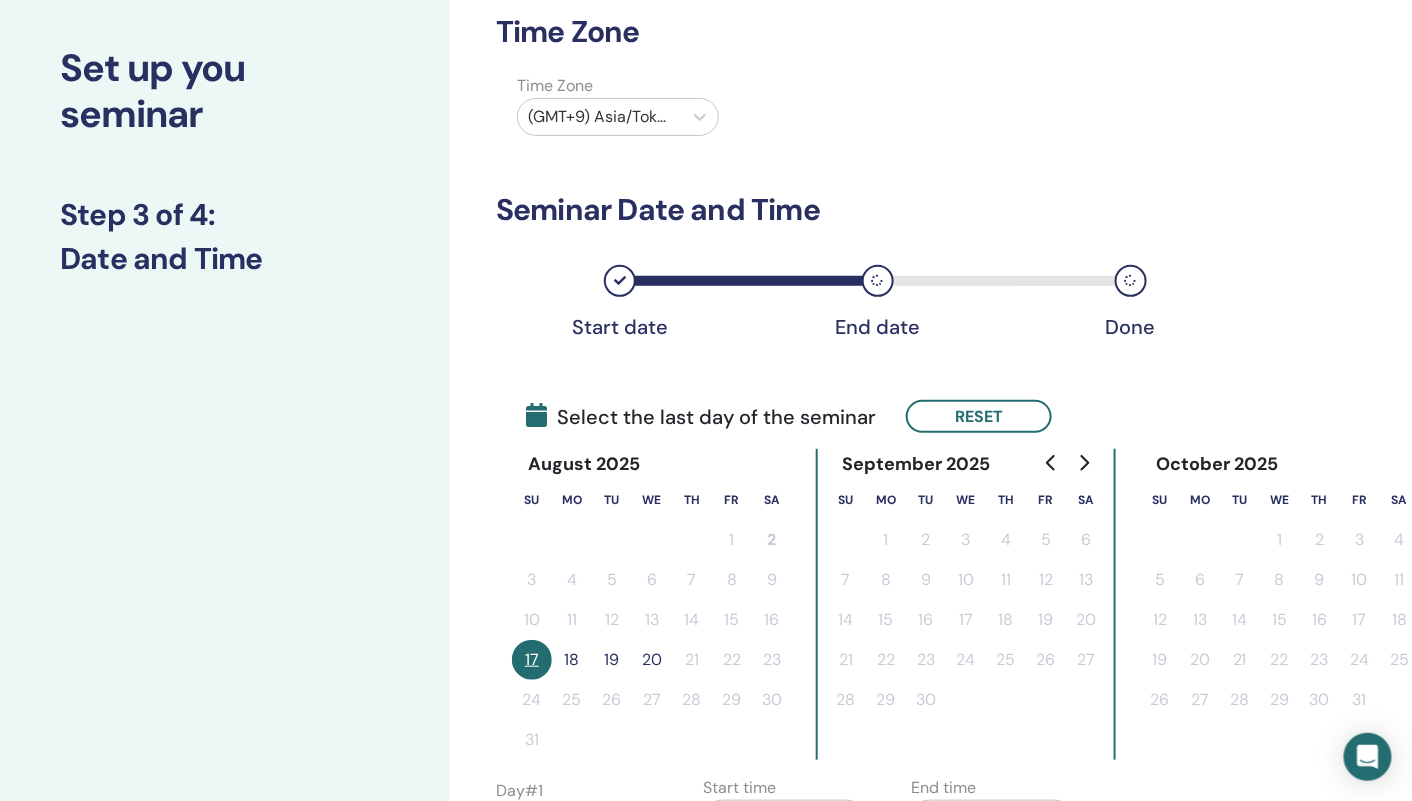 click on "18" at bounding box center [572, 660] 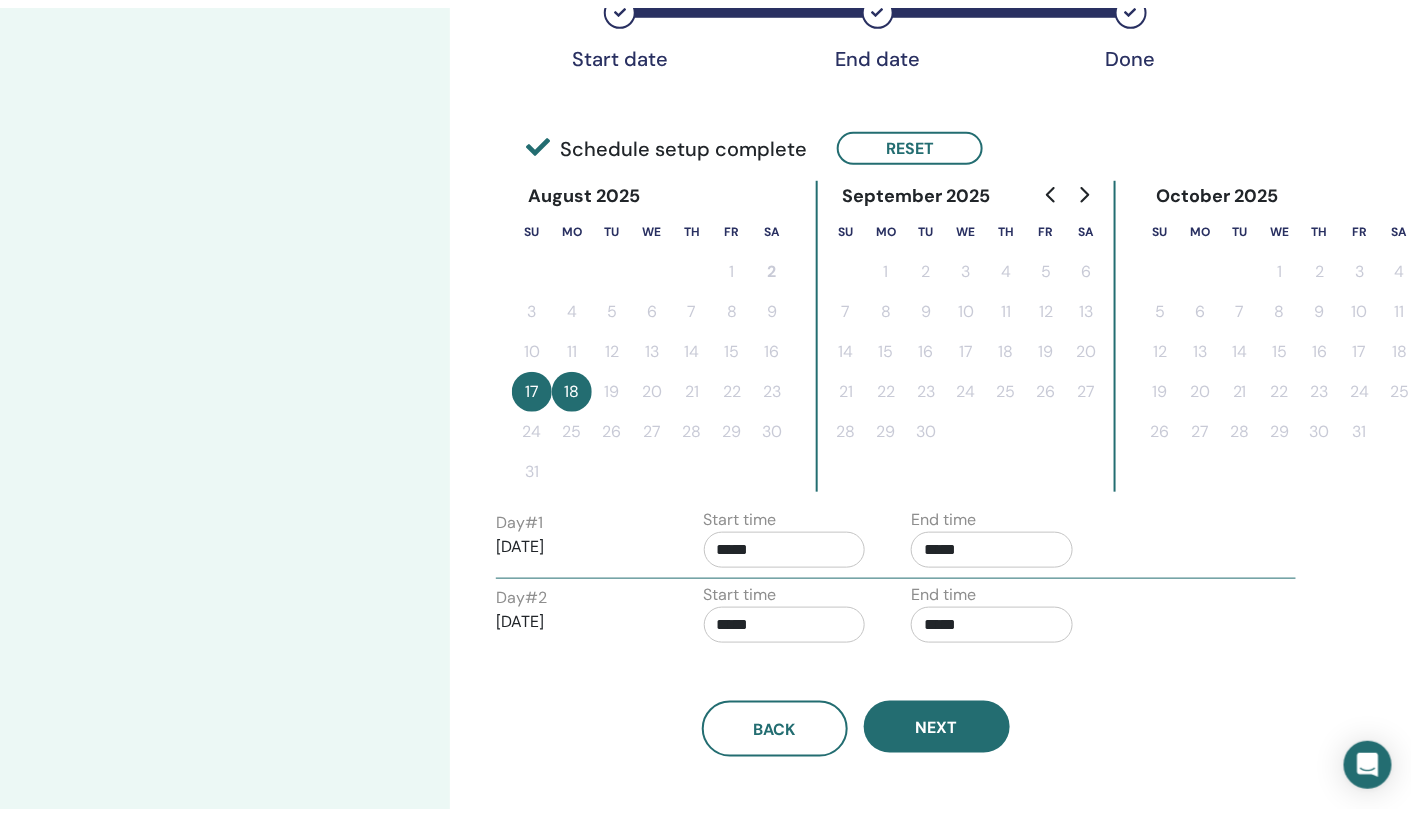 scroll, scrollTop: 397, scrollLeft: 0, axis: vertical 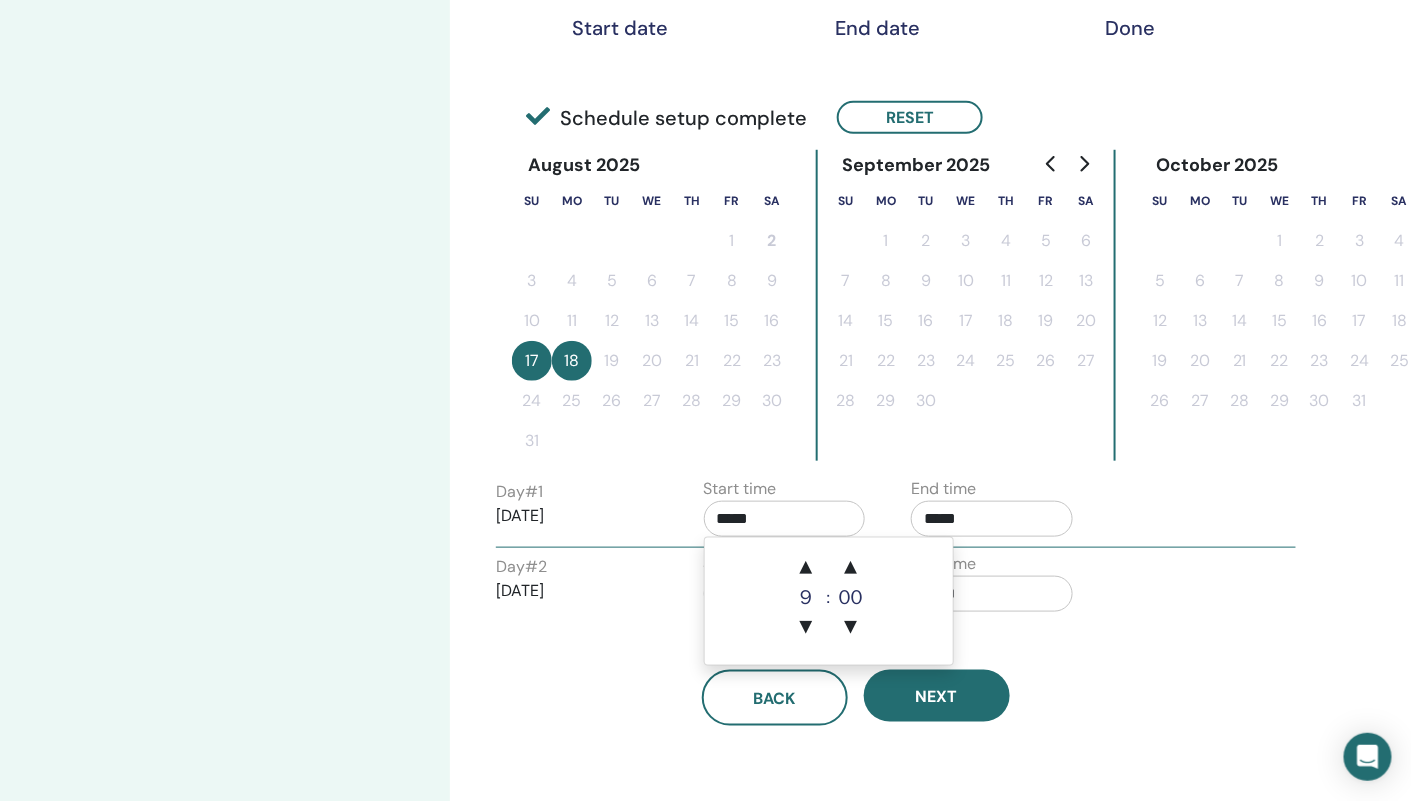 click on "*****" at bounding box center (785, 519) 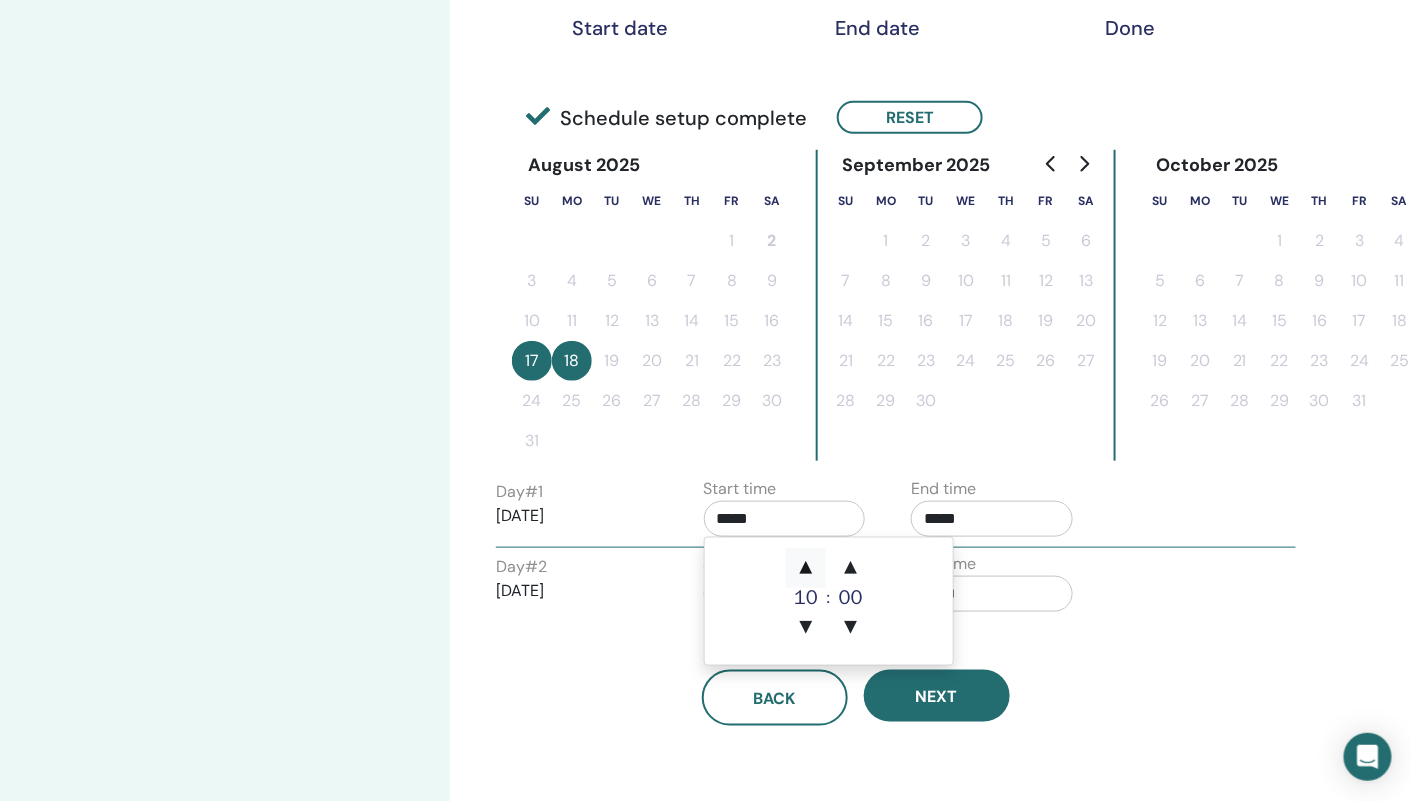 click on "▲" 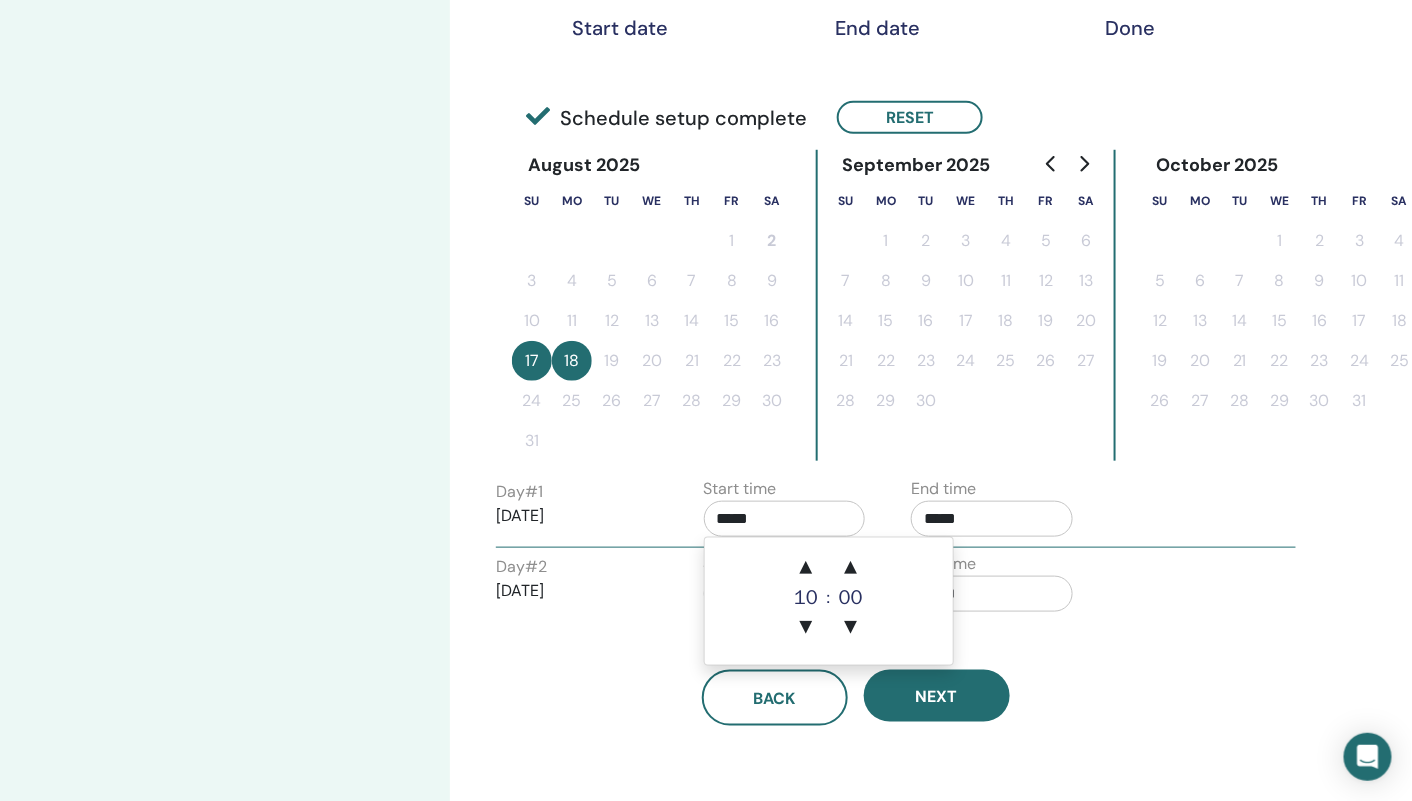 click on "*****" at bounding box center [992, 519] 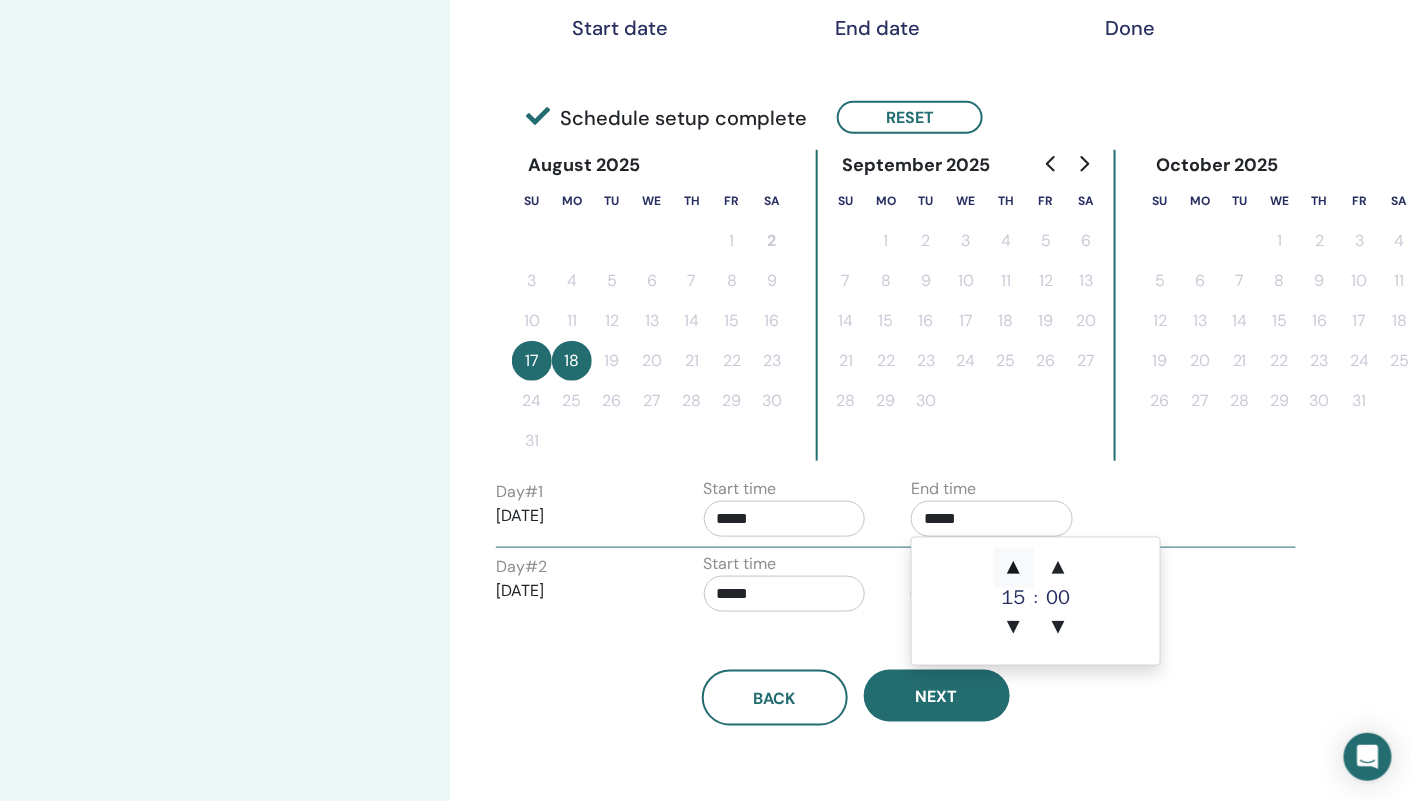 click on "▲" 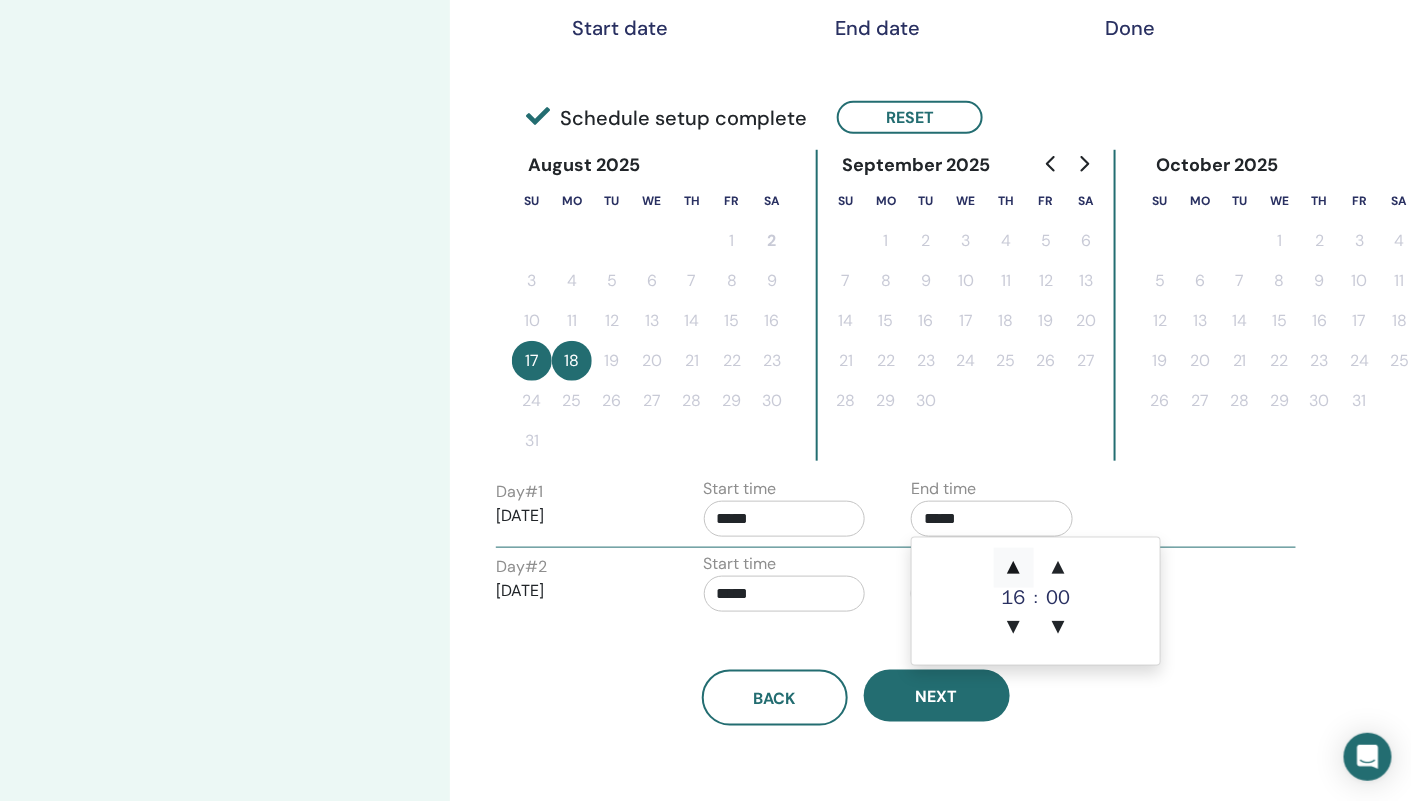 click on "▲" 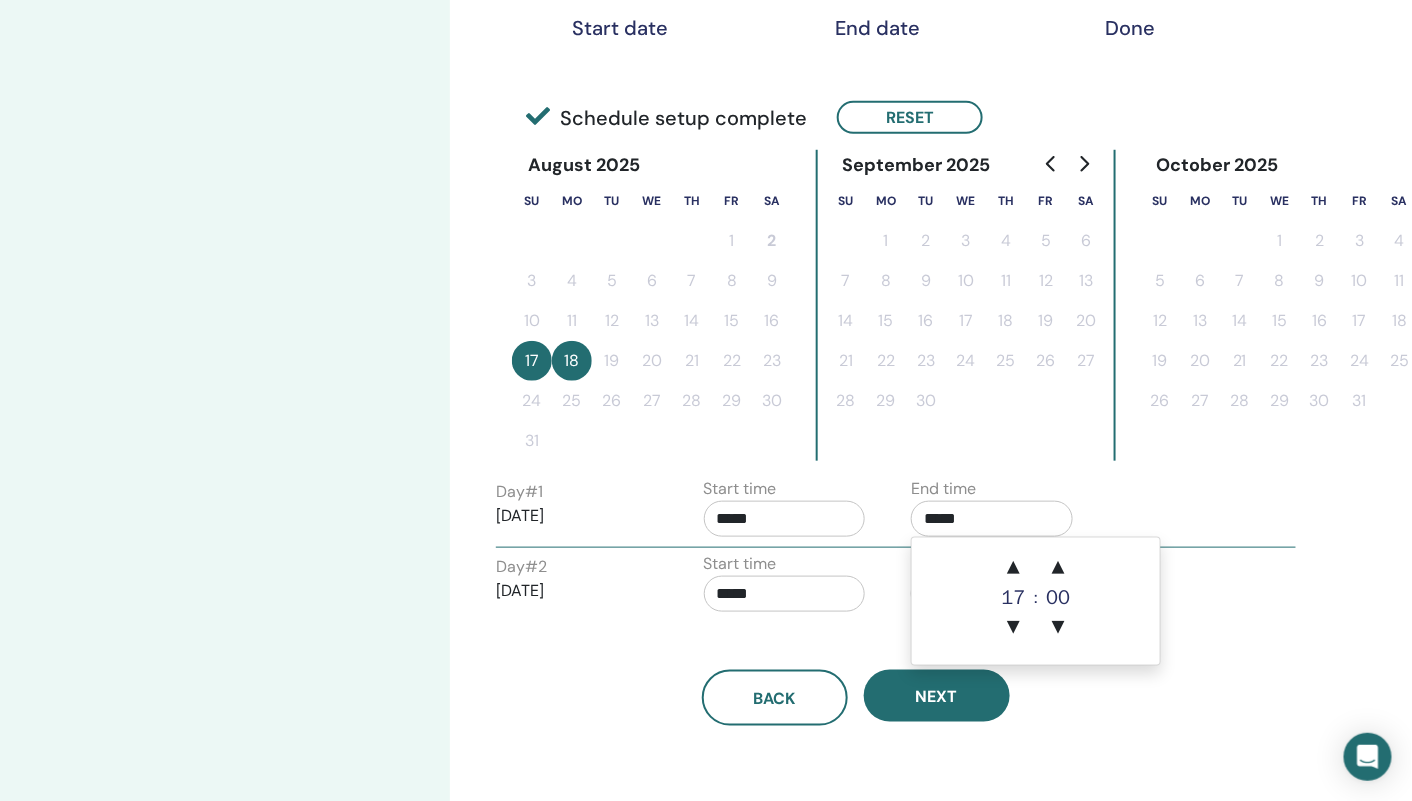 click on "*****" at bounding box center (785, 594) 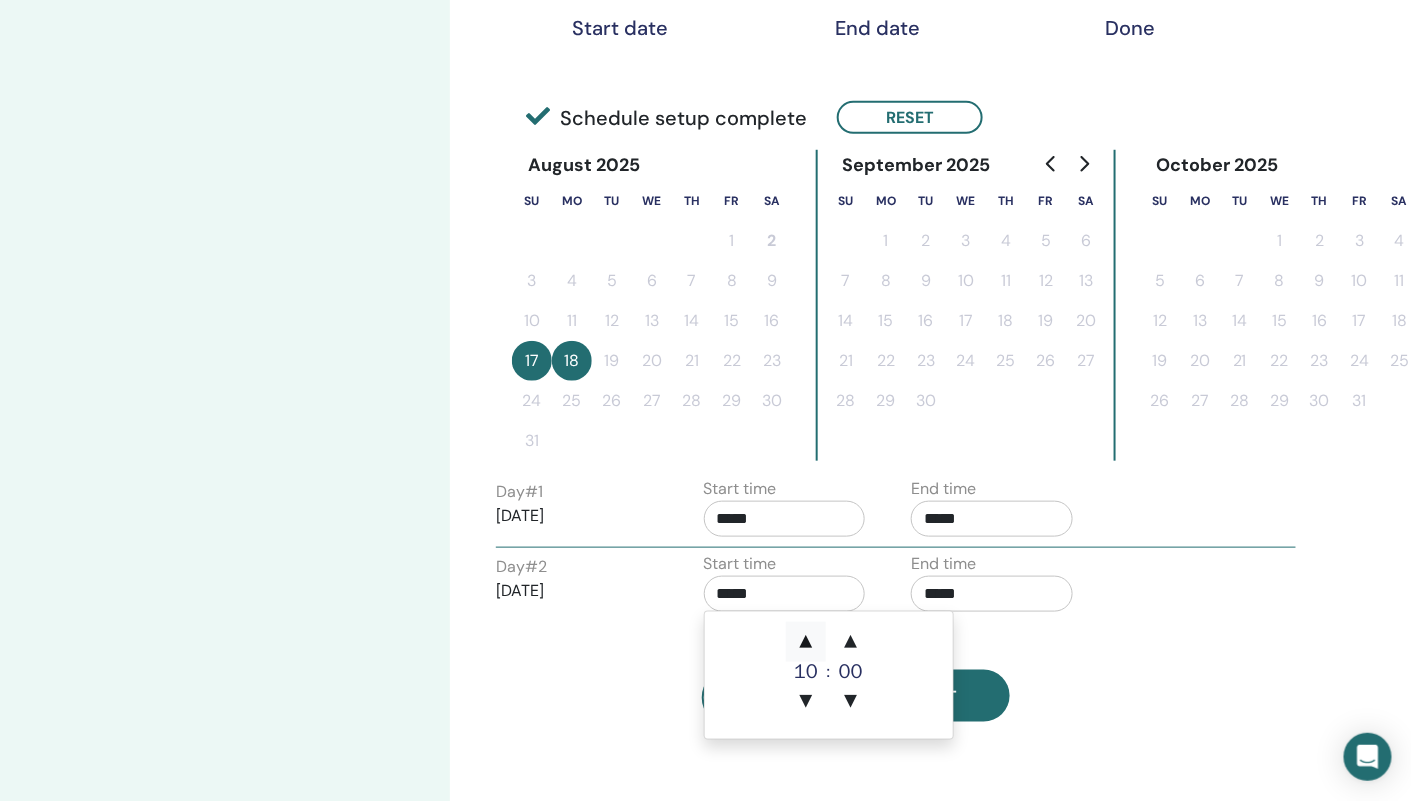 click on "▲" 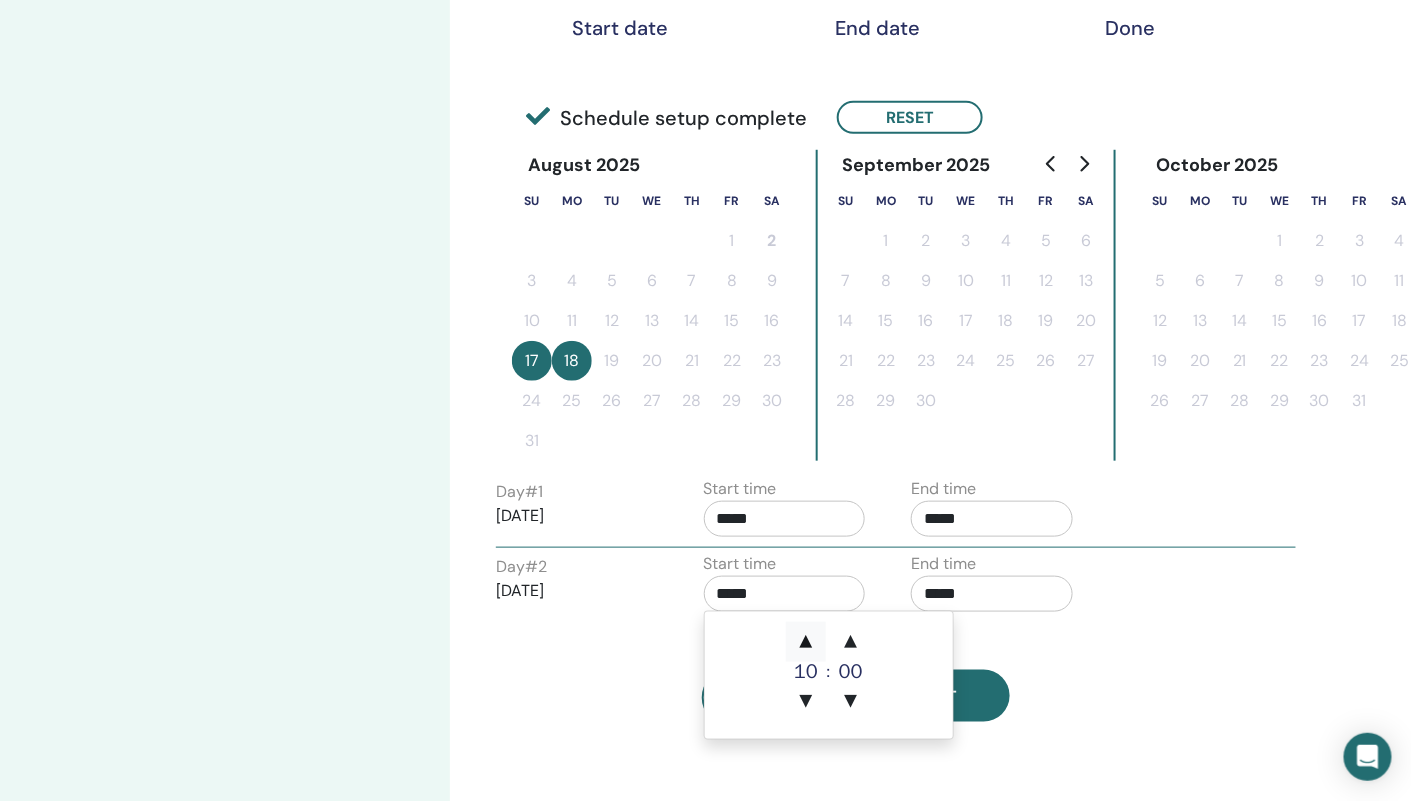 type on "*****" 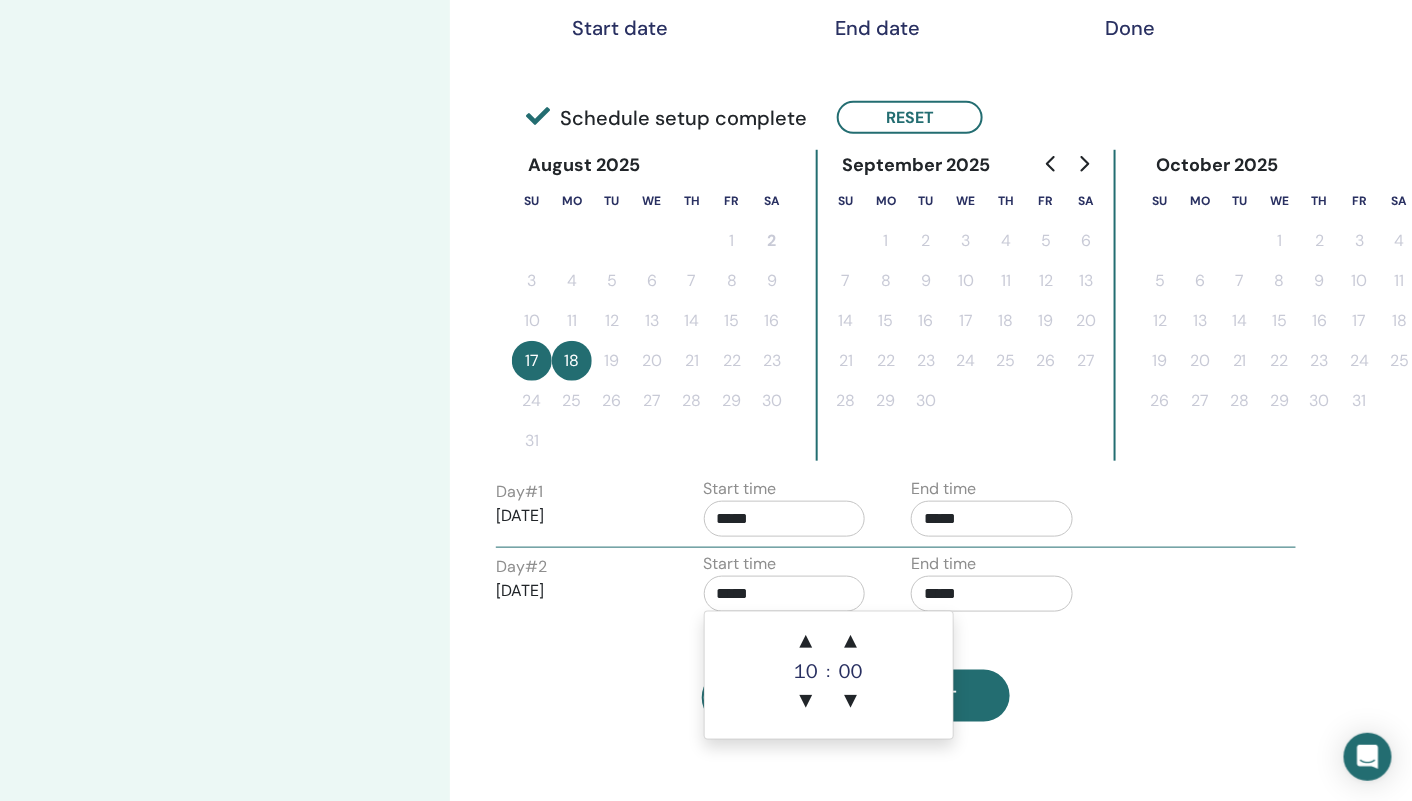 click on "*****" at bounding box center [992, 594] 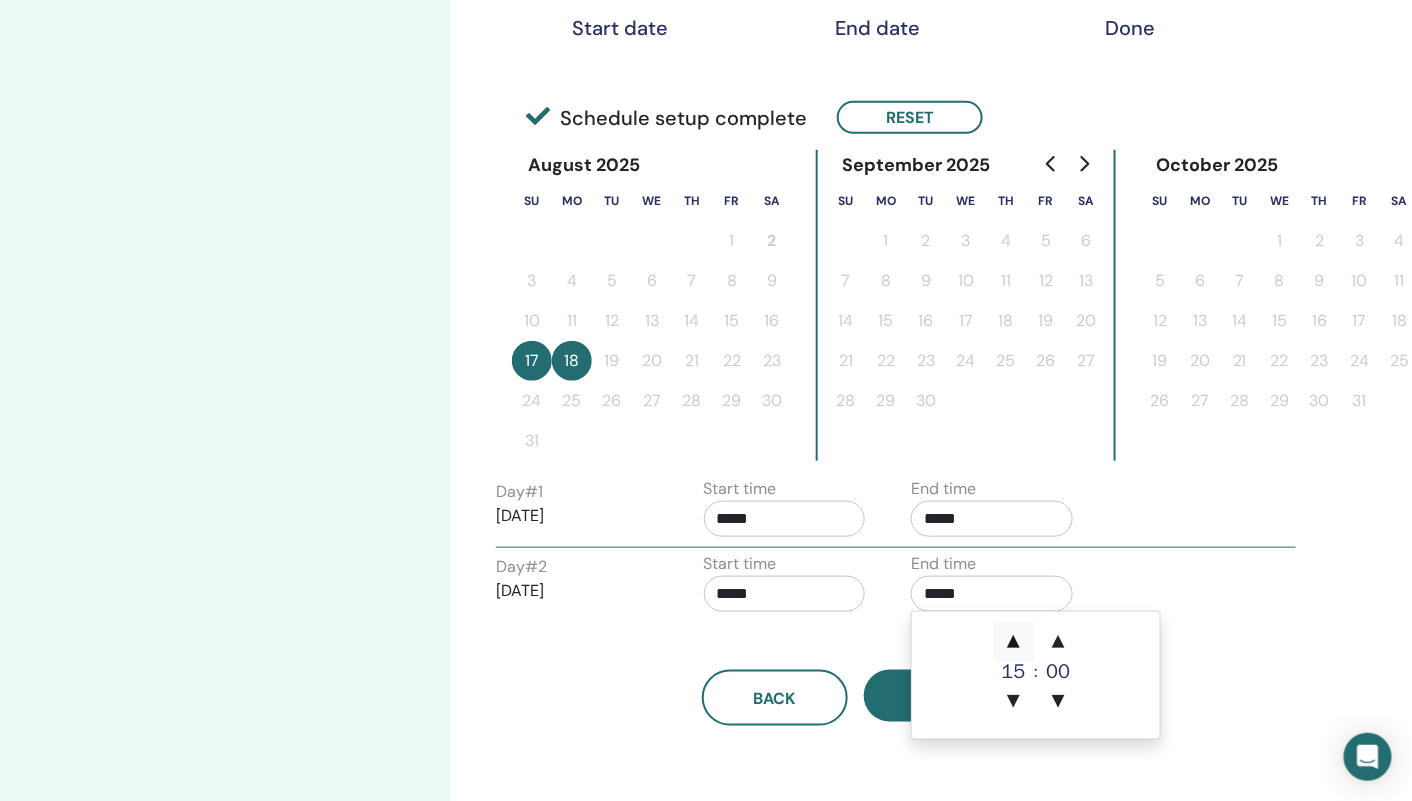 click on "▲" 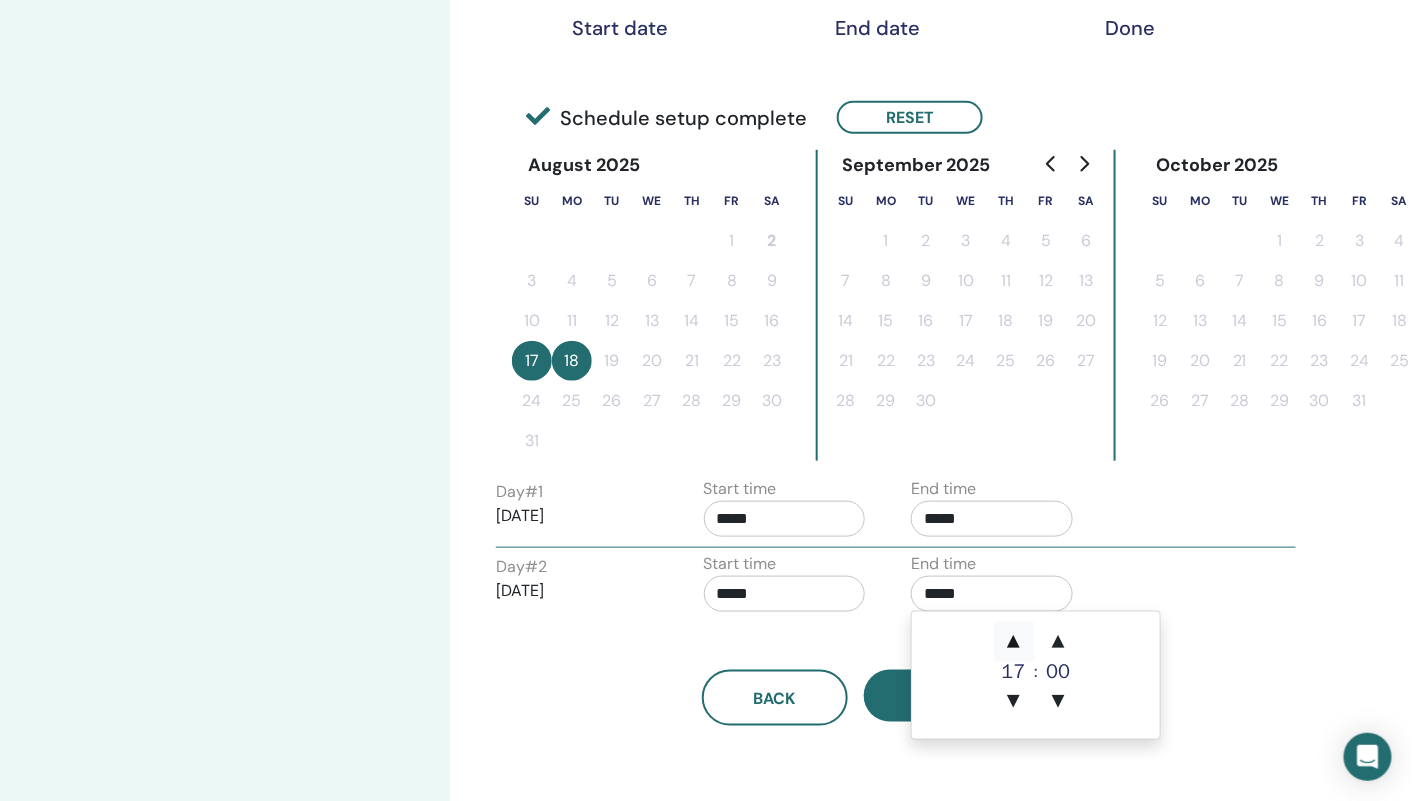 click on "▲" 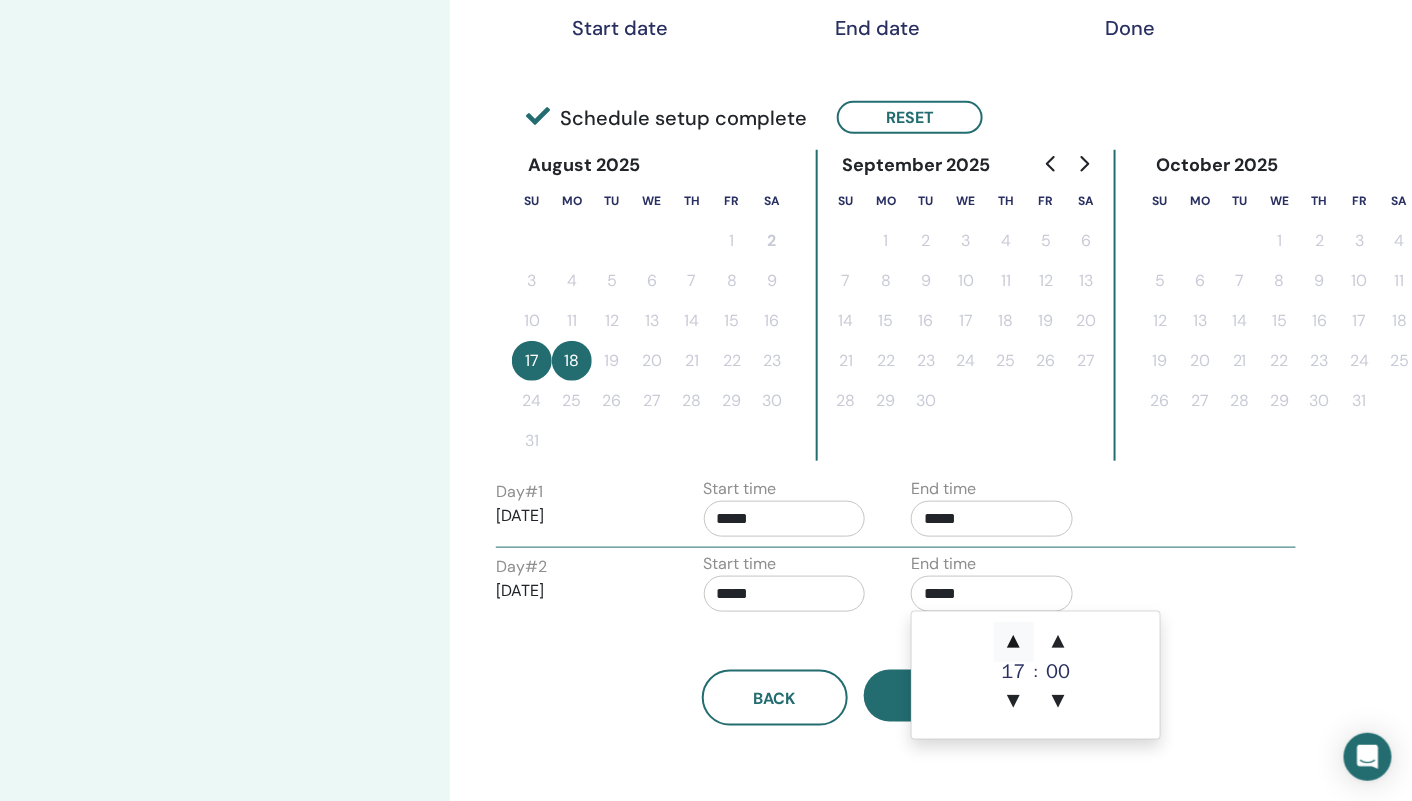 type on "*****" 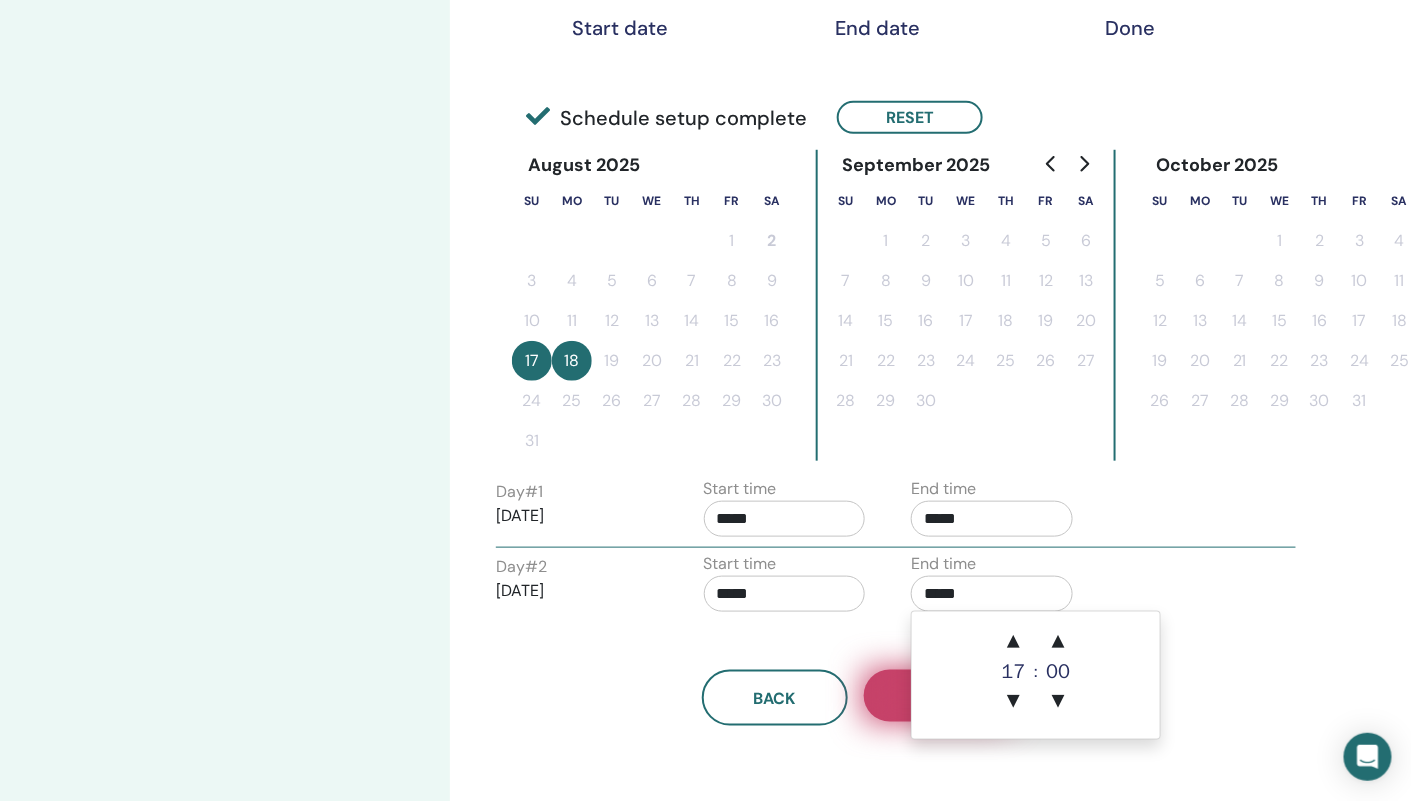 click on "Next" at bounding box center (937, 696) 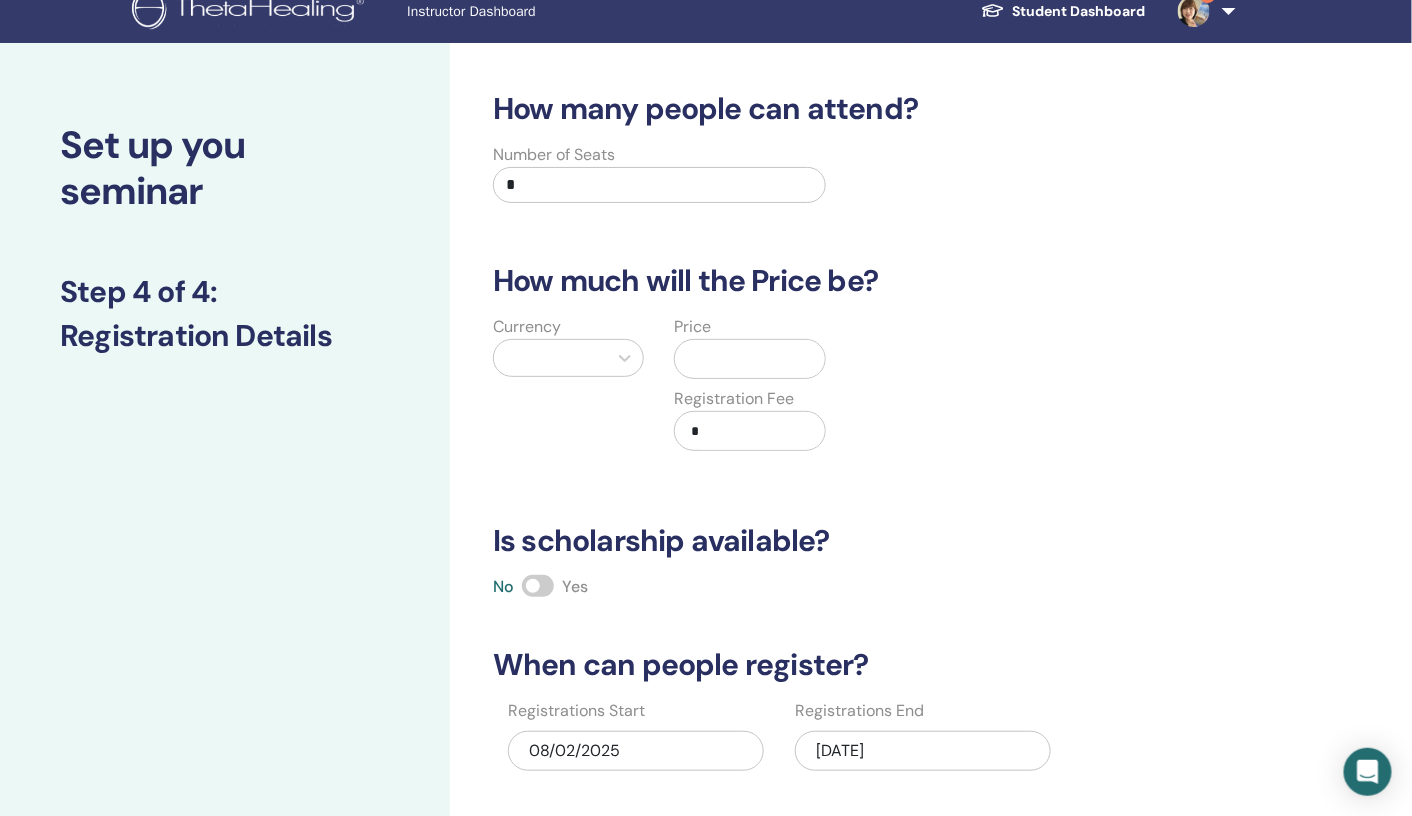 scroll, scrollTop: 0, scrollLeft: 0, axis: both 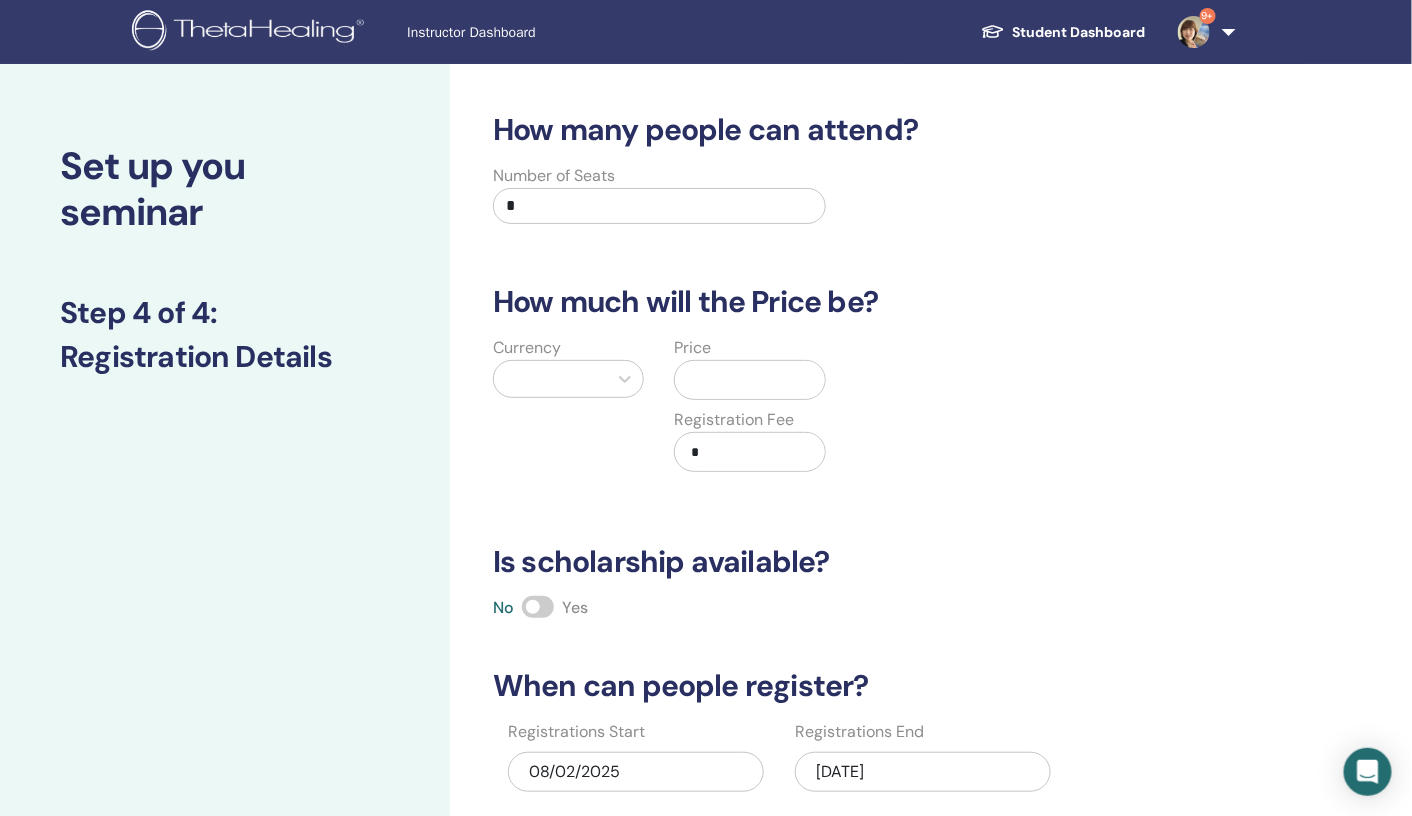 click on "*" at bounding box center [659, 206] 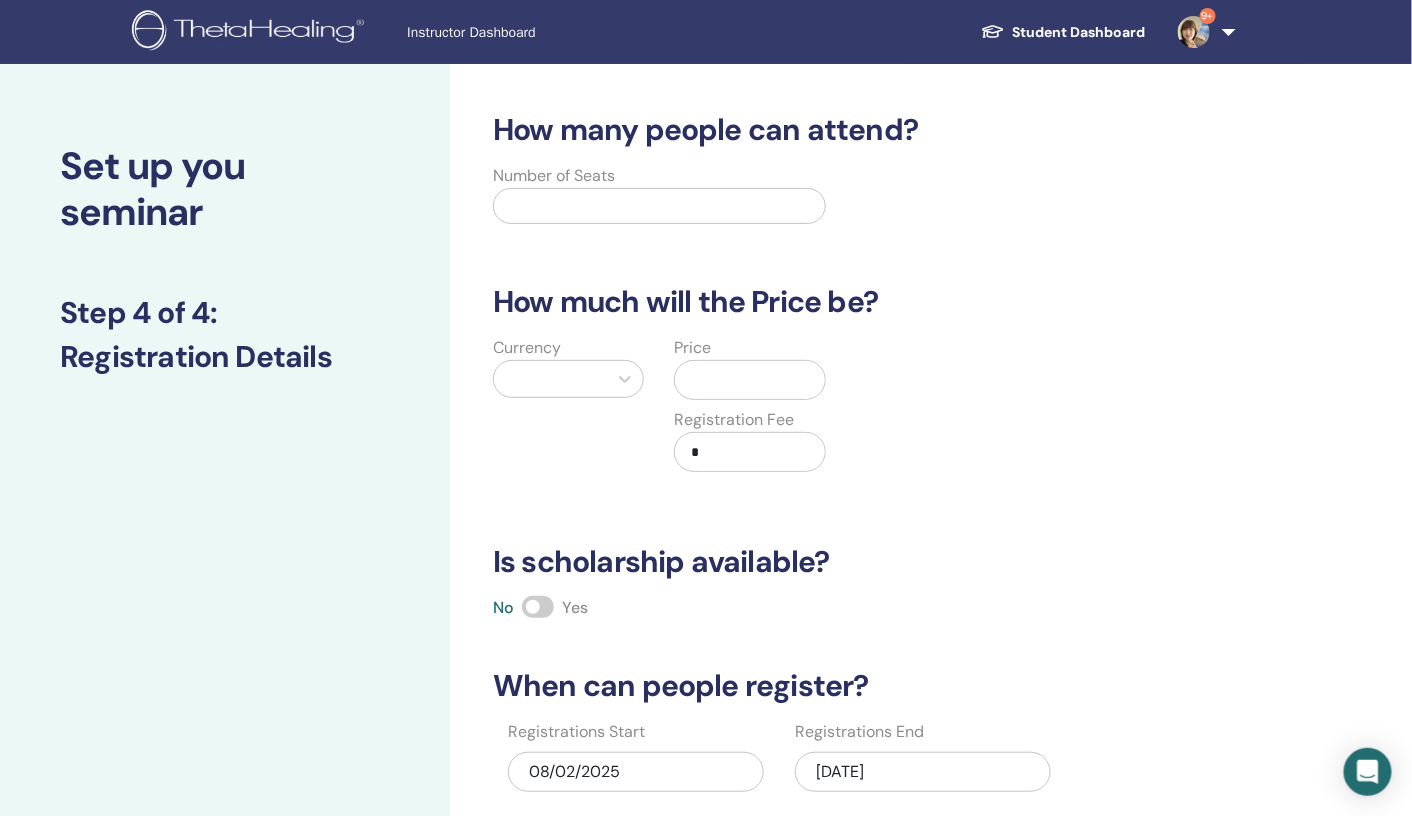 type on "*" 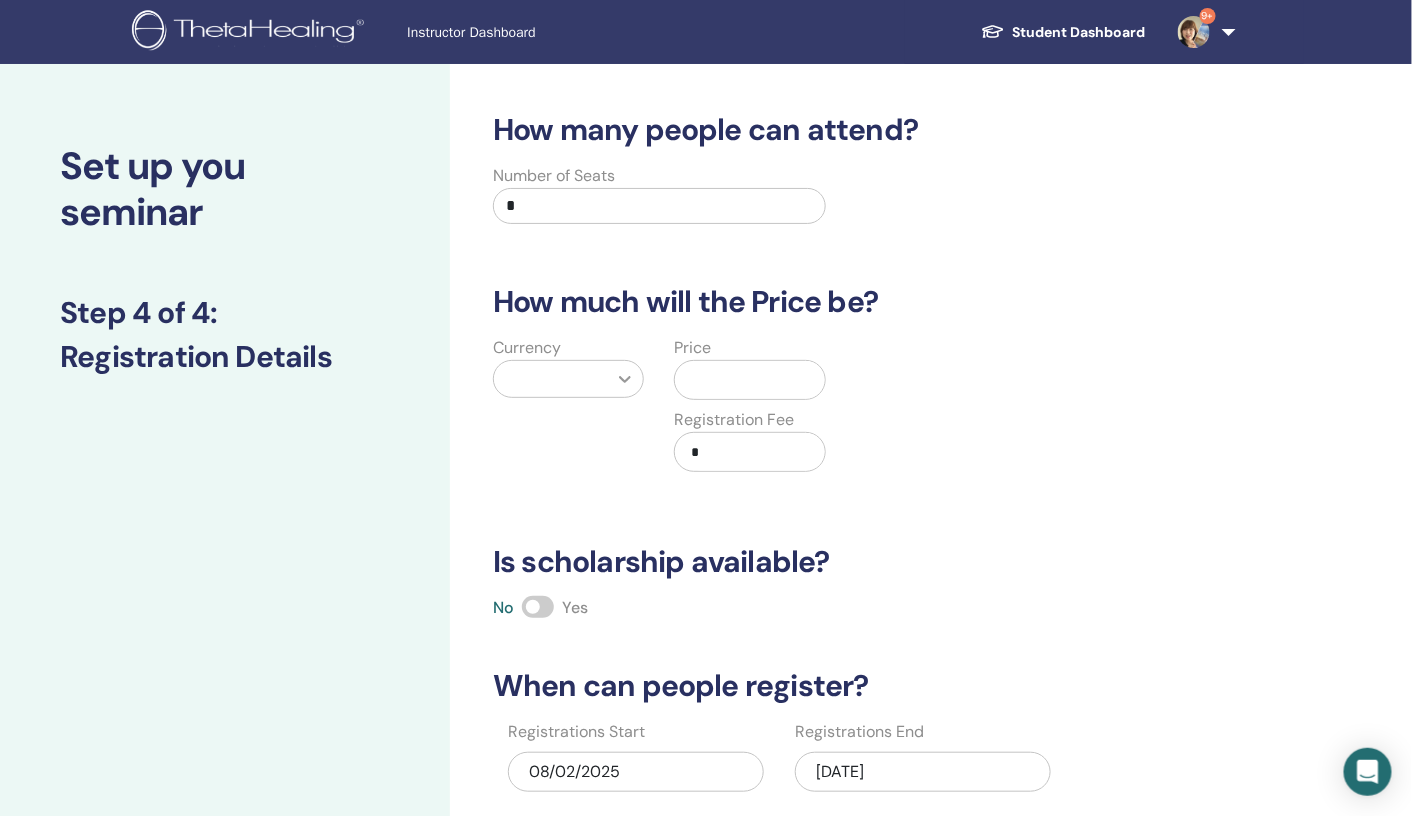 type on "*" 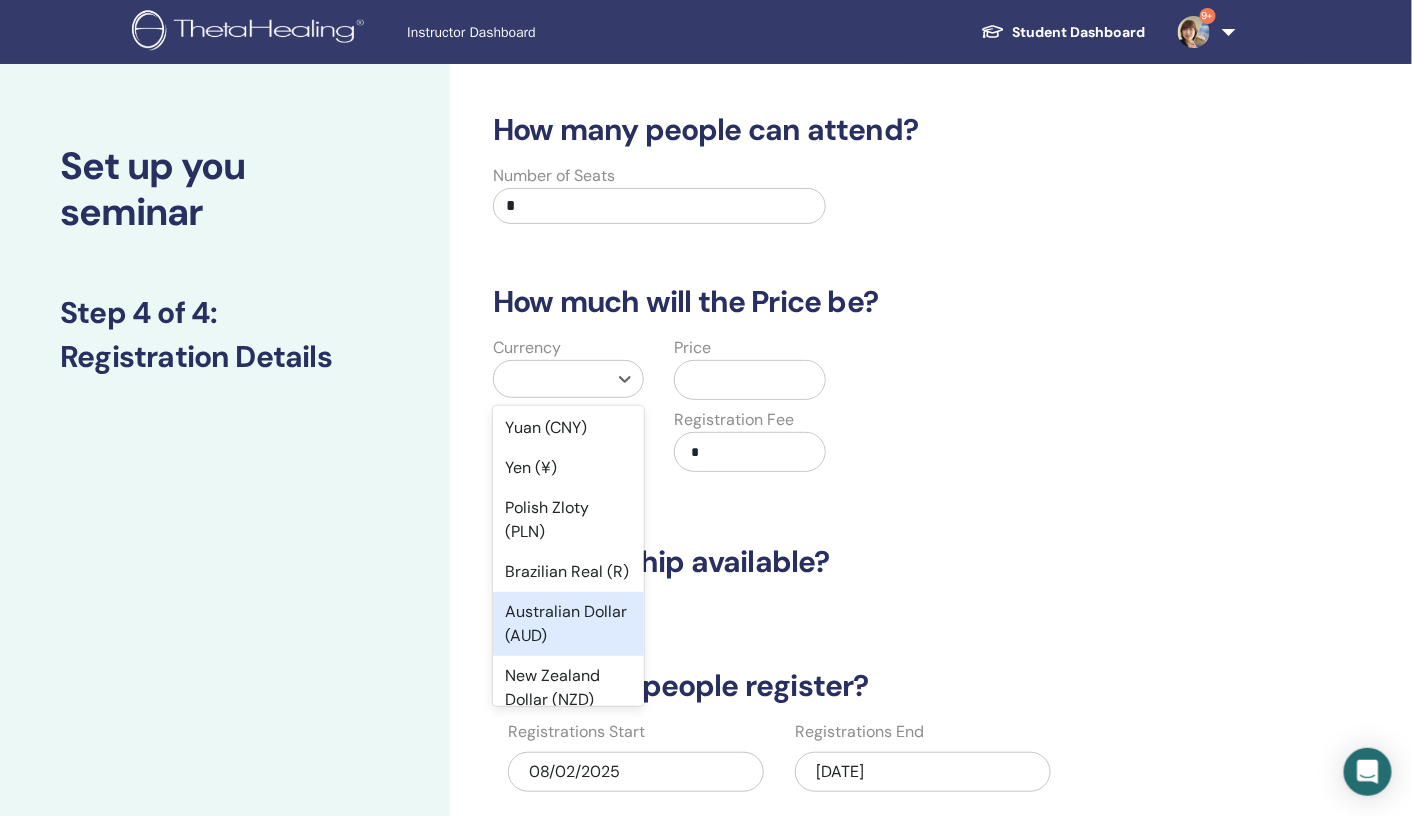 scroll, scrollTop: 250, scrollLeft: 0, axis: vertical 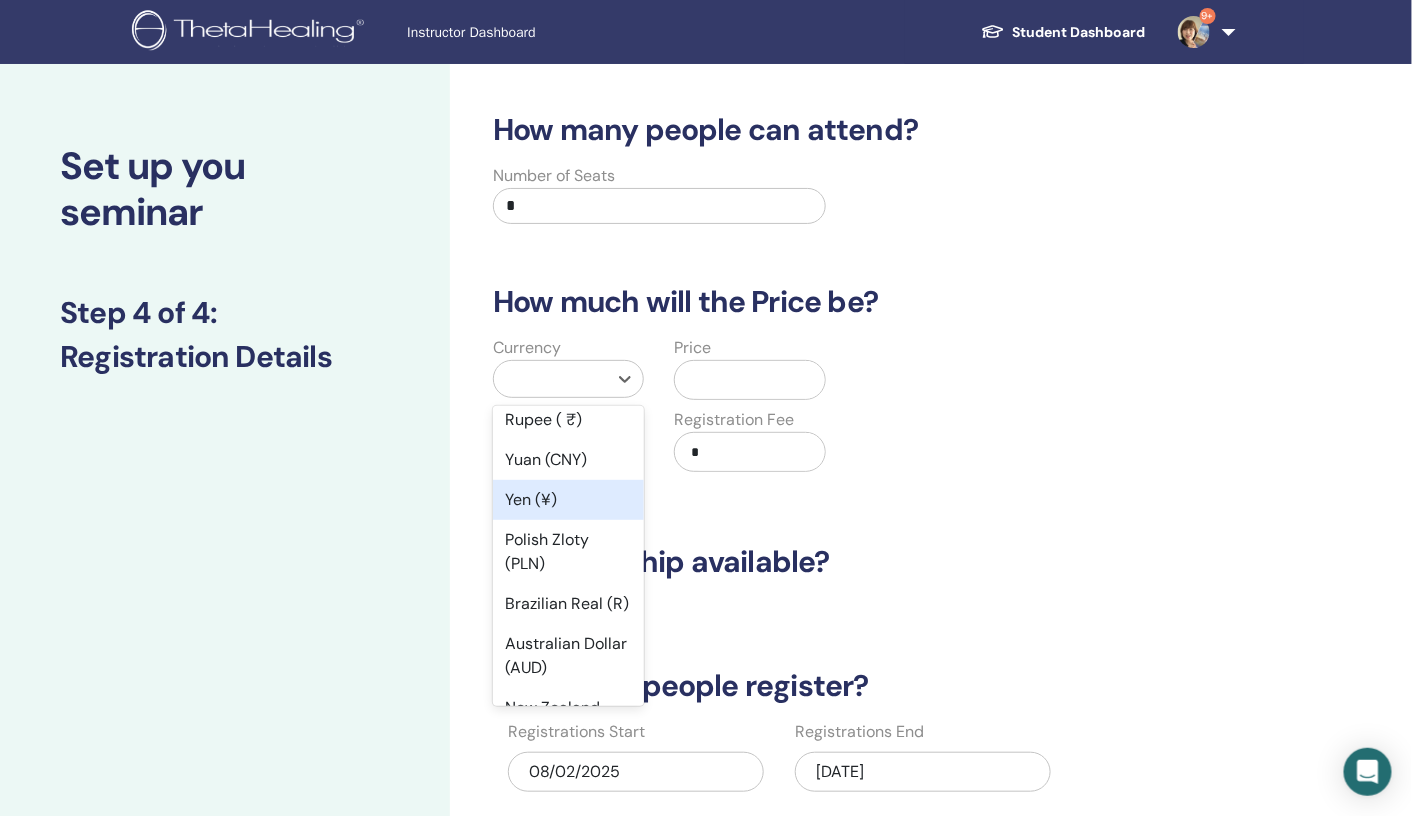 click on "Yen (¥)" at bounding box center (568, 500) 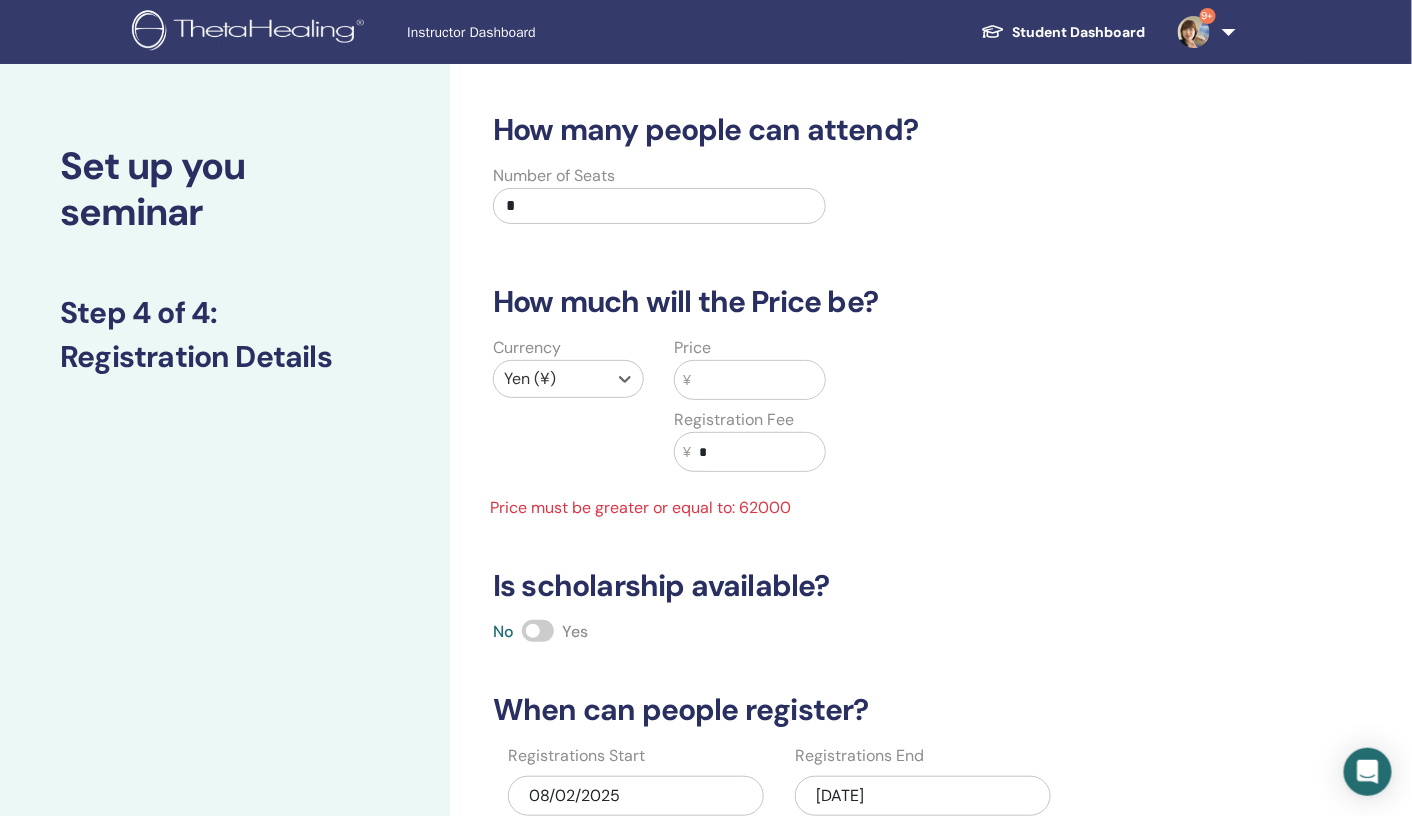 click at bounding box center (758, 380) 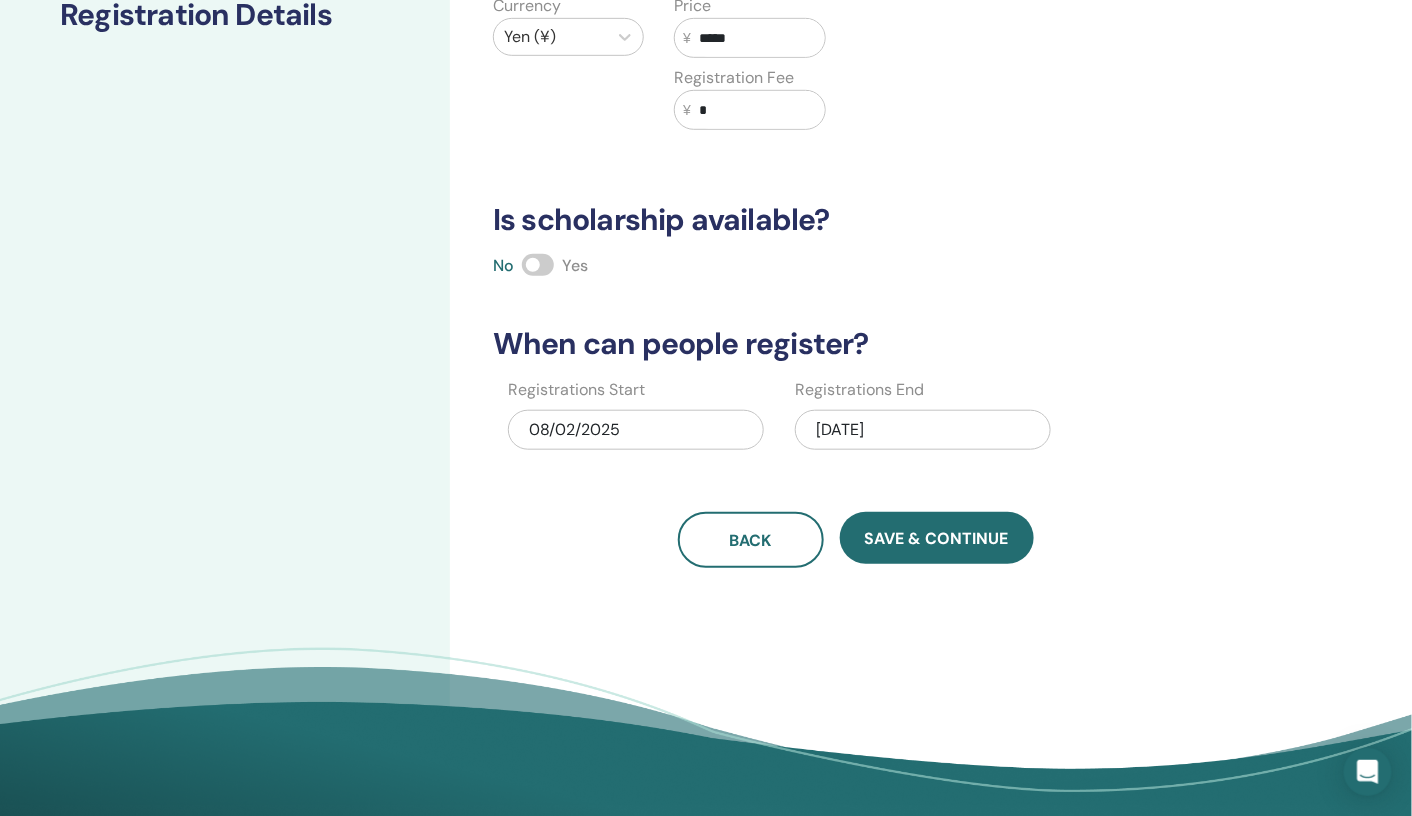 scroll, scrollTop: 345, scrollLeft: 0, axis: vertical 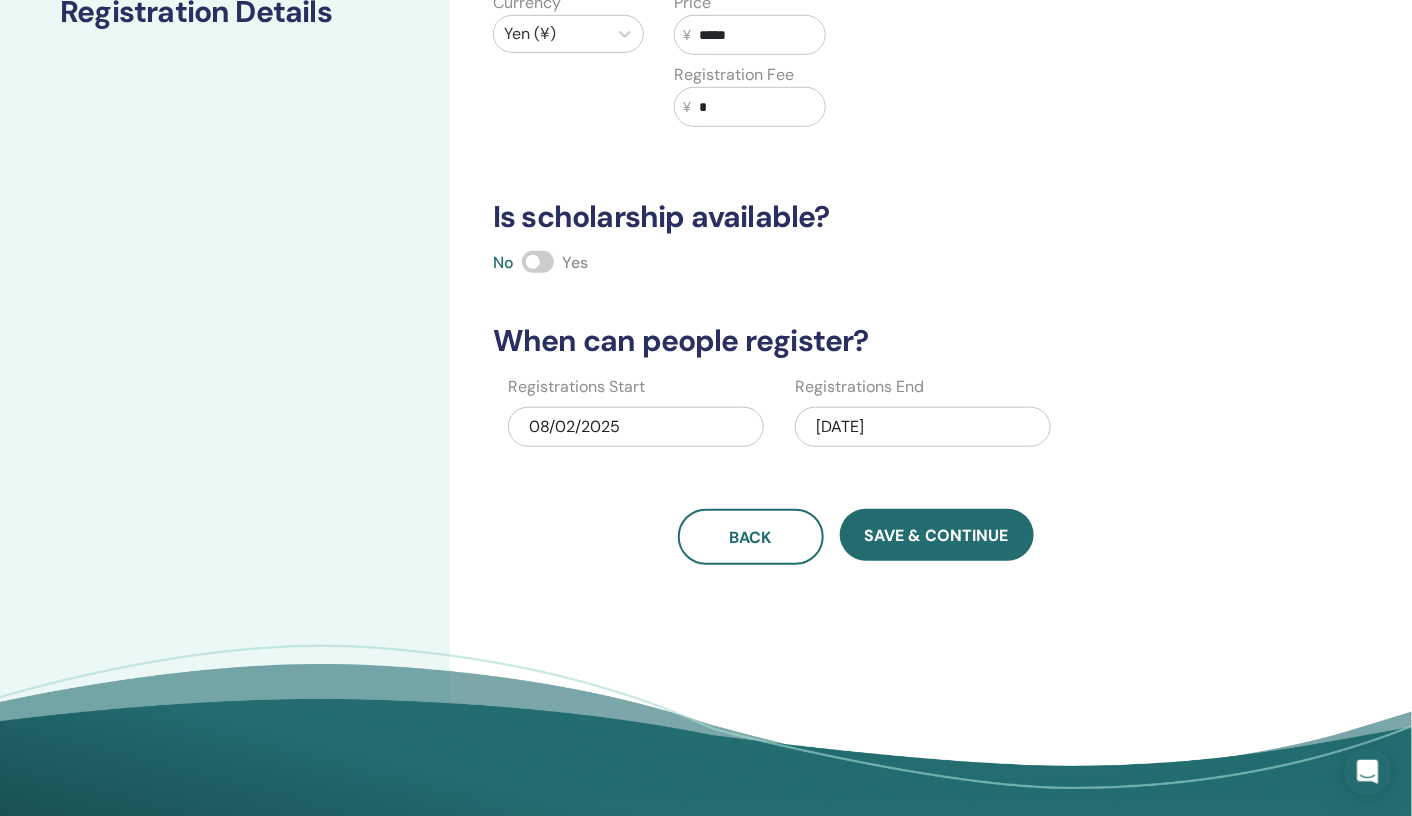 type on "*****" 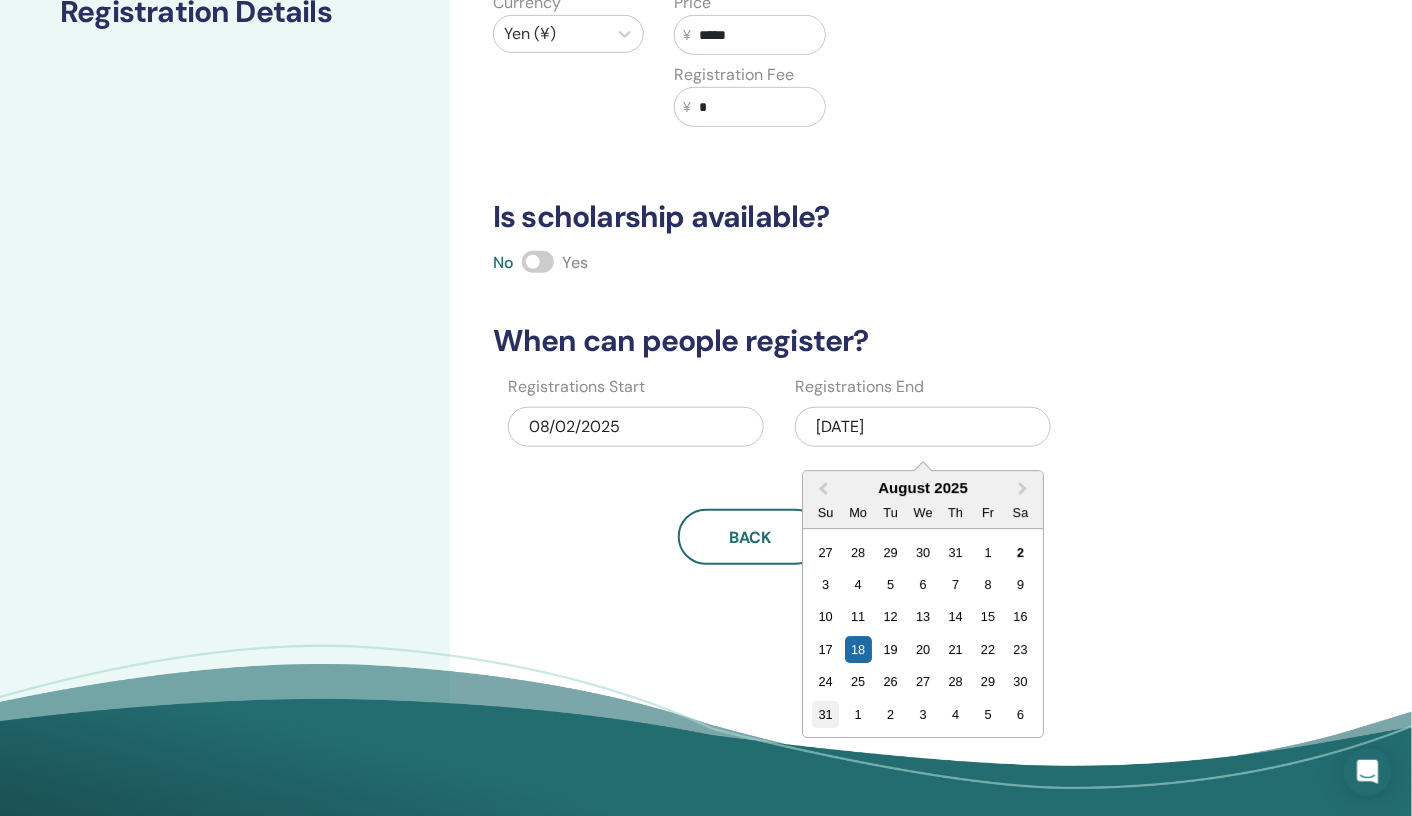 click on "31" at bounding box center (826, 714) 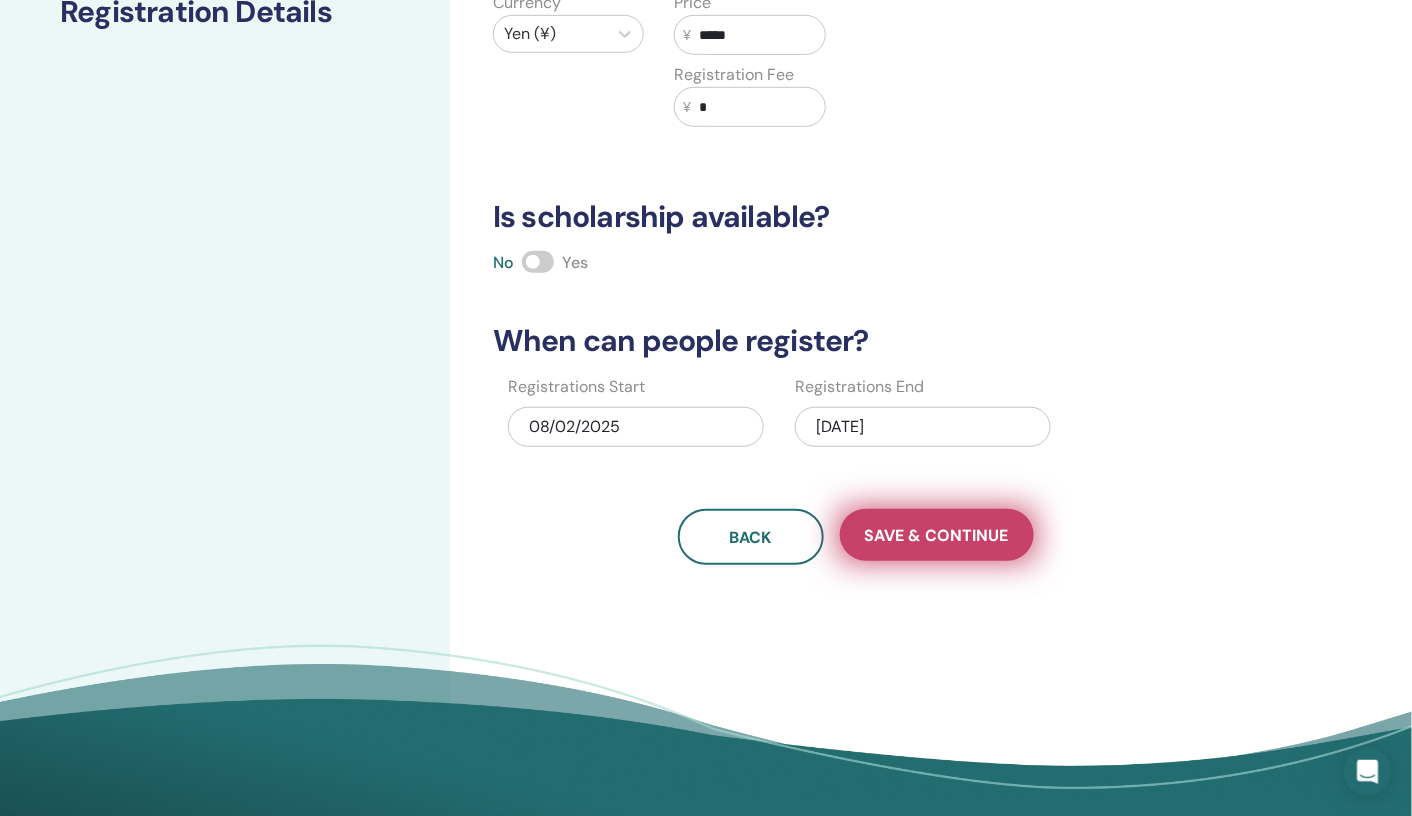 click on "Save & Continue" at bounding box center [937, 535] 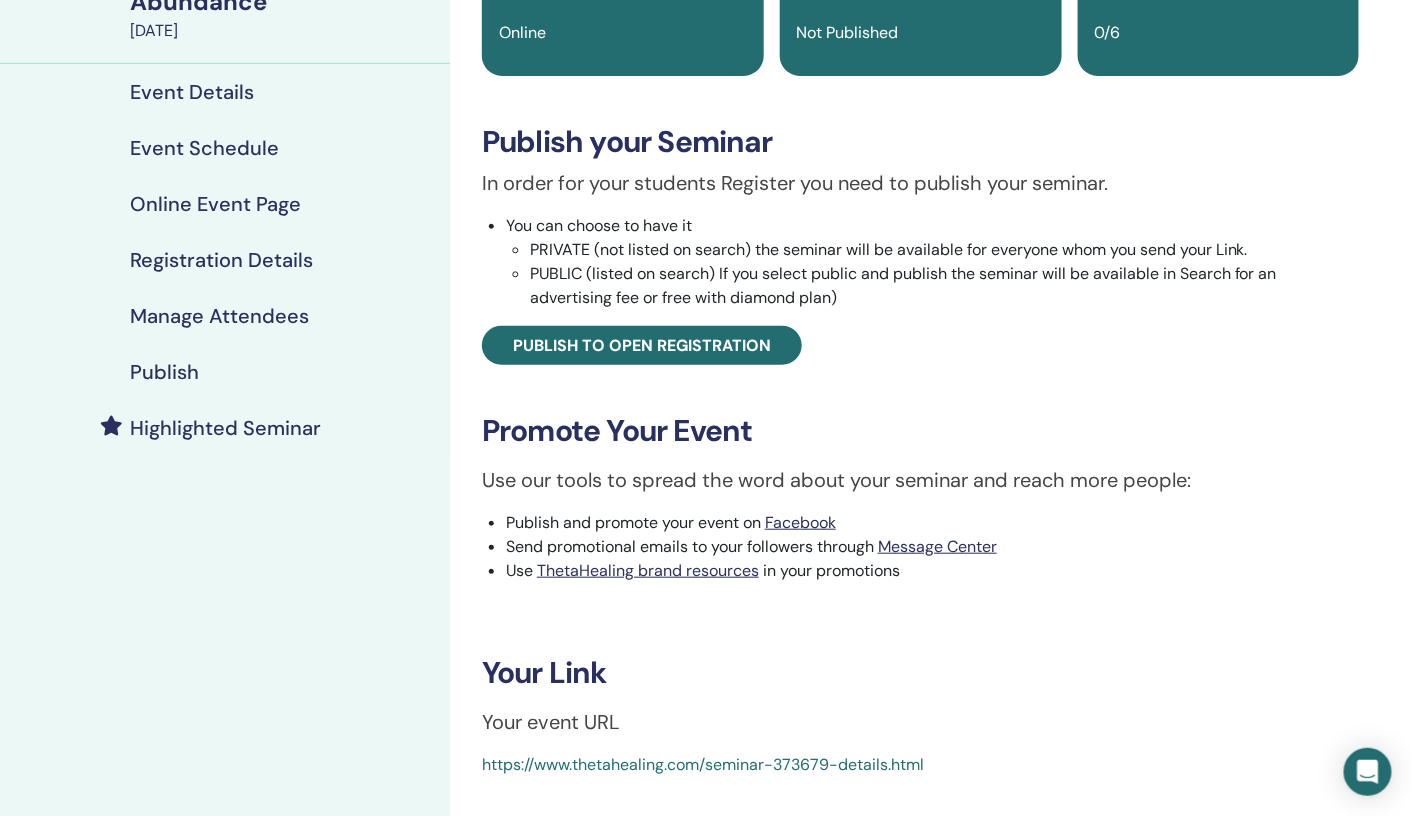 scroll, scrollTop: 218, scrollLeft: 0, axis: vertical 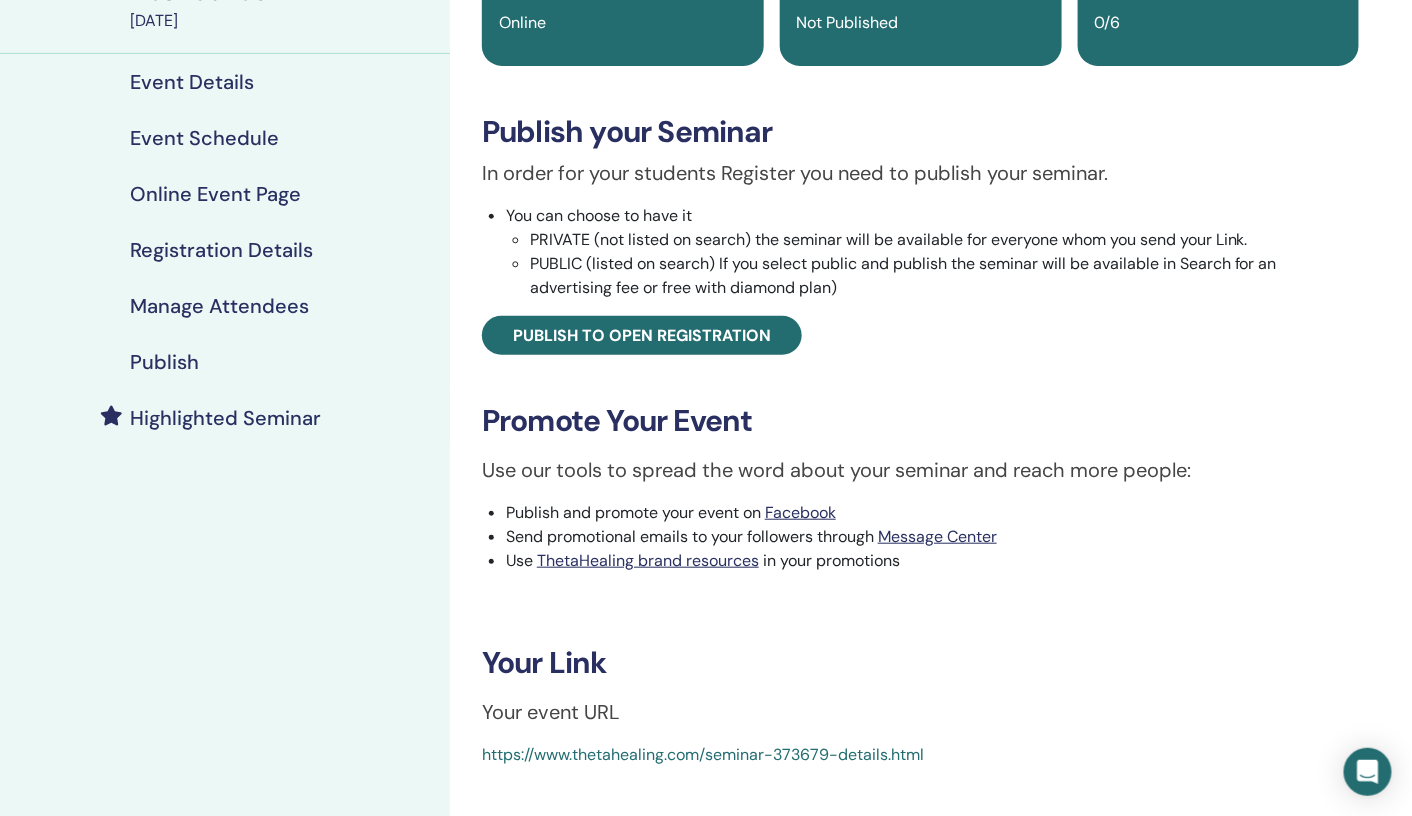 click on "Publish" at bounding box center [164, 362] 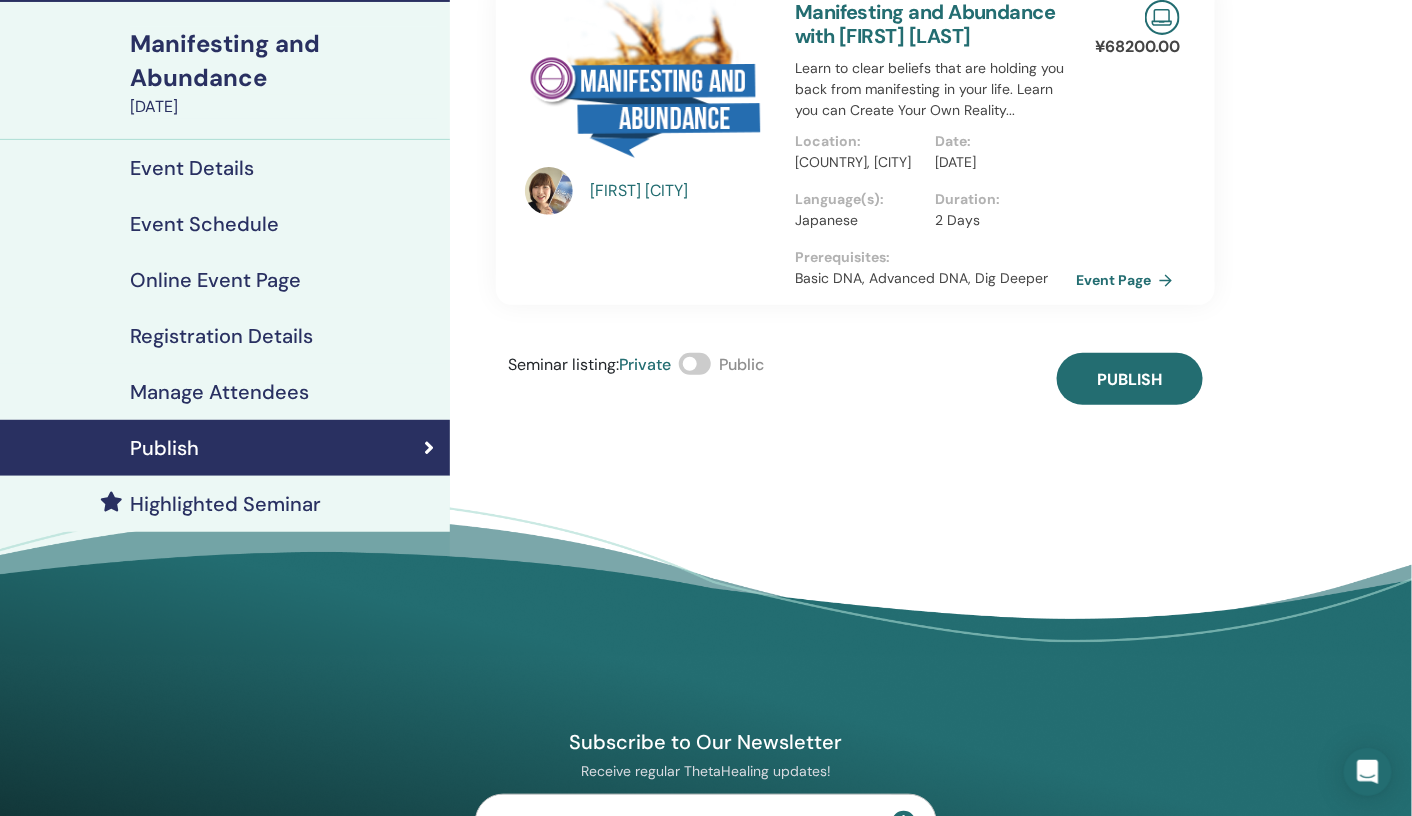 scroll, scrollTop: 130, scrollLeft: 0, axis: vertical 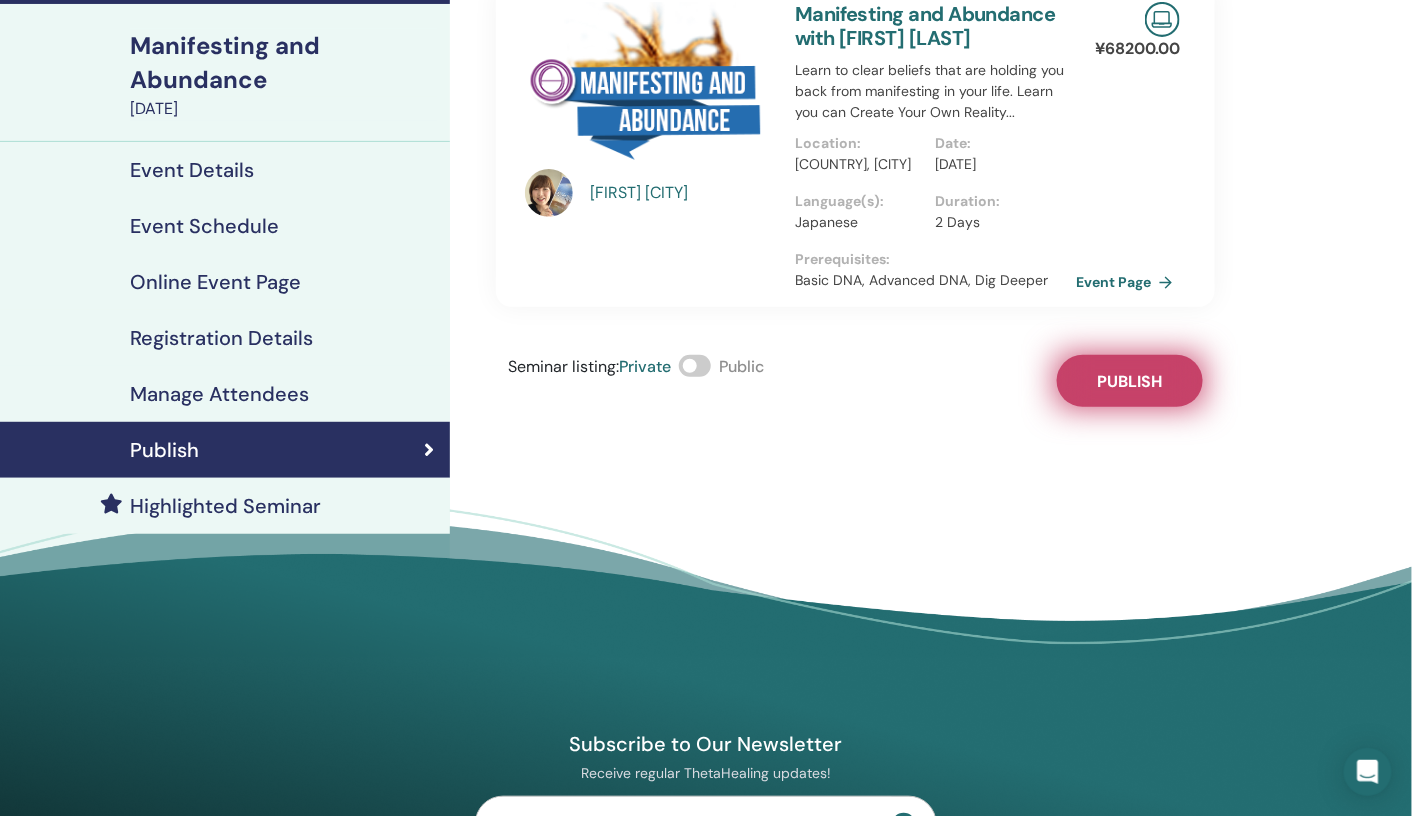 click on "Publish" at bounding box center (1130, 381) 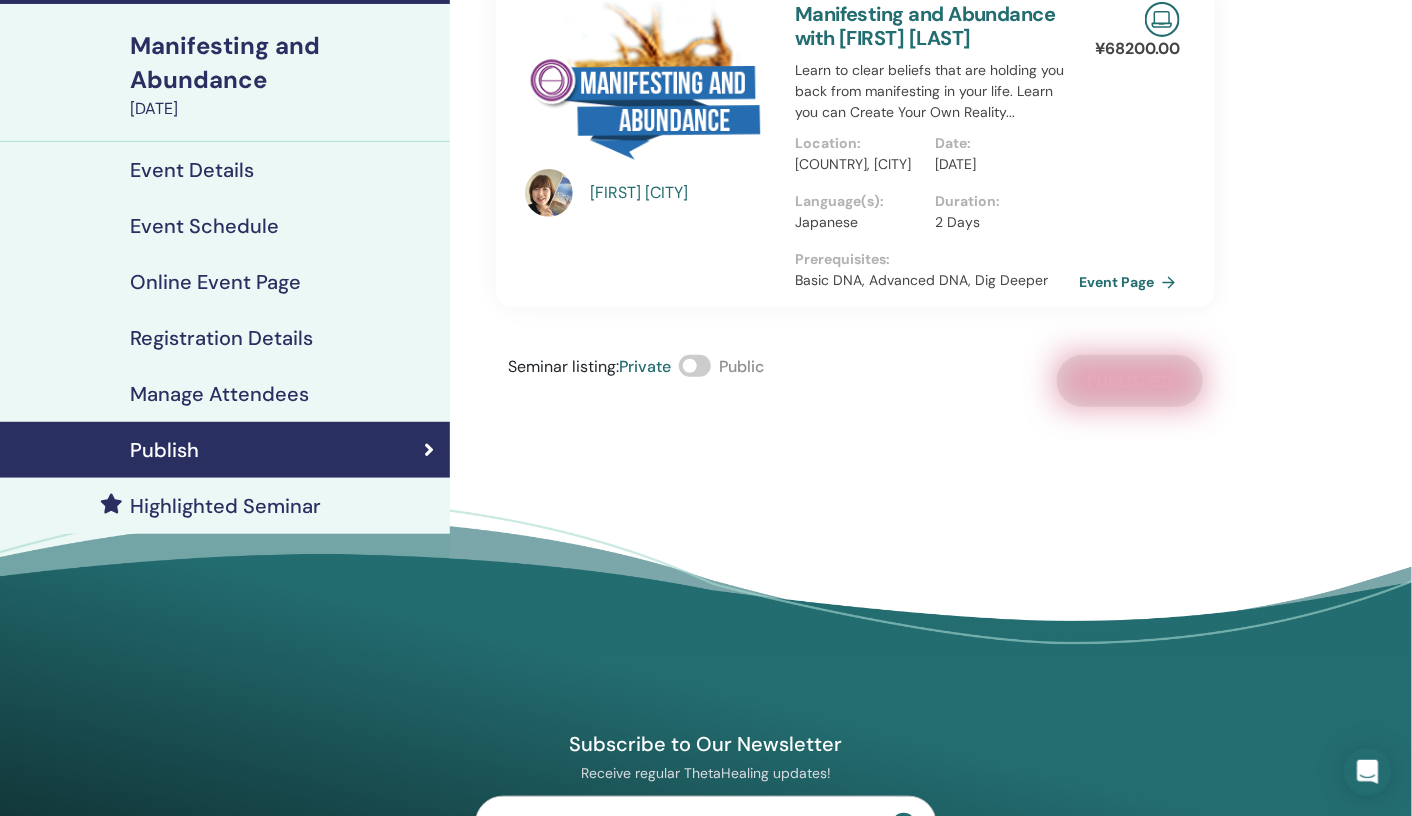 click on "Event Page" at bounding box center (1131, 282) 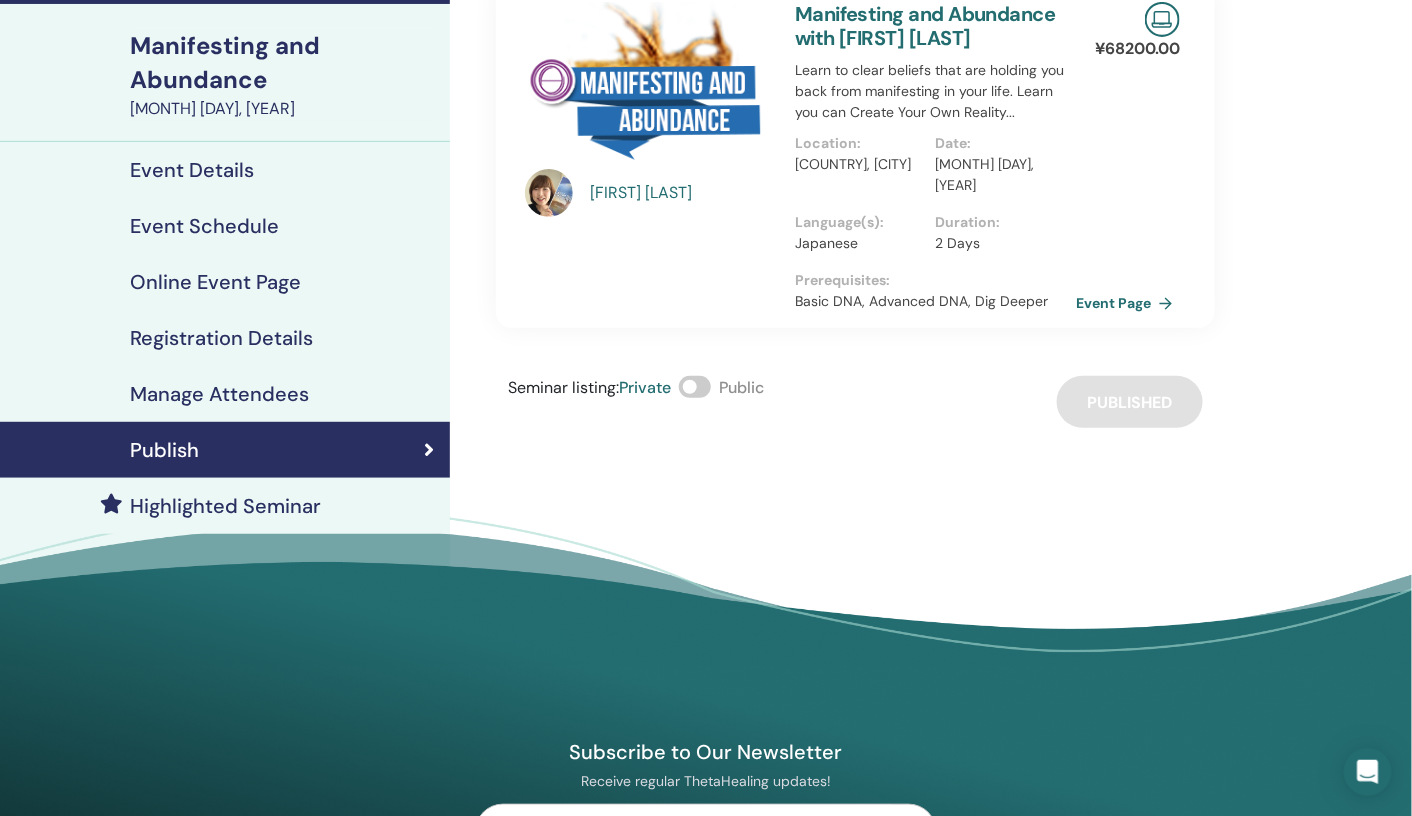 scroll, scrollTop: 0, scrollLeft: 0, axis: both 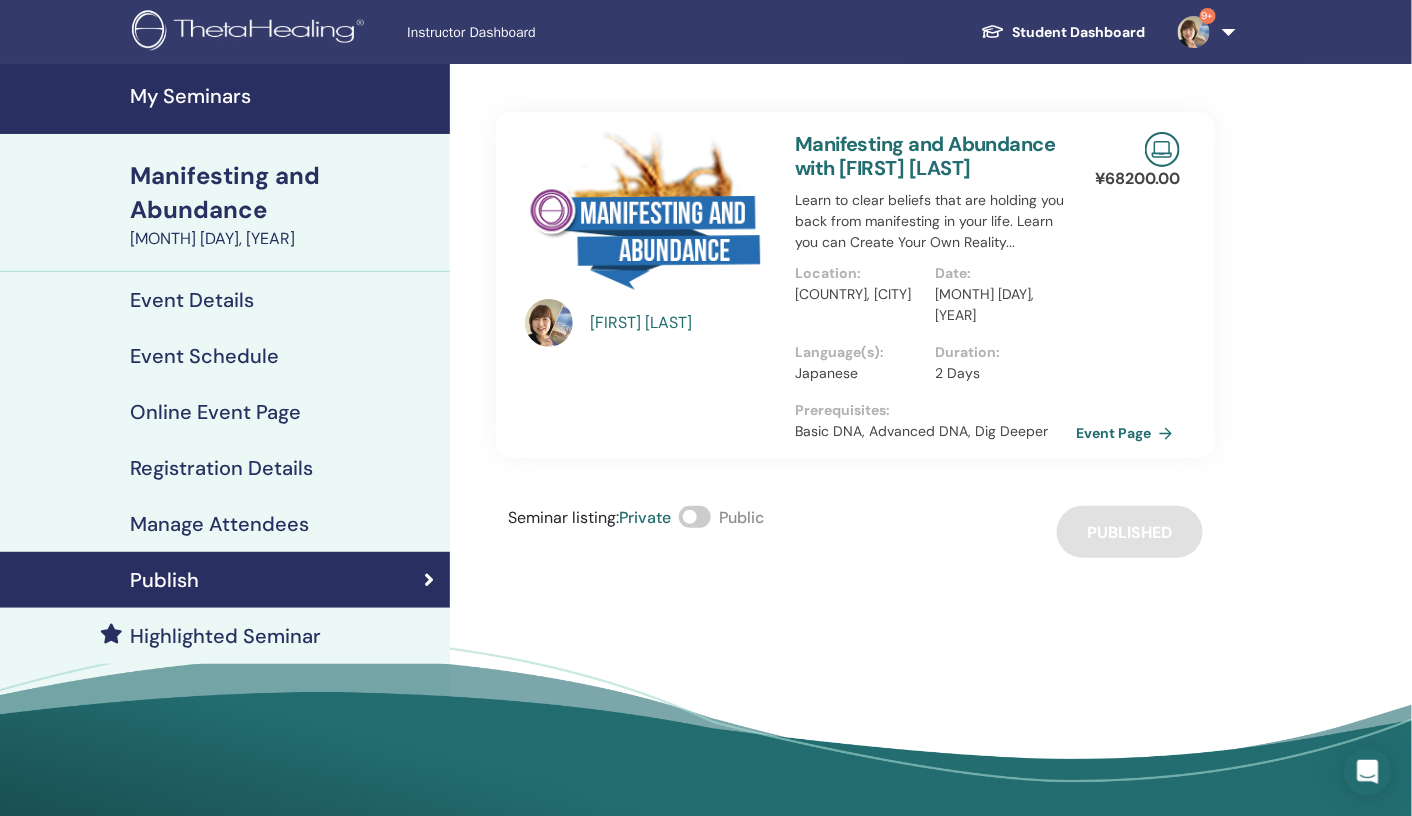 click on "My Seminars" at bounding box center [225, 99] 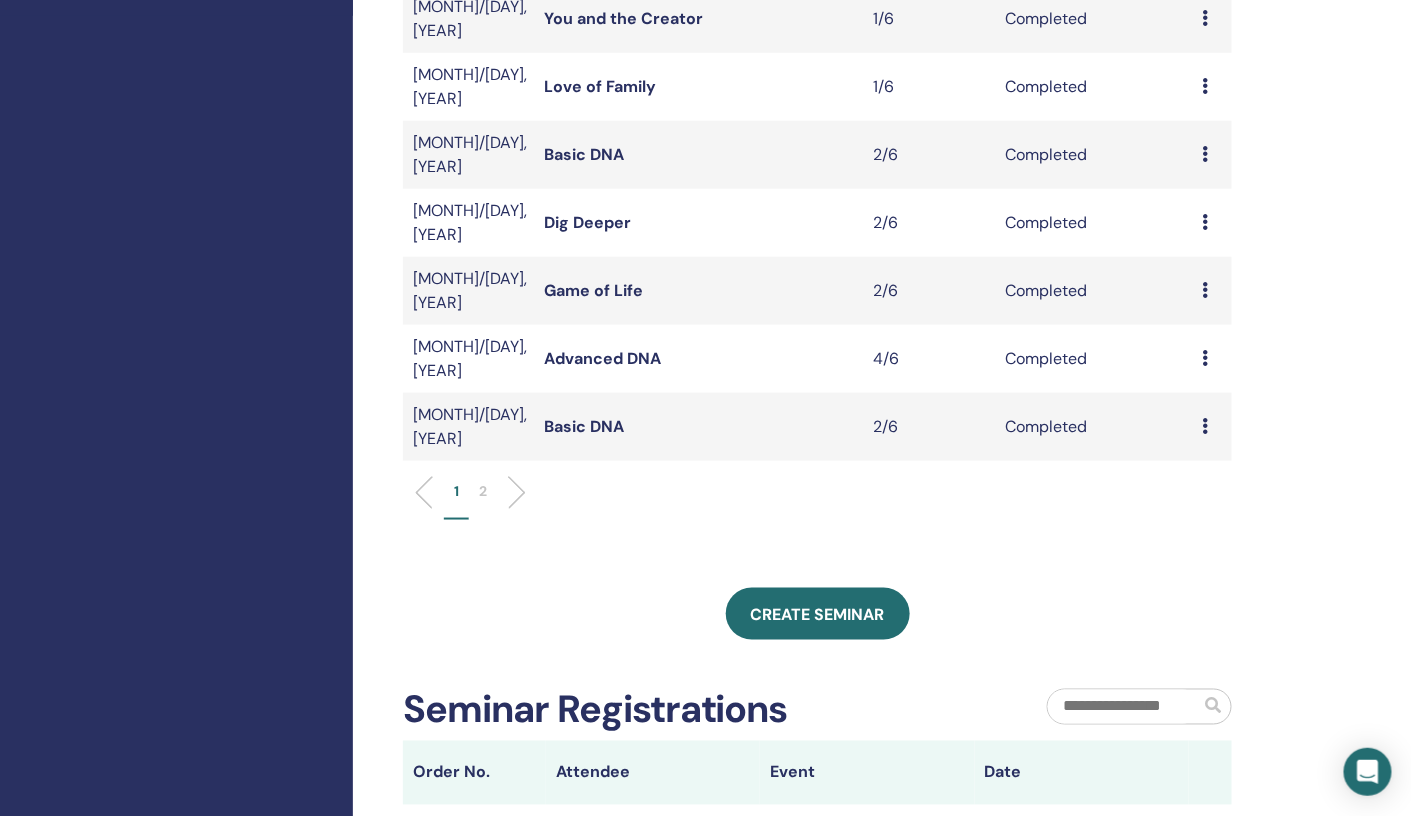 scroll, scrollTop: 621, scrollLeft: 0, axis: vertical 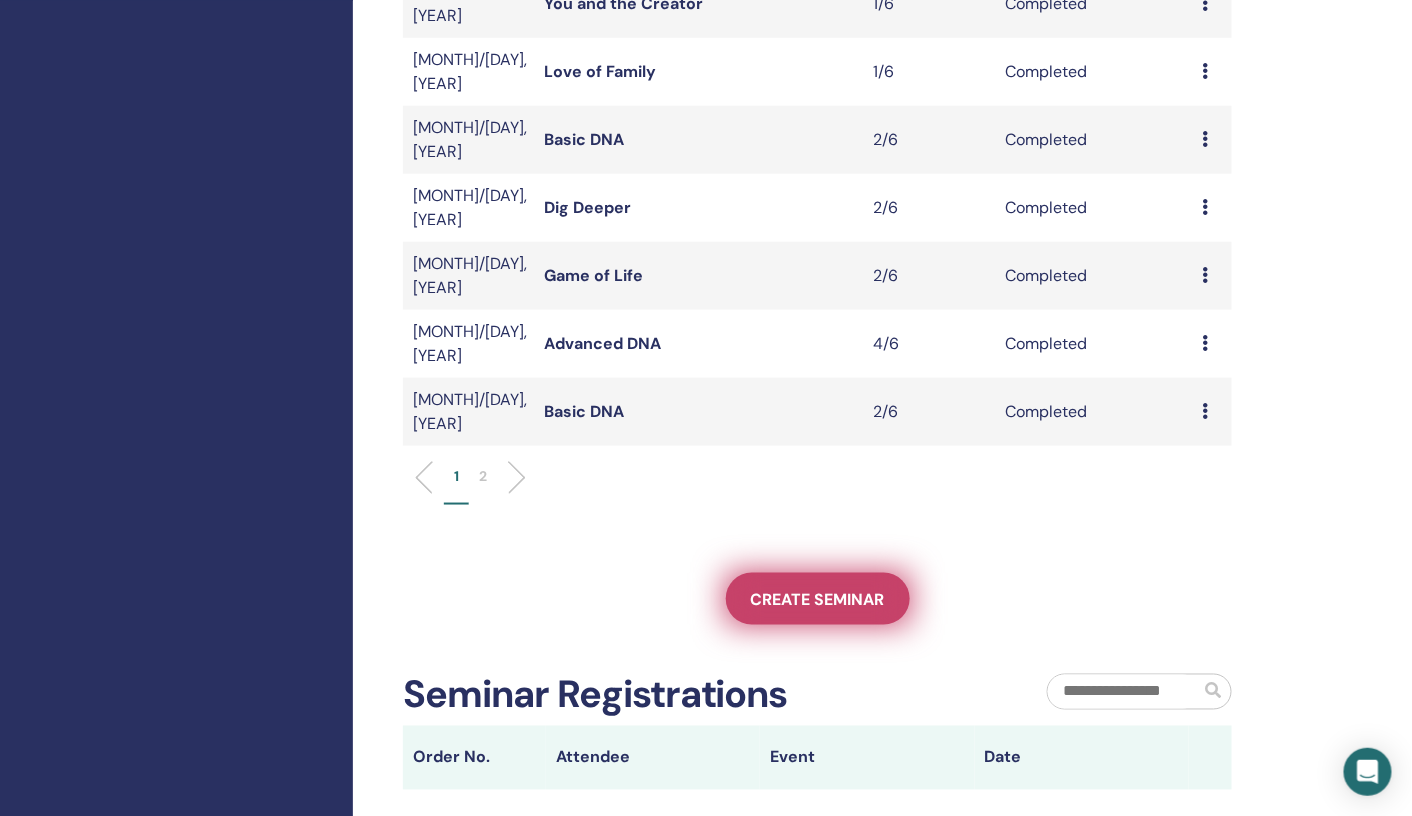 click on "Create seminar" at bounding box center (818, 599) 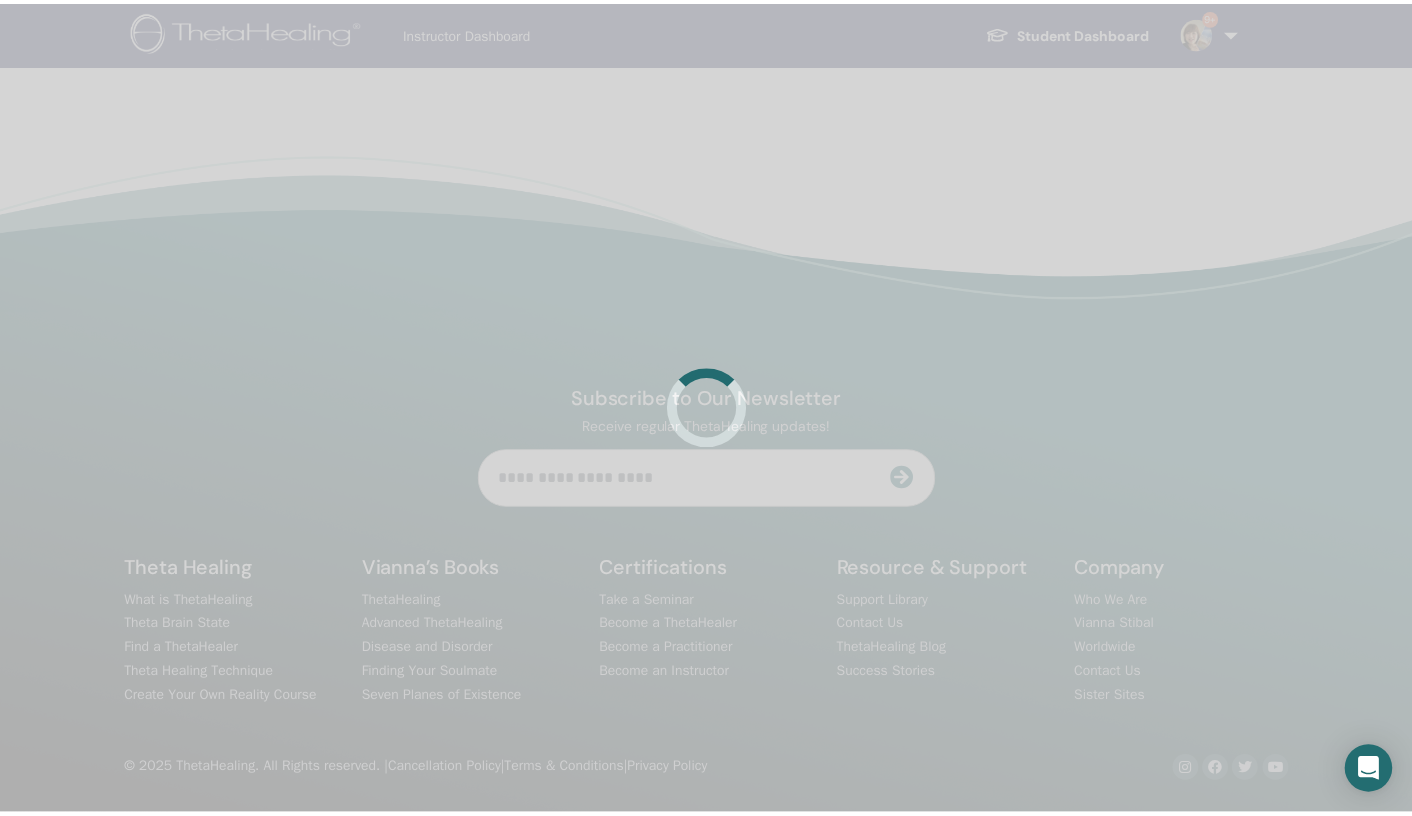 scroll, scrollTop: 0, scrollLeft: 0, axis: both 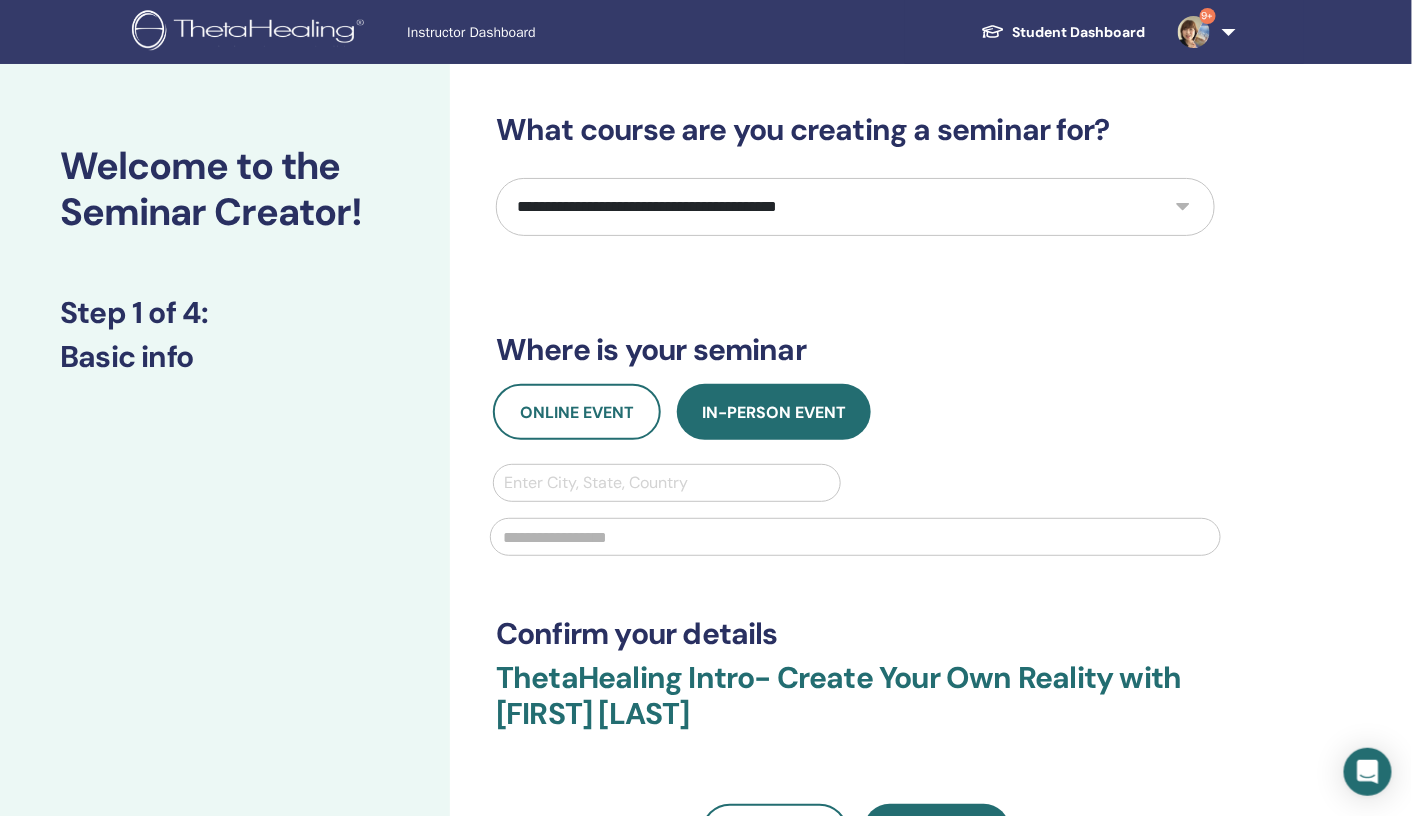 click on "**********" at bounding box center [855, 207] 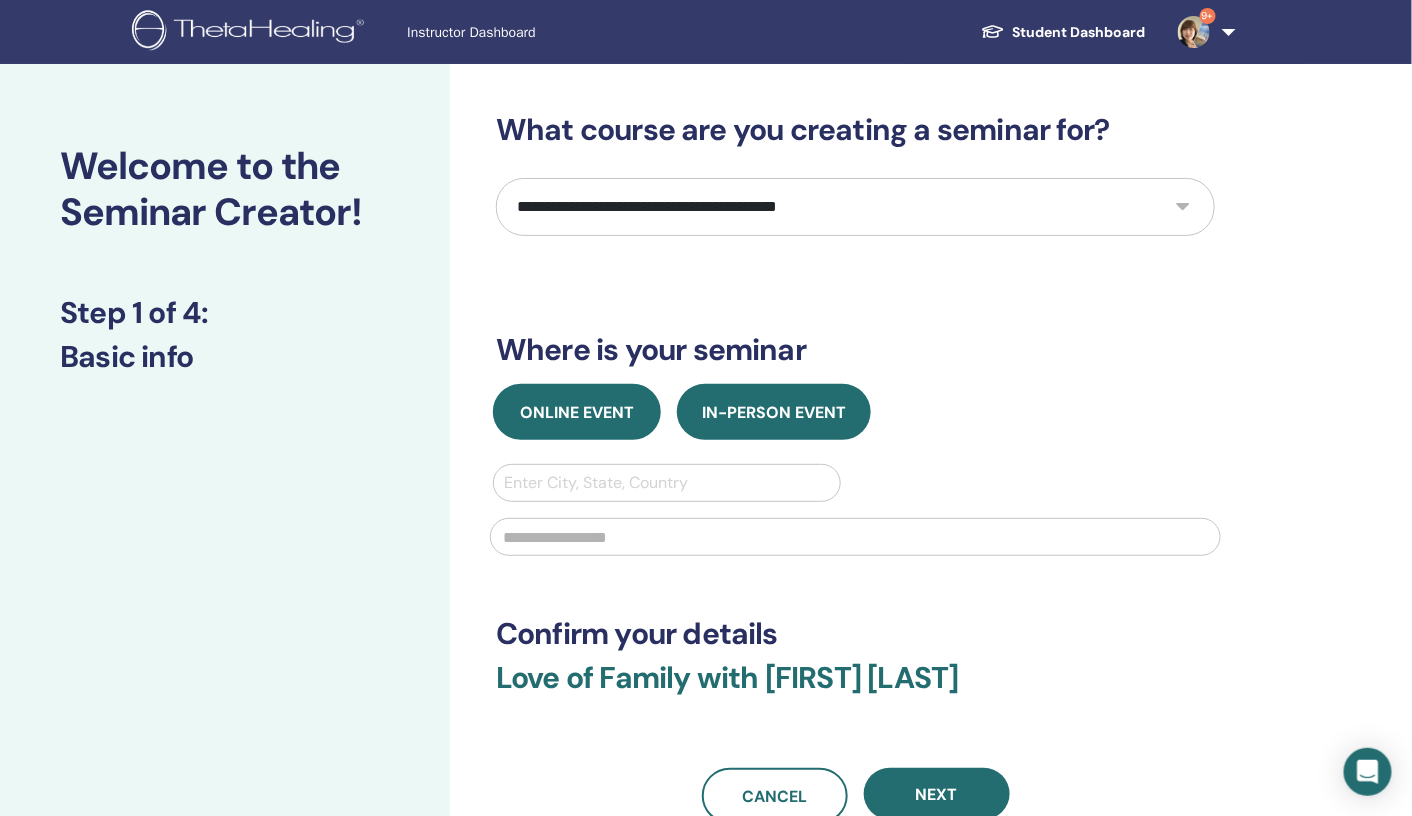 click on "Online Event" at bounding box center (577, 412) 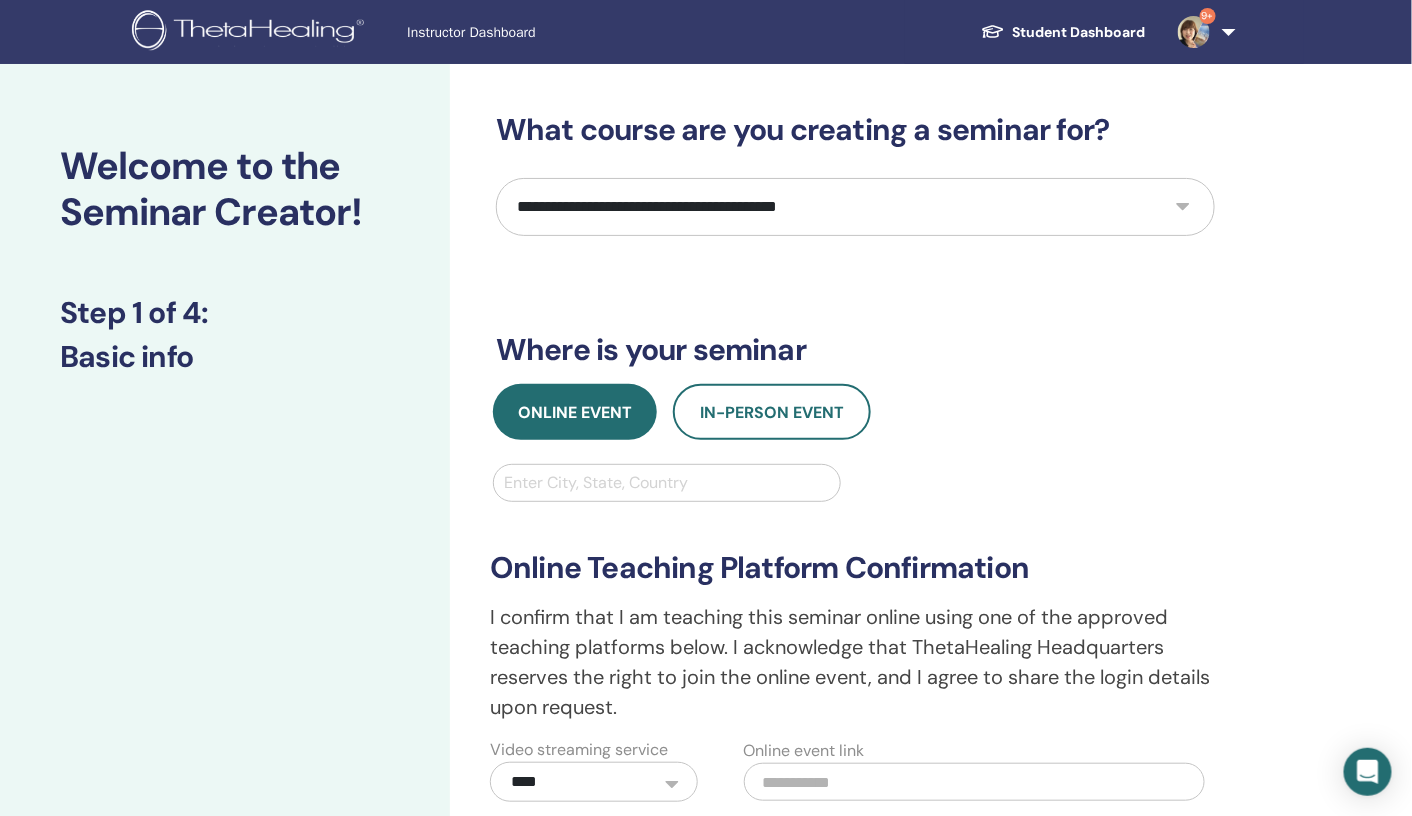 click at bounding box center (667, 483) 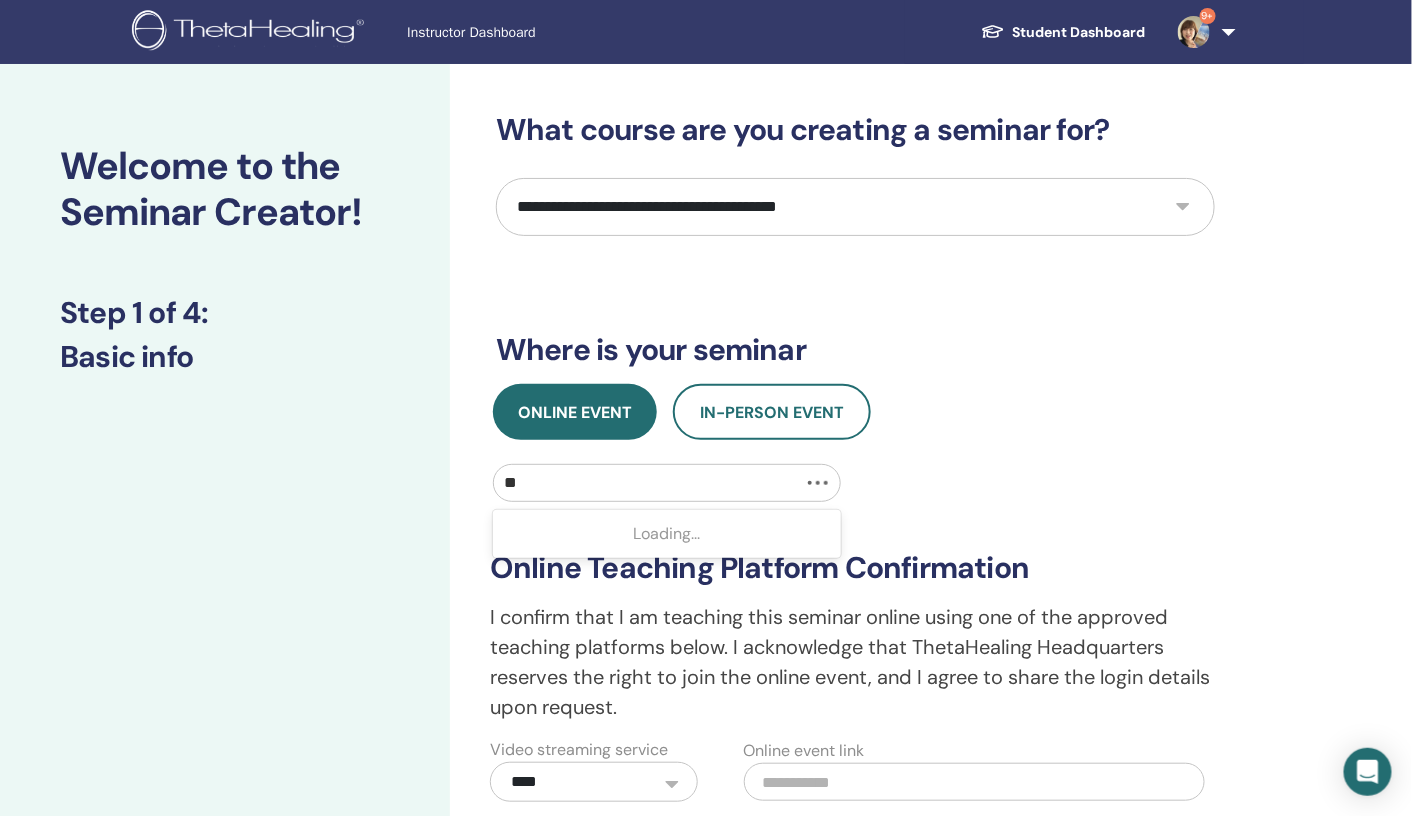 type on "*" 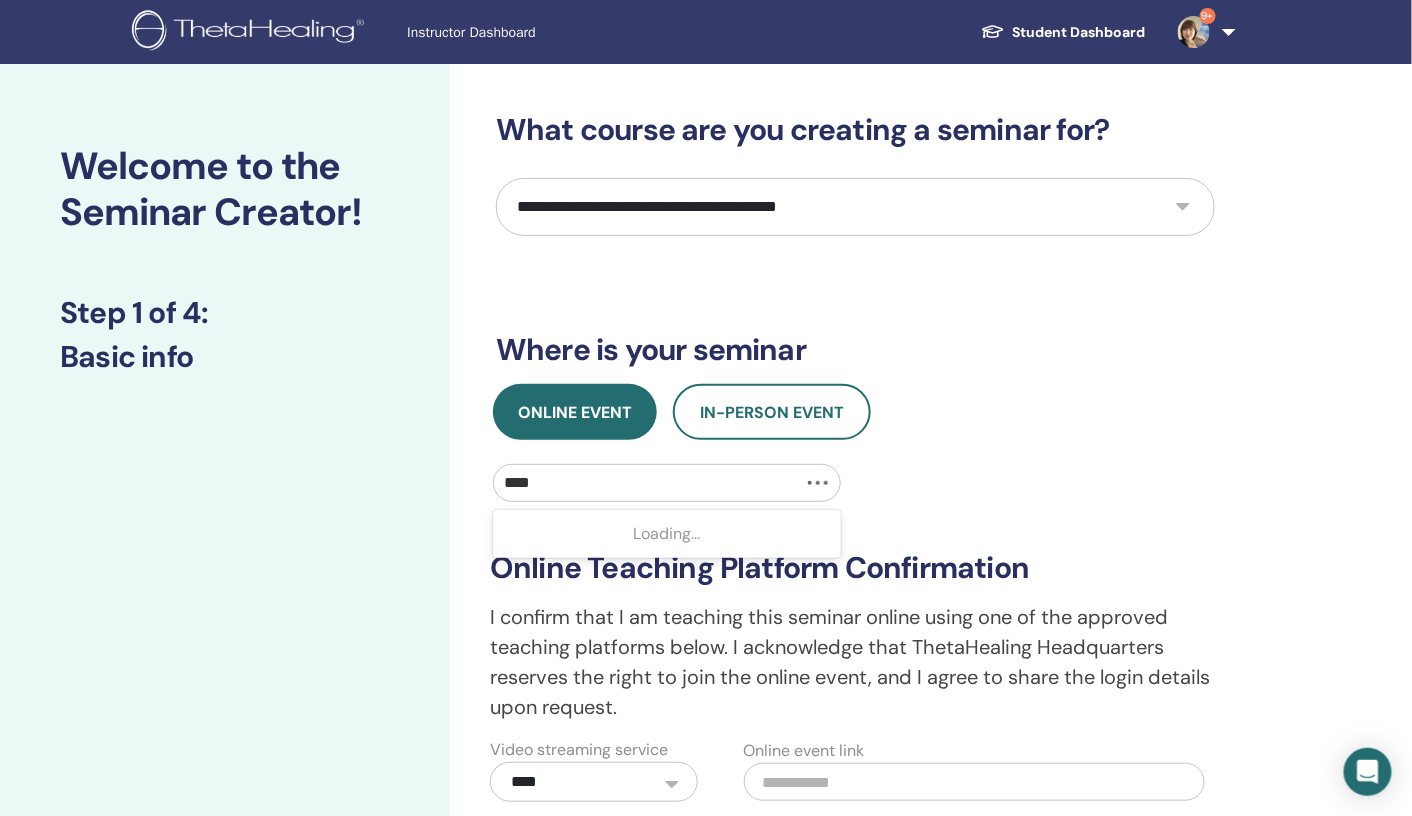 type on "*****" 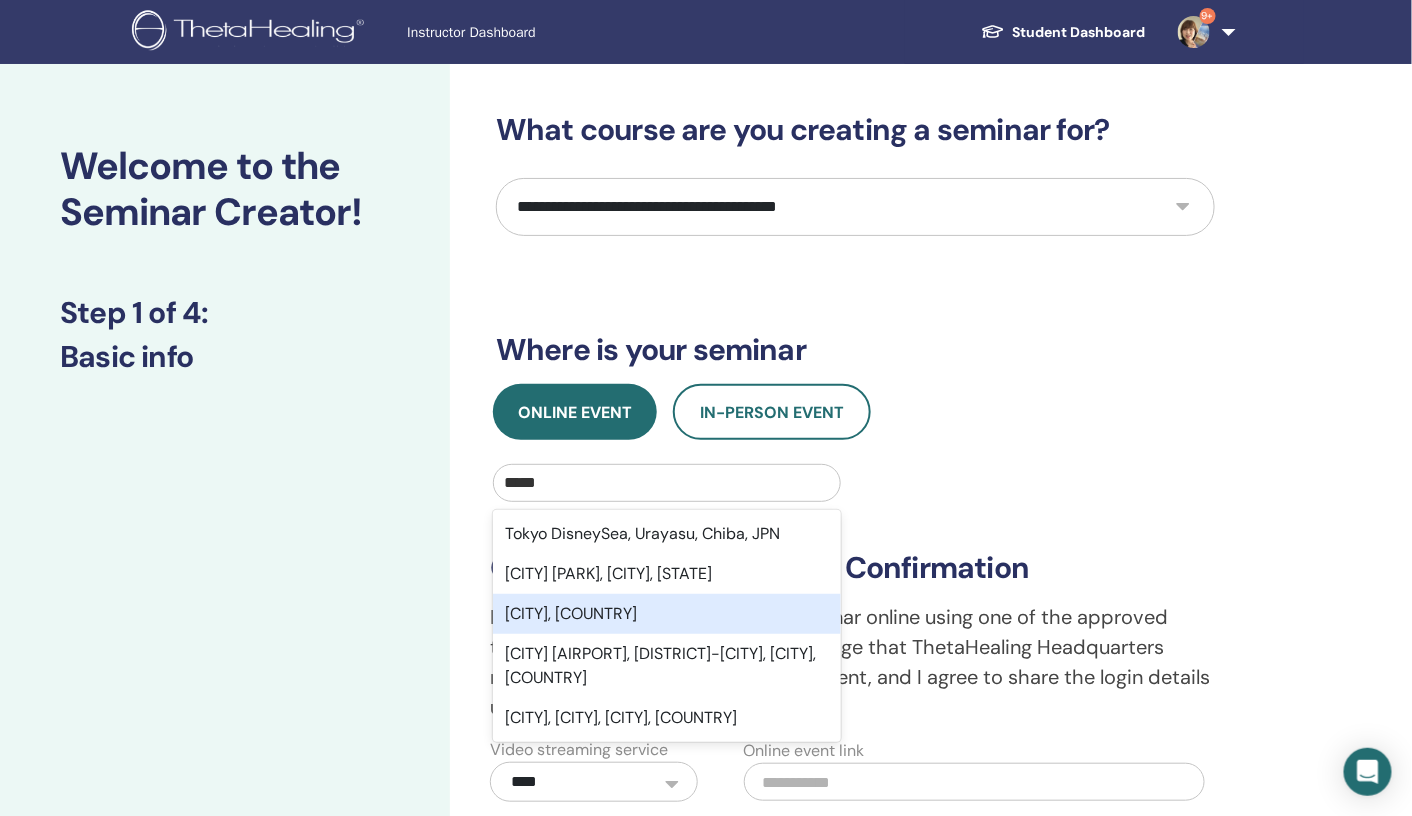 click on "Tokyo, JPN" at bounding box center (667, 614) 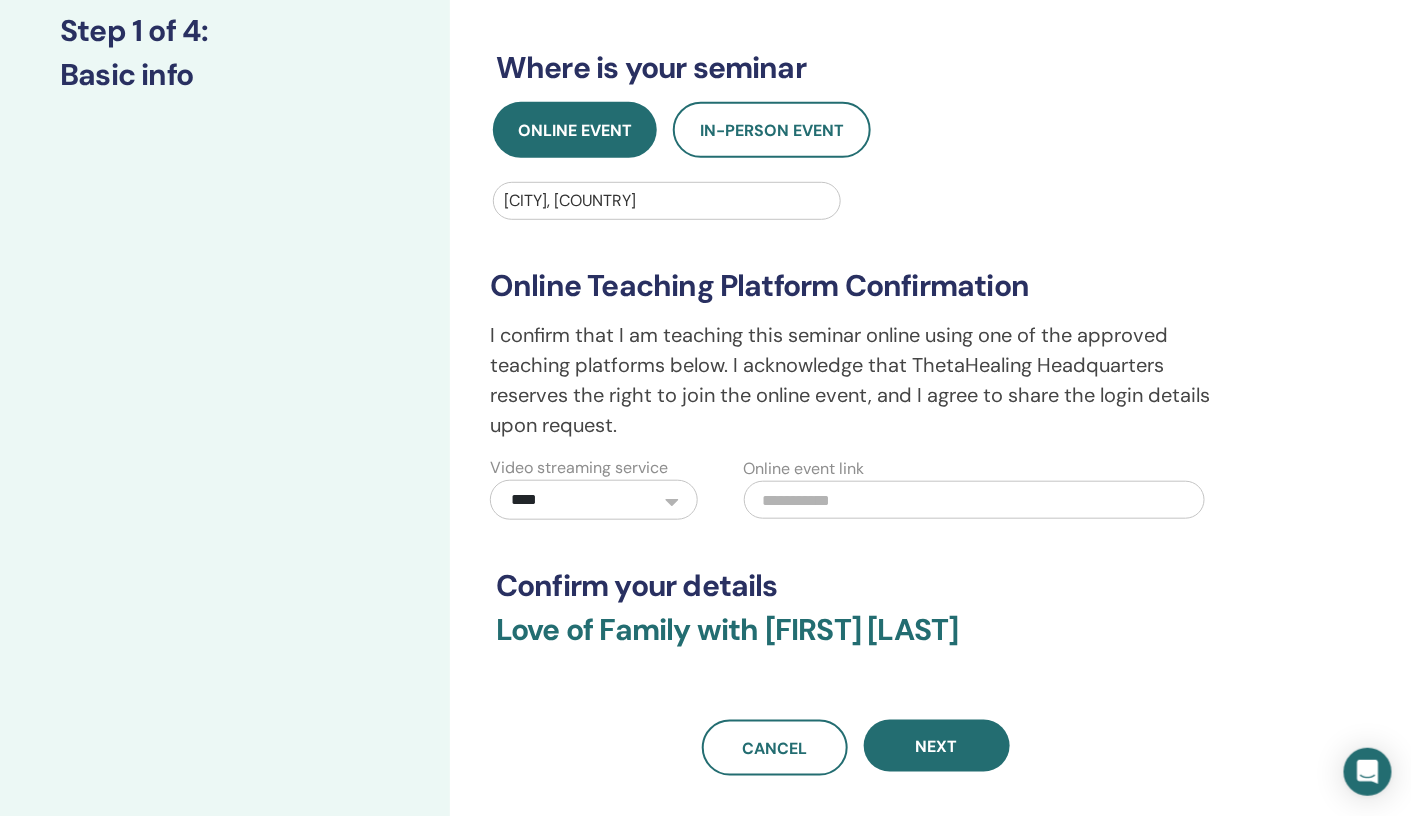 scroll, scrollTop: 349, scrollLeft: 0, axis: vertical 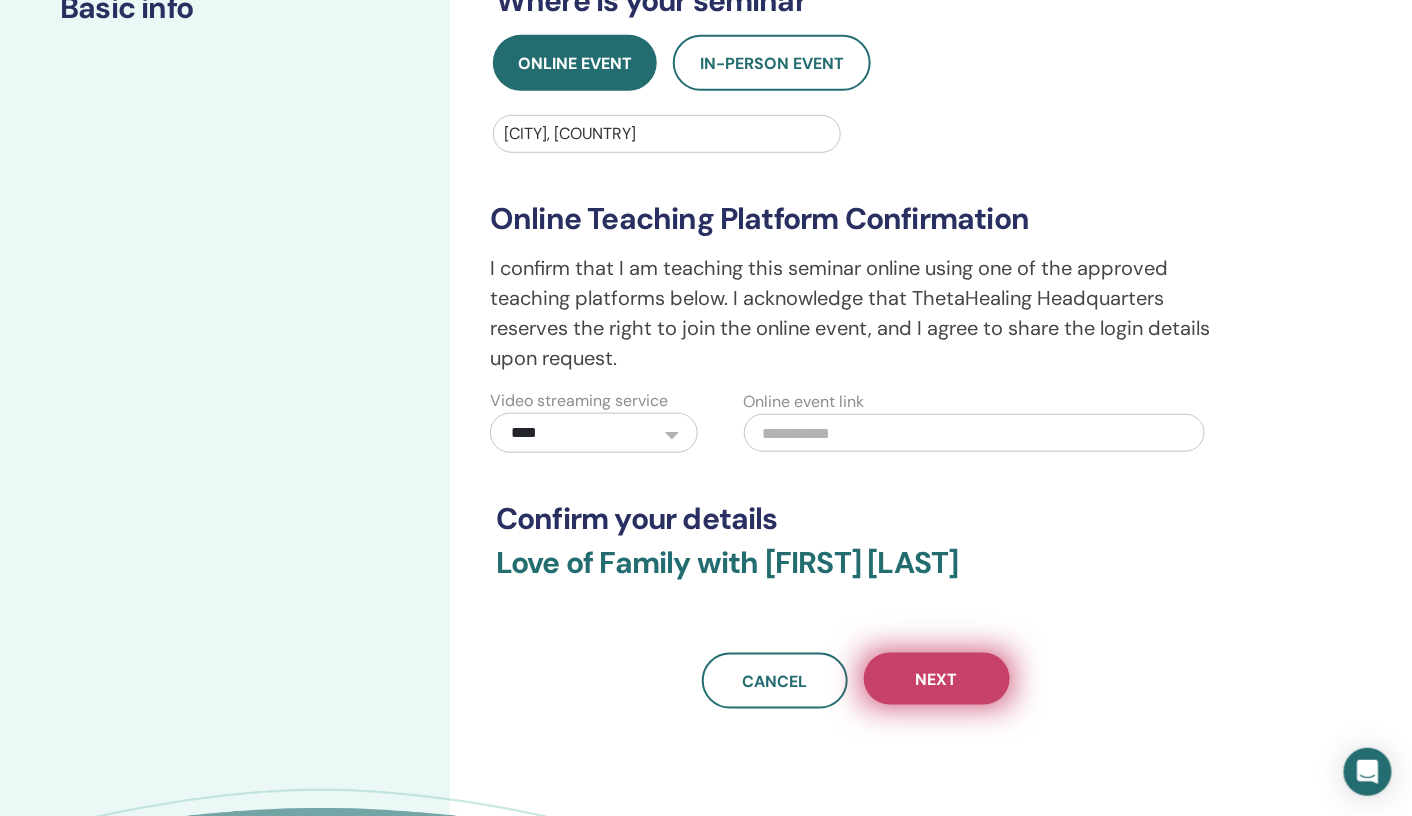 click on "Next" at bounding box center [937, 679] 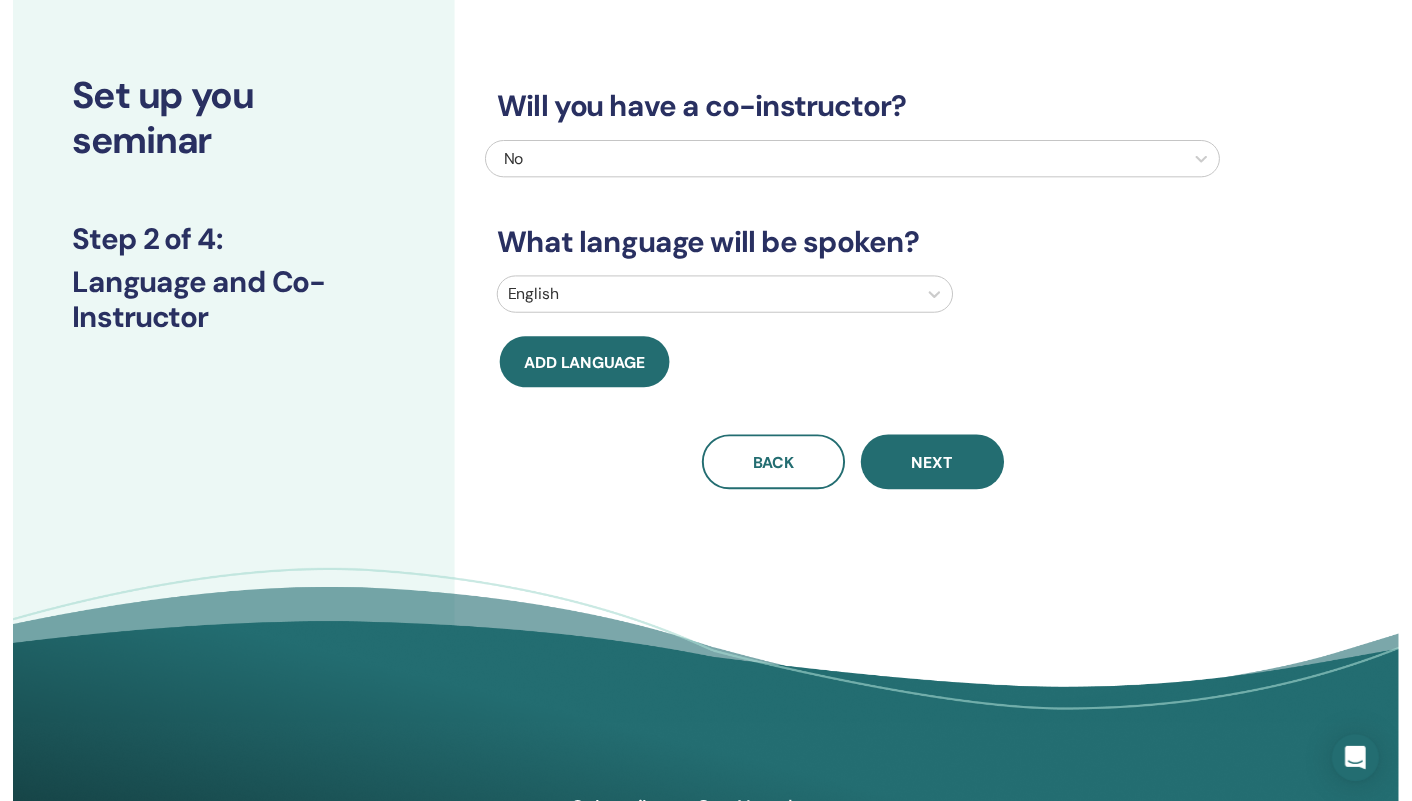 scroll, scrollTop: 0, scrollLeft: 0, axis: both 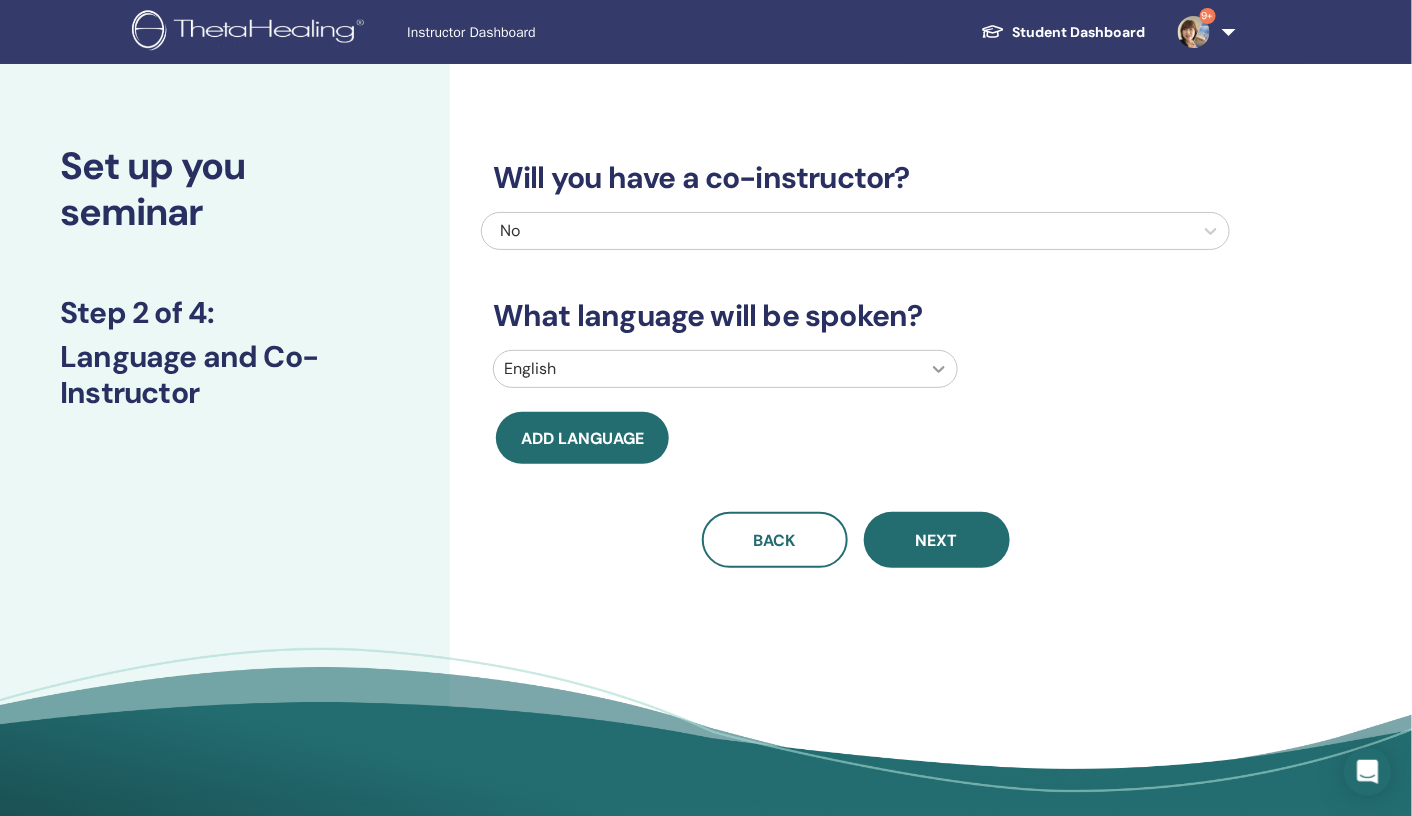 click at bounding box center [939, 369] 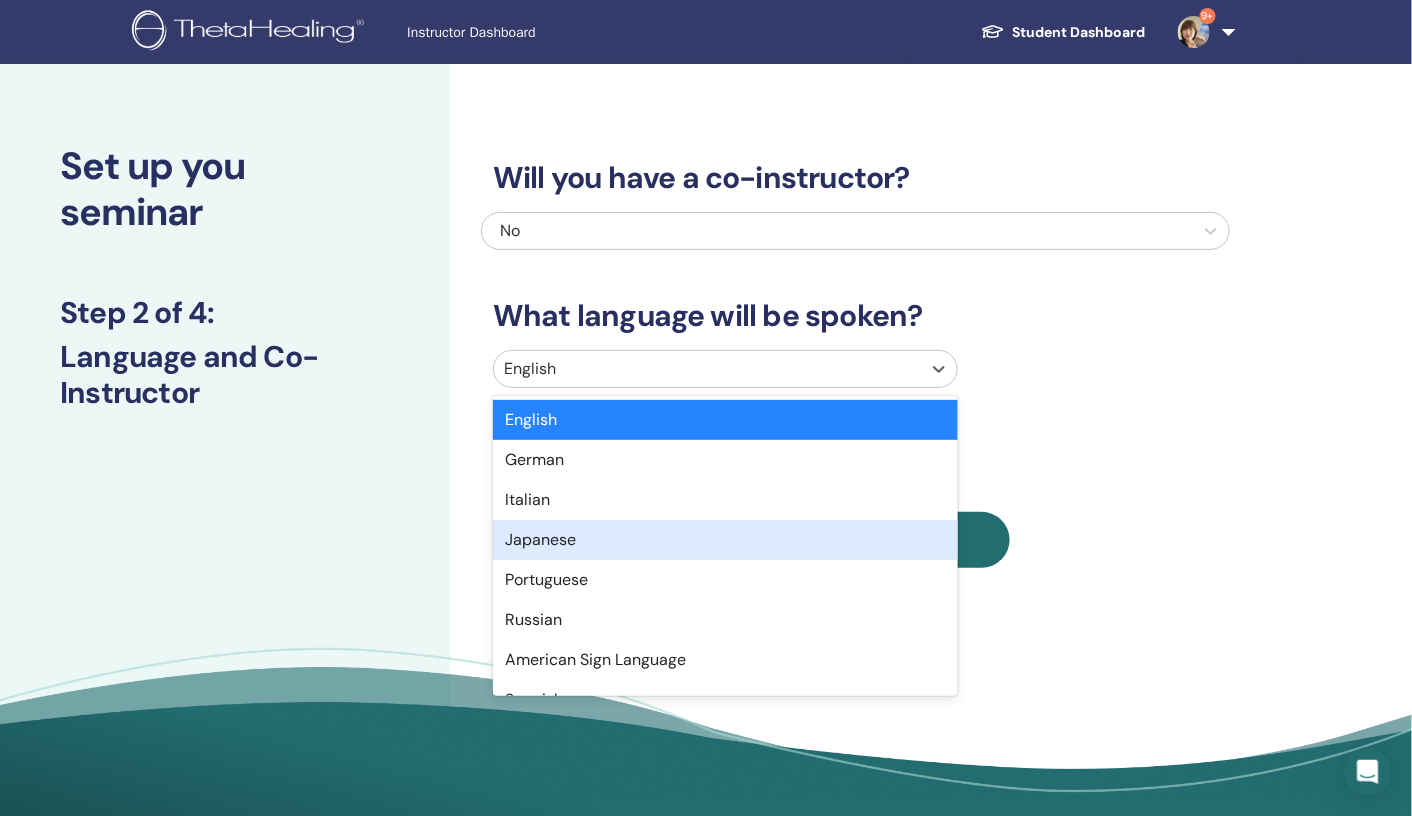 click on "Japanese" at bounding box center (725, 540) 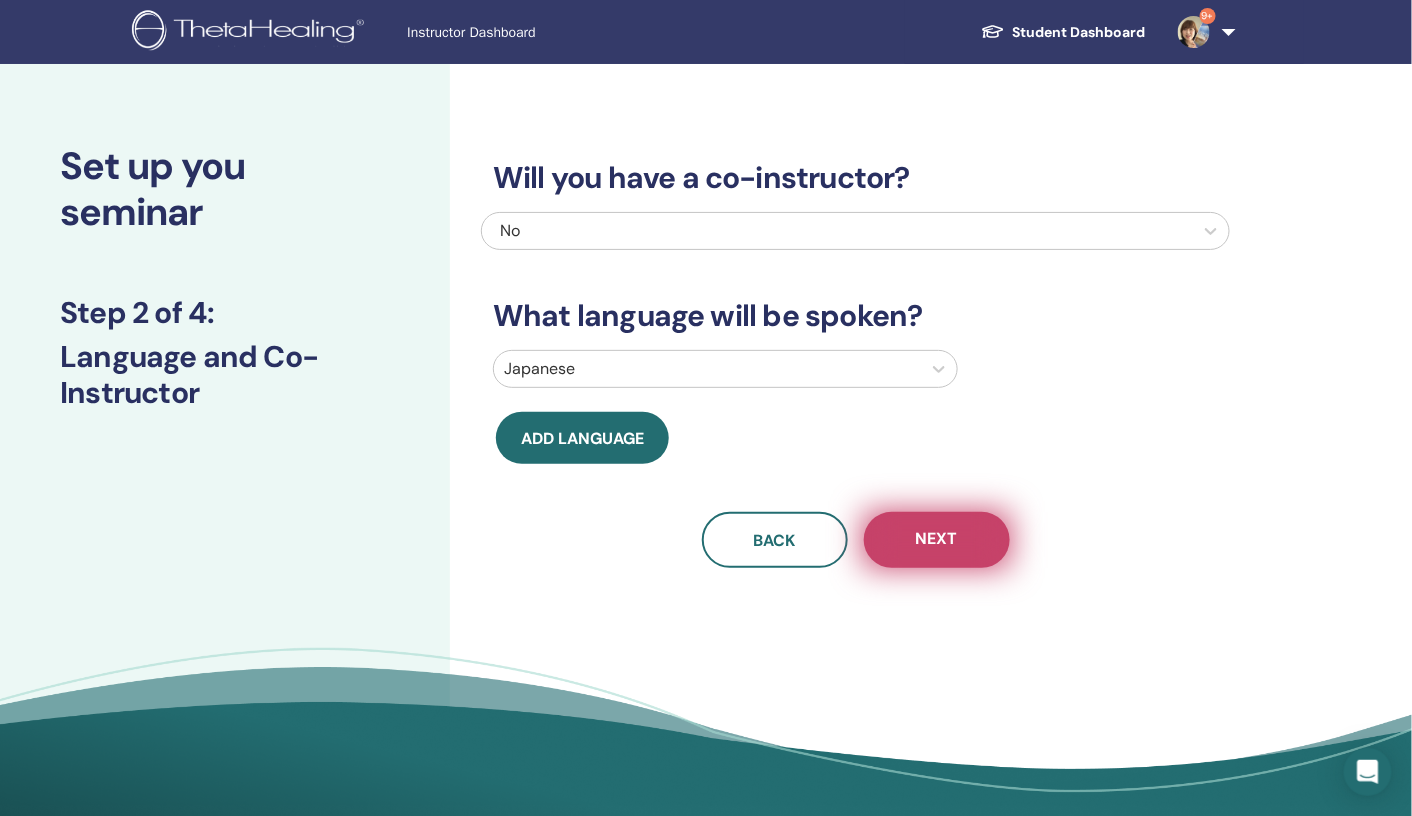 click on "Next" at bounding box center (937, 540) 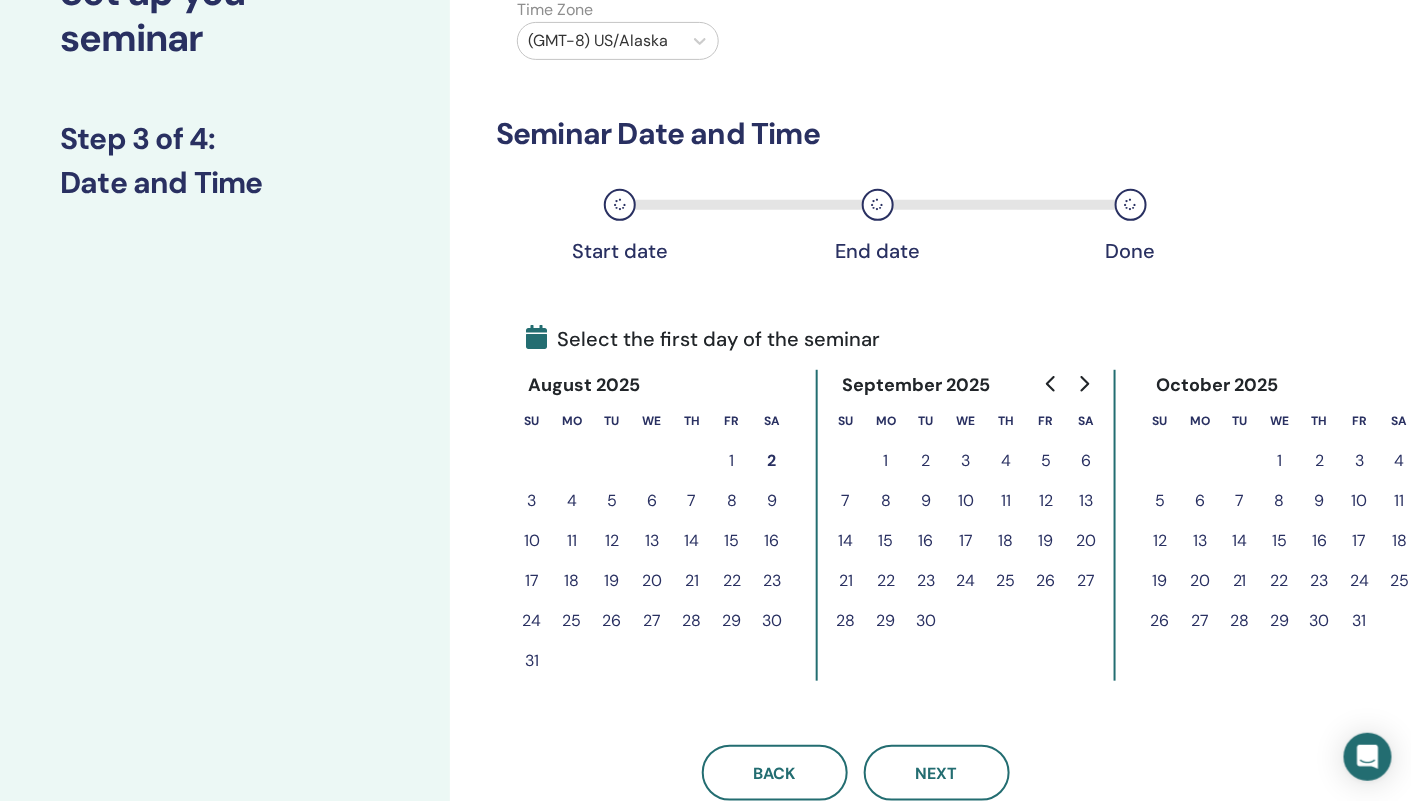 scroll, scrollTop: 186, scrollLeft: 0, axis: vertical 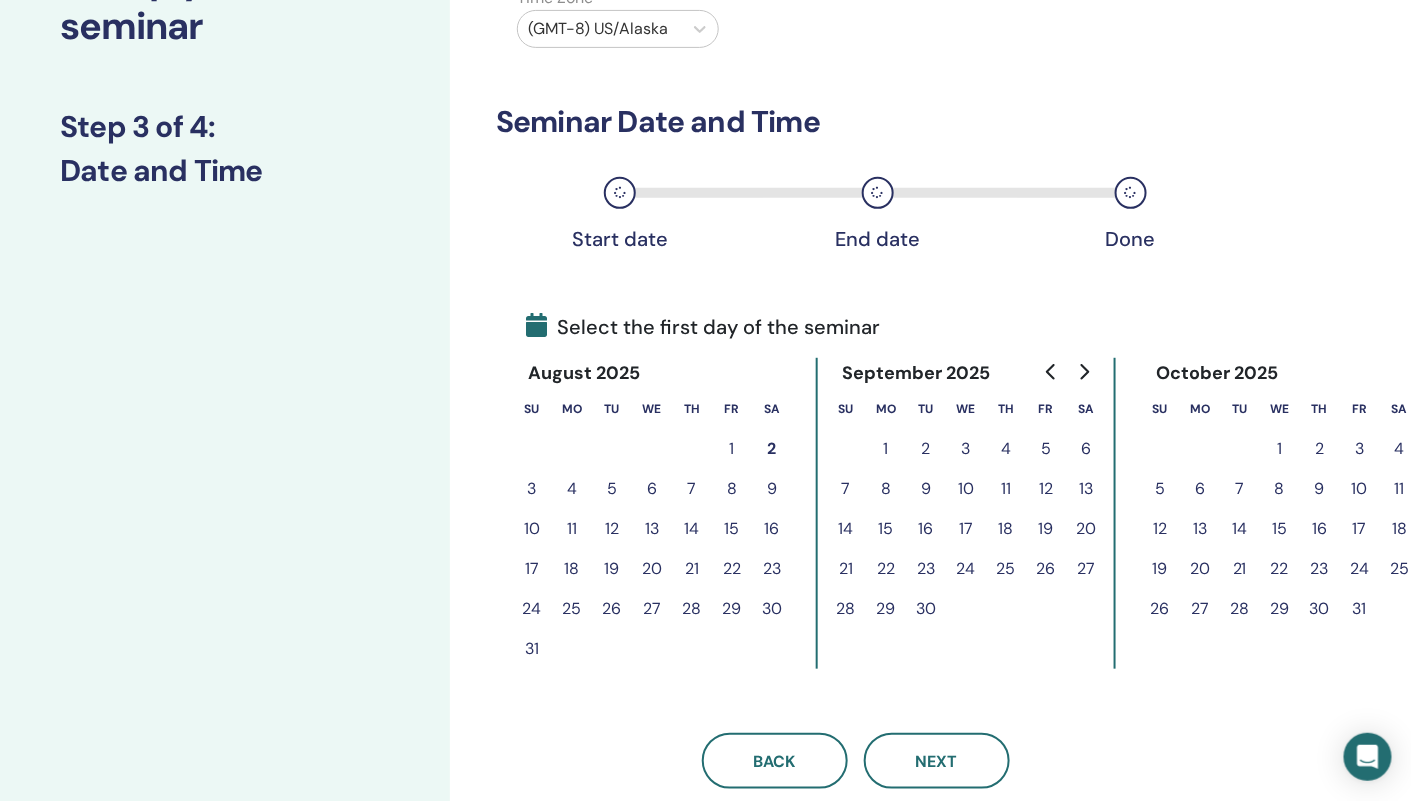 click on "19" at bounding box center (612, 569) 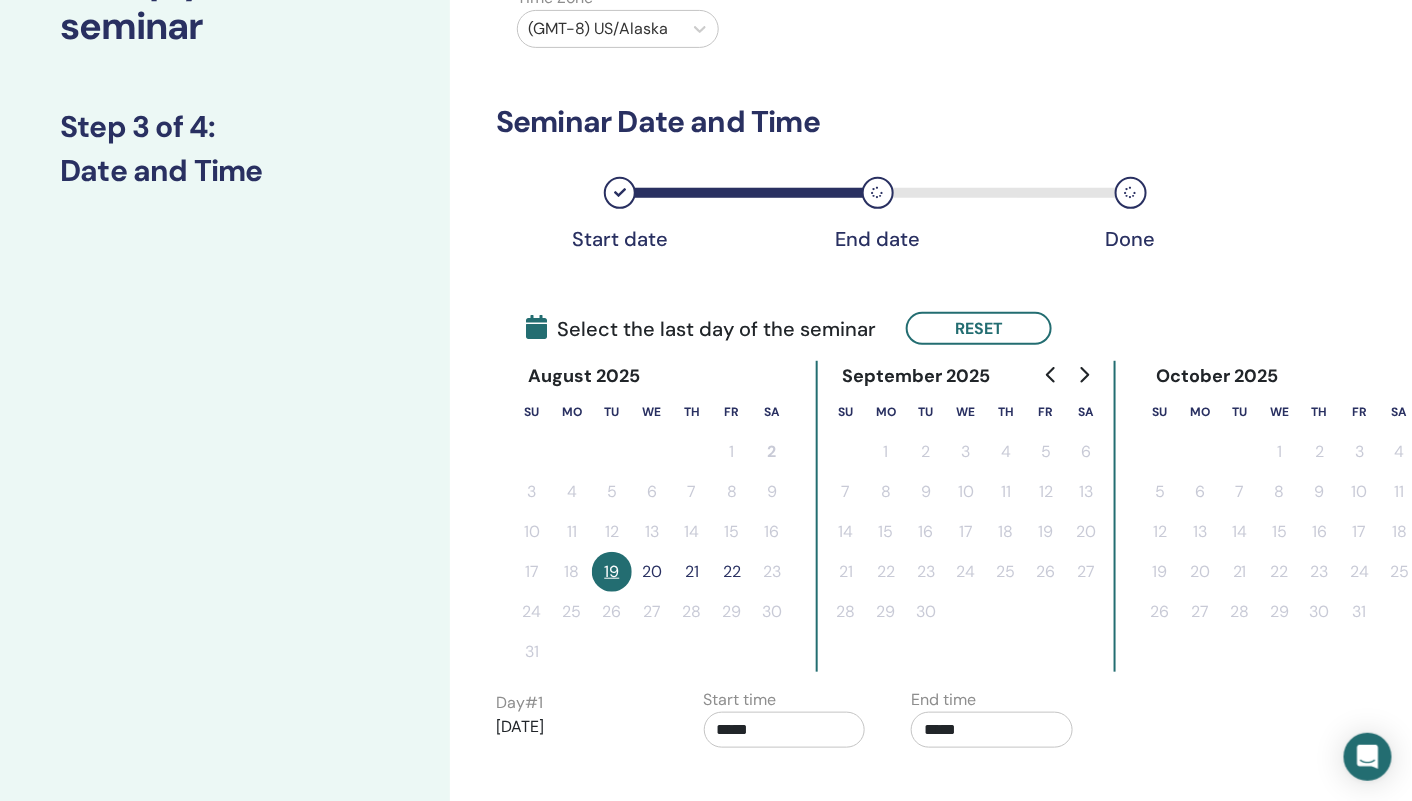 click on "21" at bounding box center (692, 572) 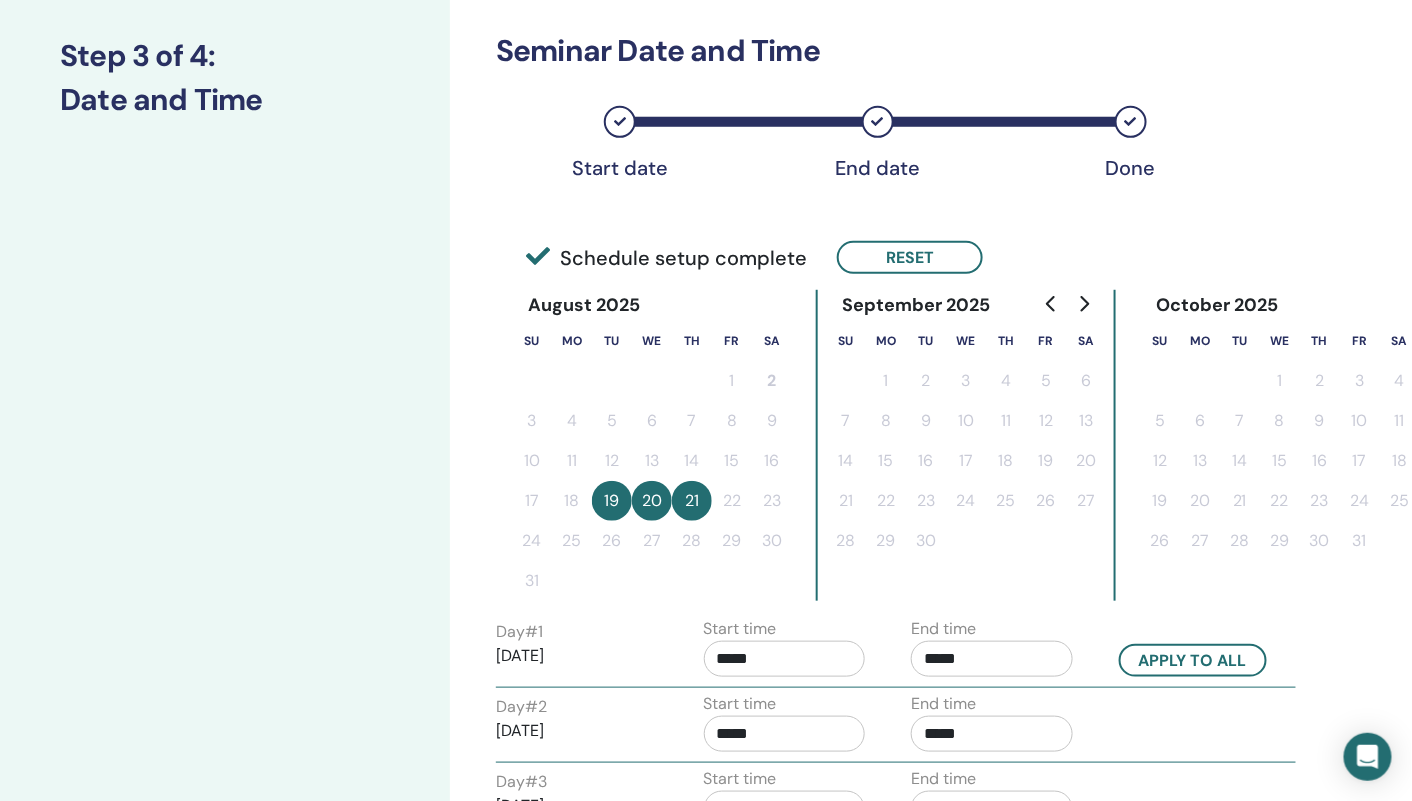 scroll, scrollTop: 262, scrollLeft: 0, axis: vertical 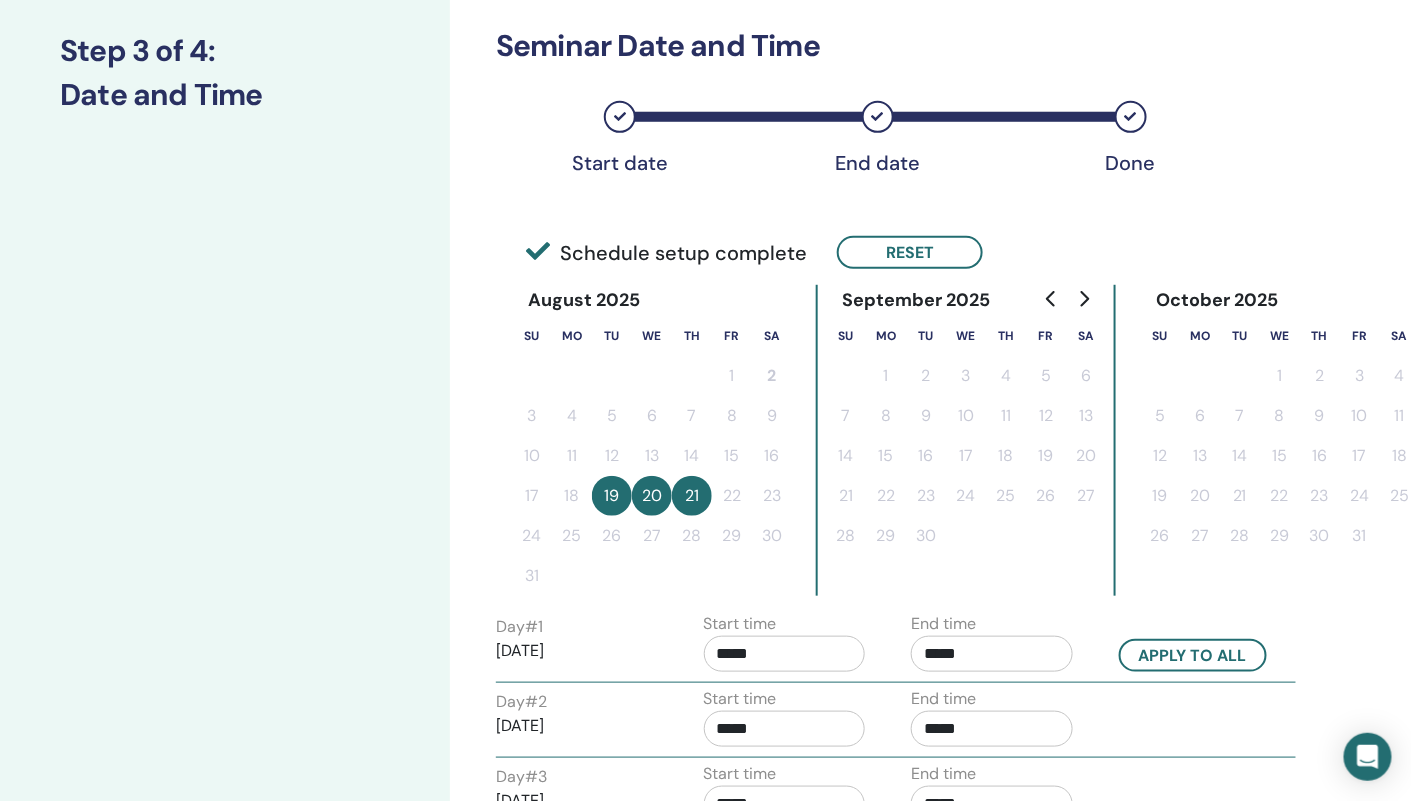 click on "*****" at bounding box center [785, 654] 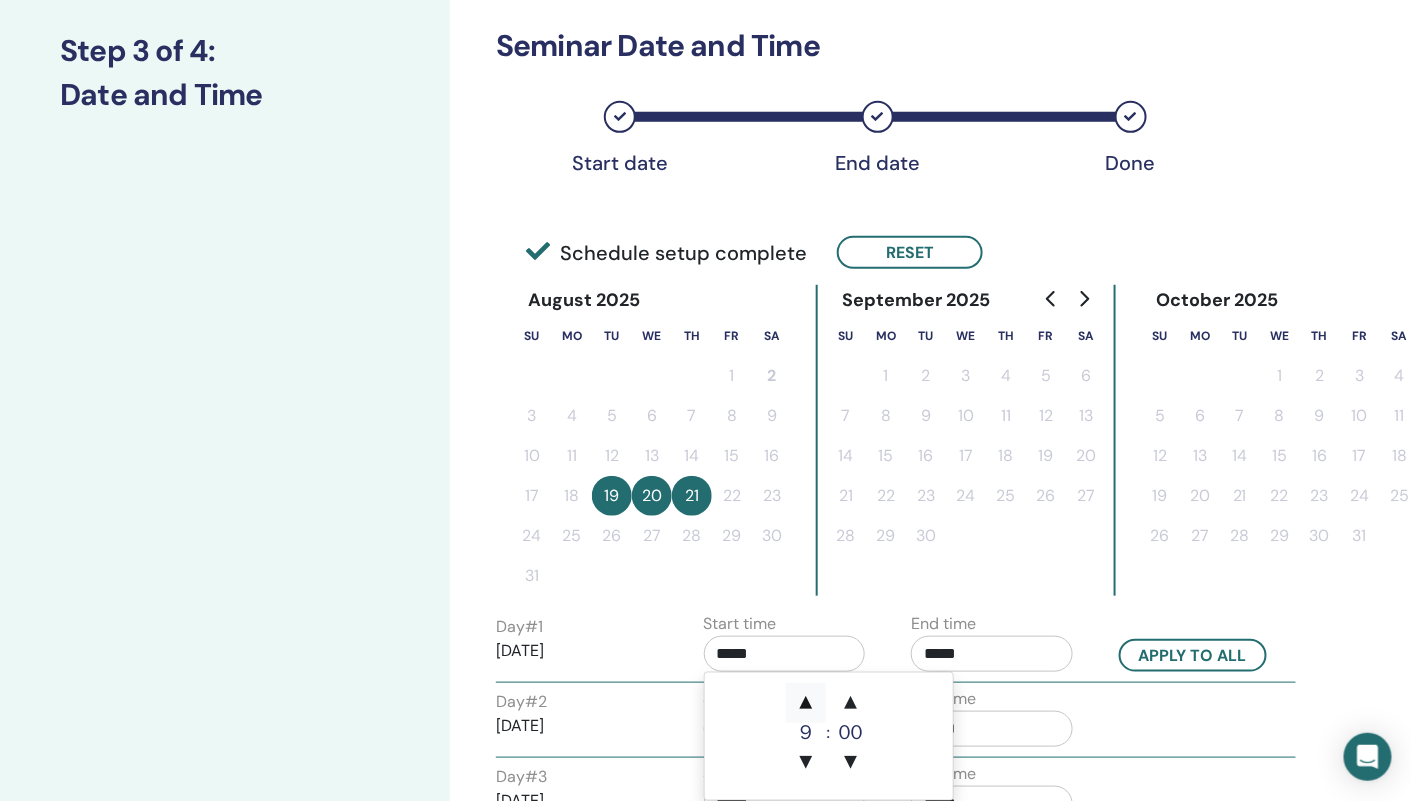 click on "▲" 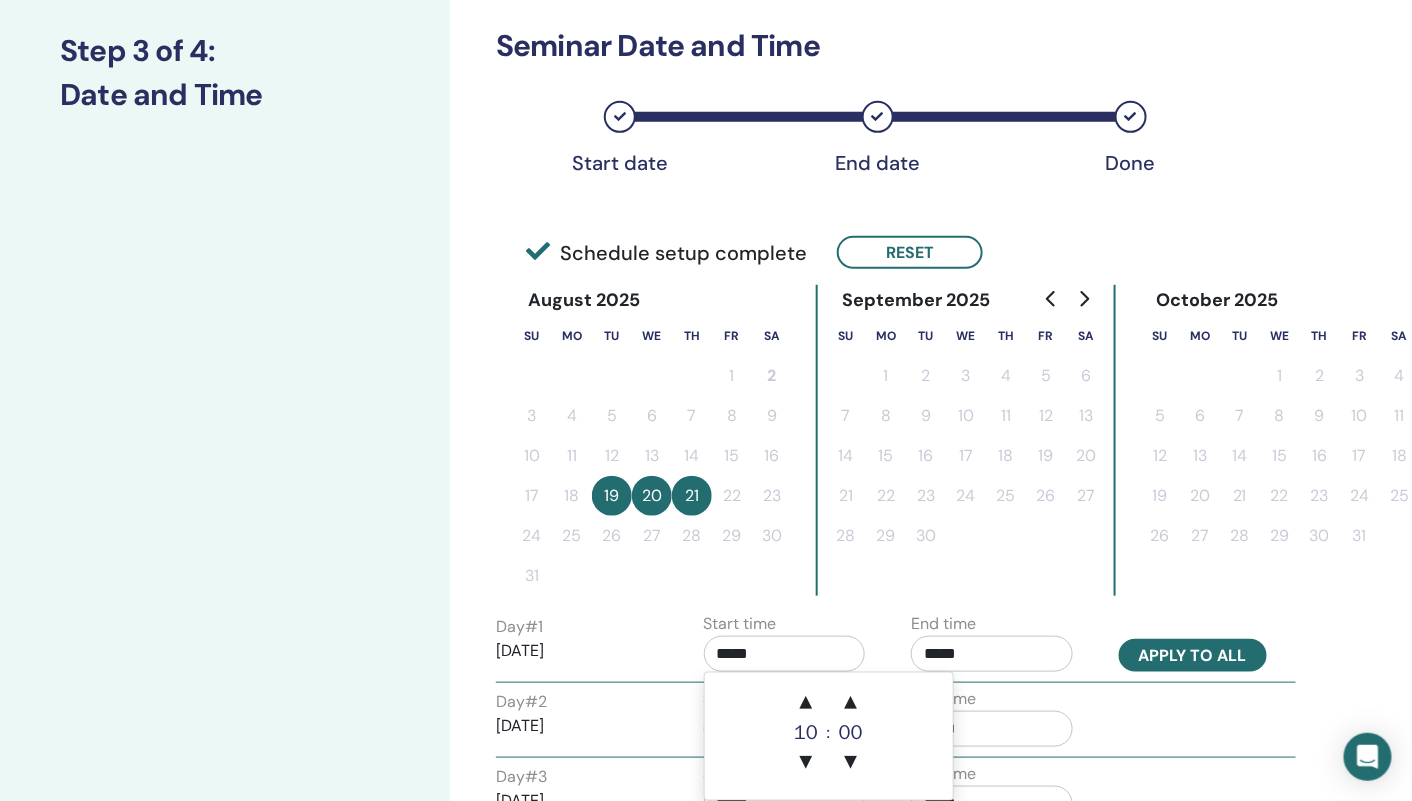 click on "Apply to all" at bounding box center [1193, 655] 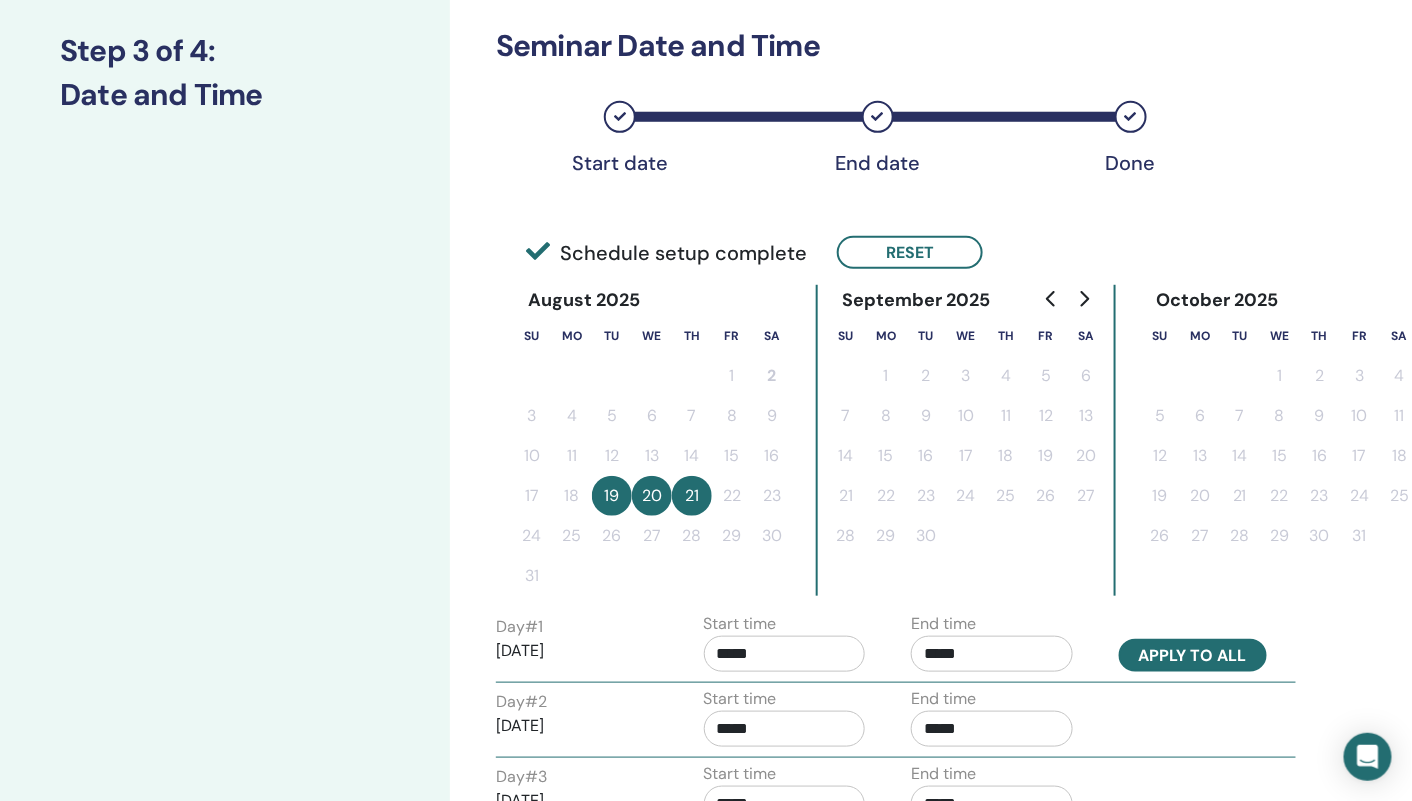 click on "Apply to all" at bounding box center (1193, 655) 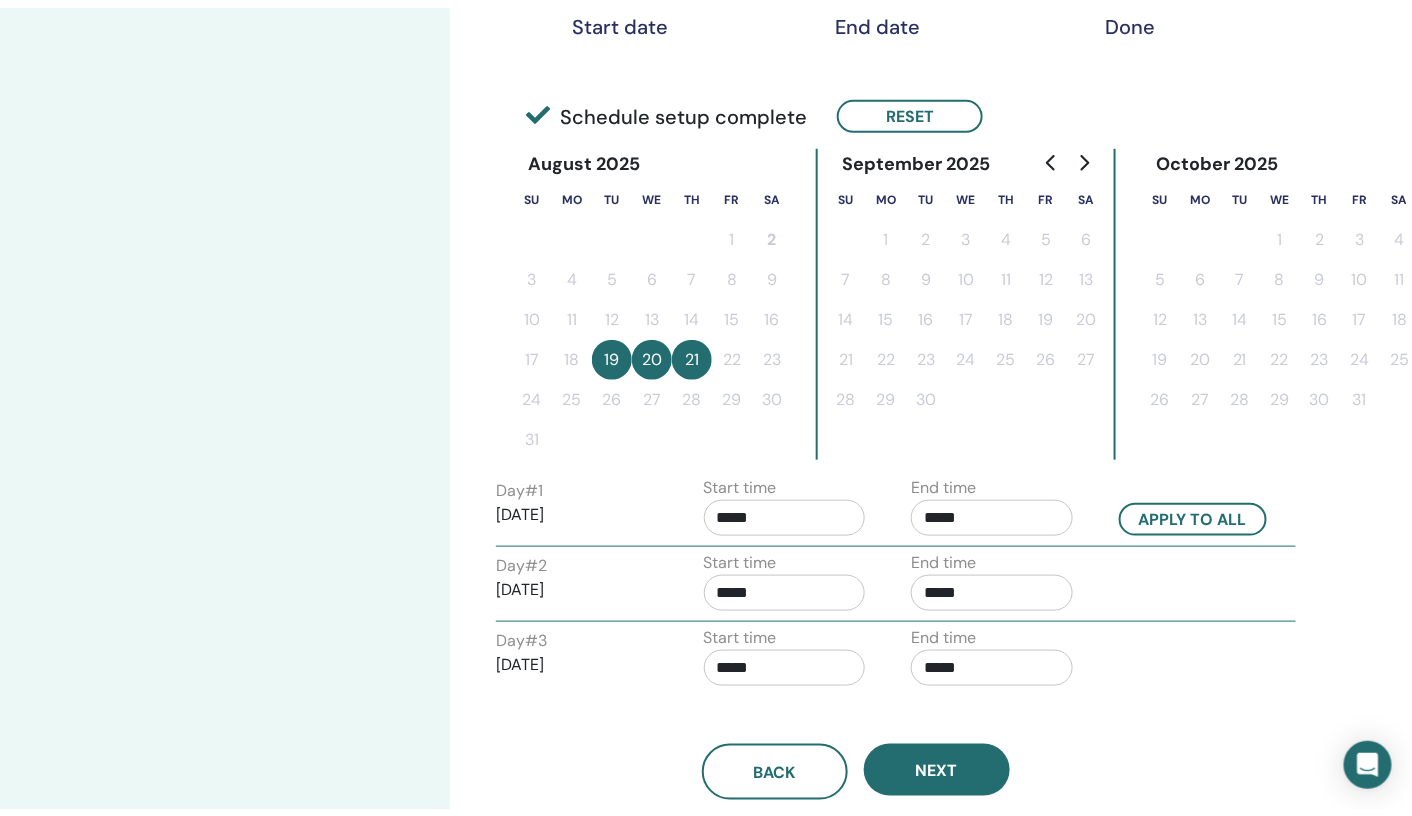 scroll, scrollTop: 444, scrollLeft: 0, axis: vertical 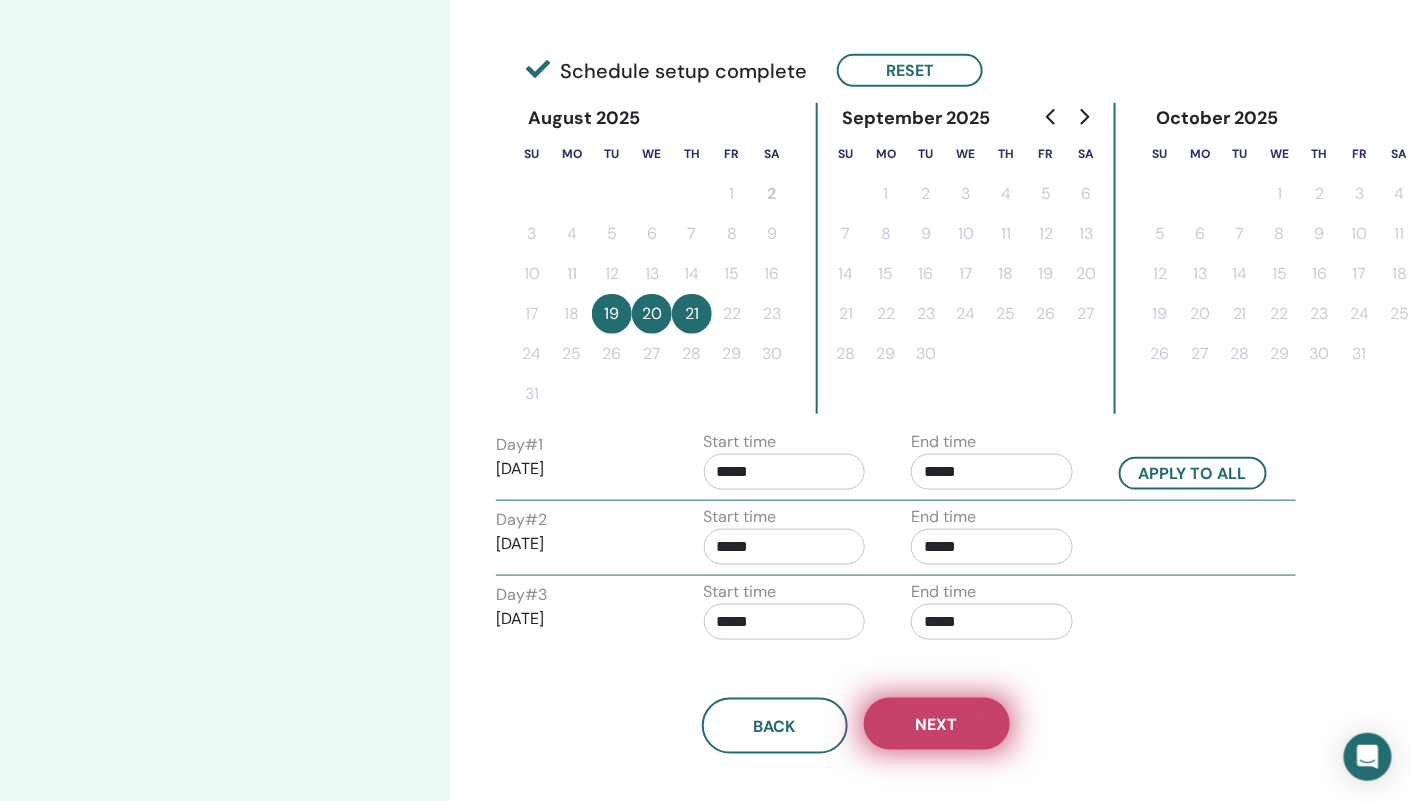 click on "Next" at bounding box center (937, 724) 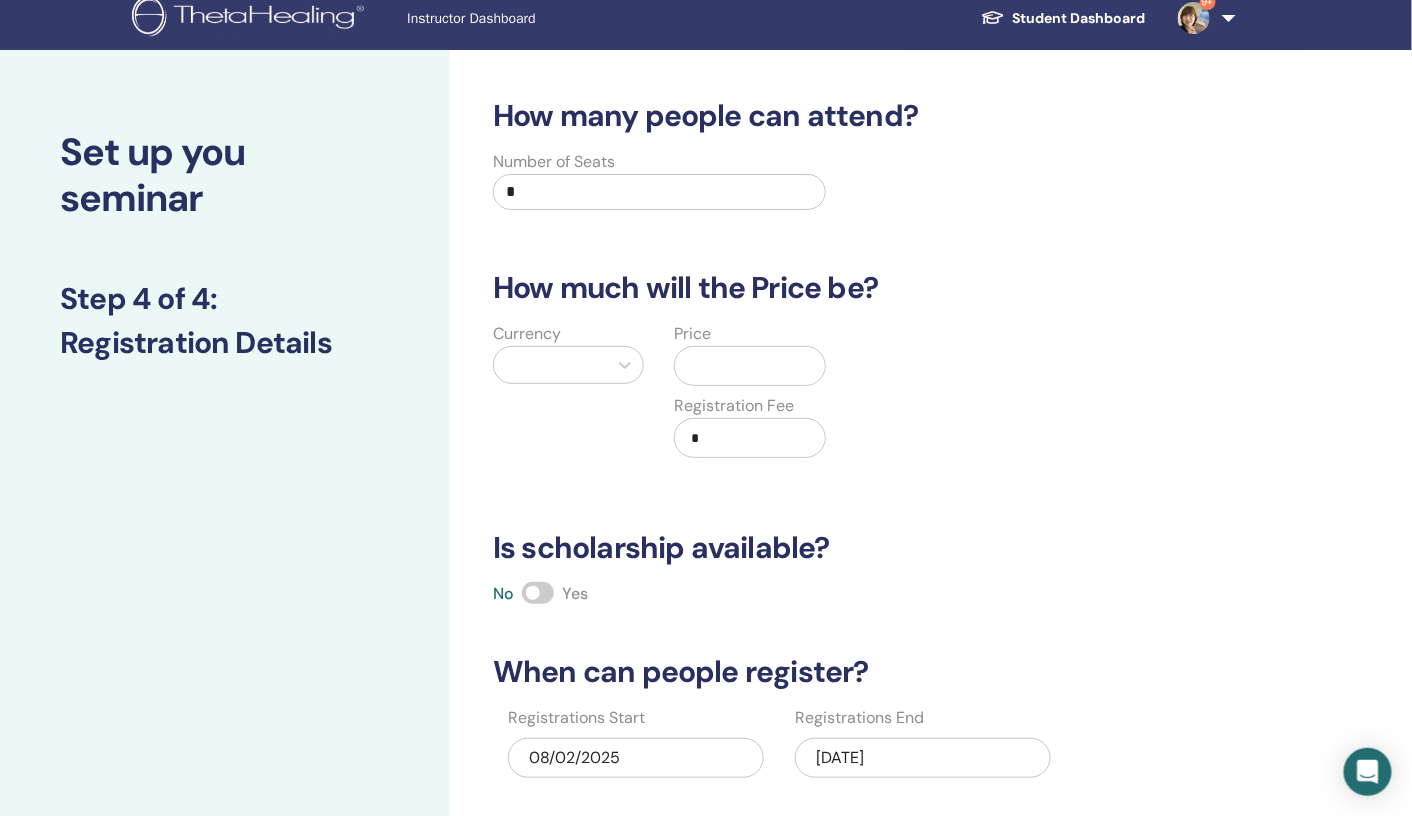 scroll, scrollTop: 0, scrollLeft: 0, axis: both 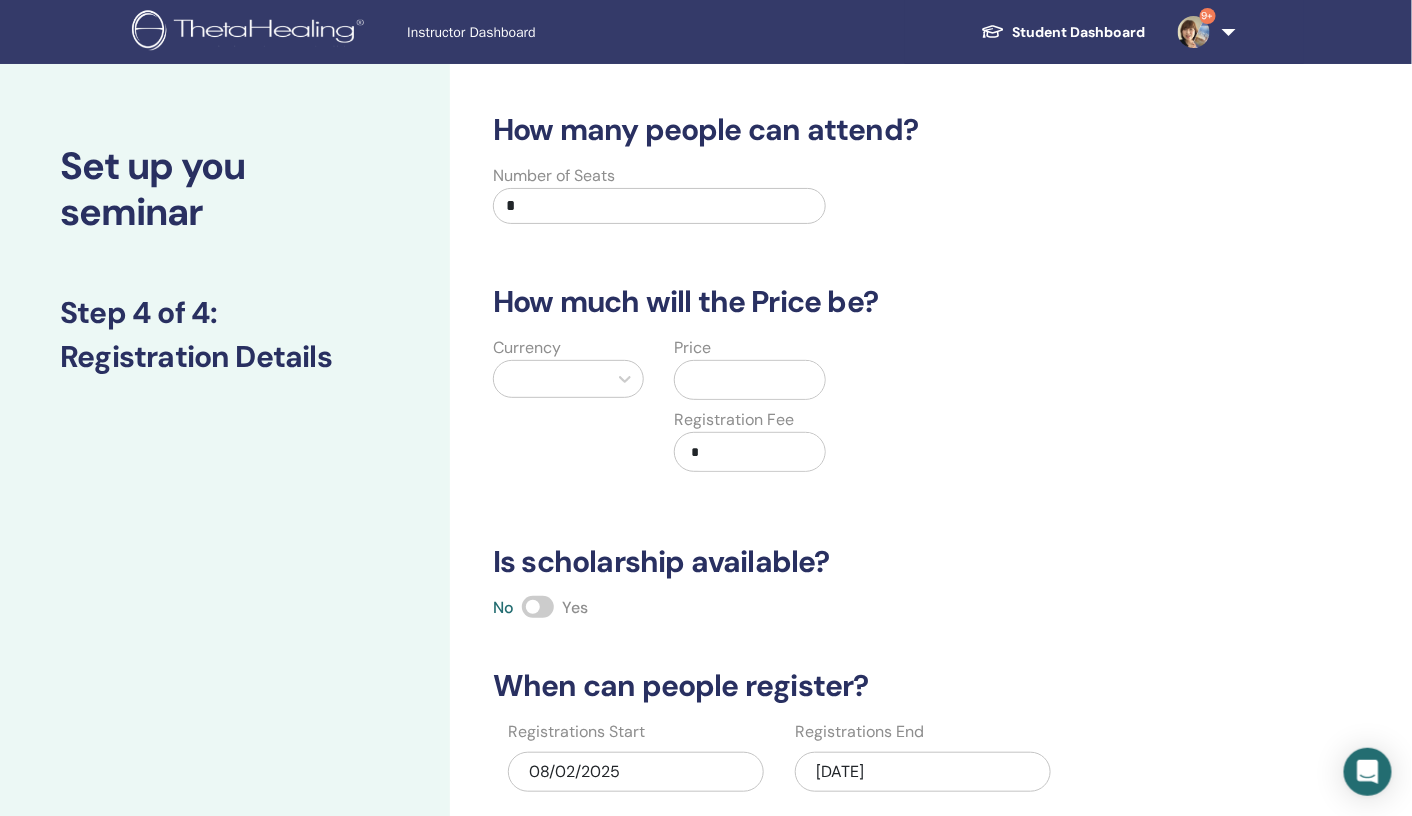 click on "*" at bounding box center (659, 206) 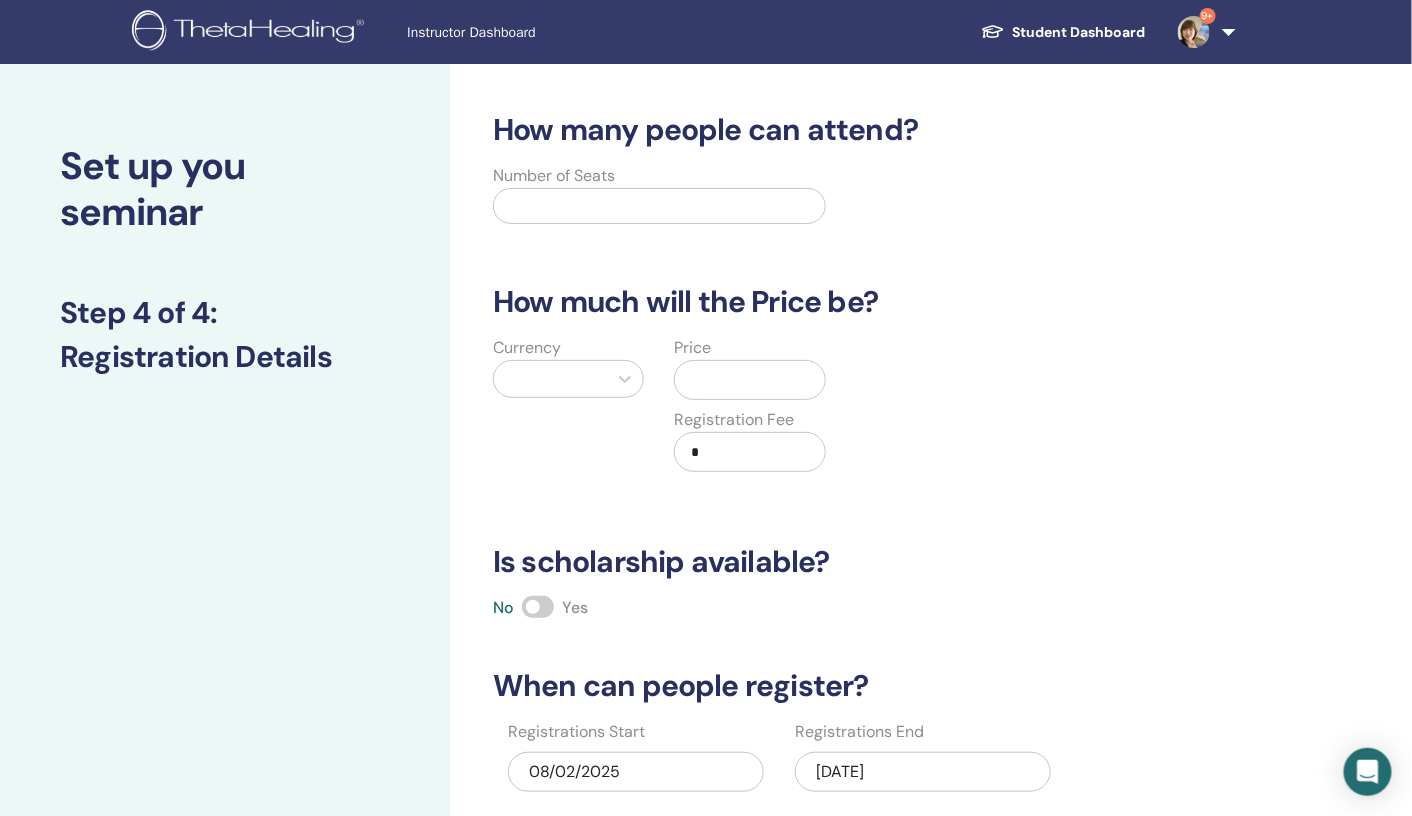 type on "*" 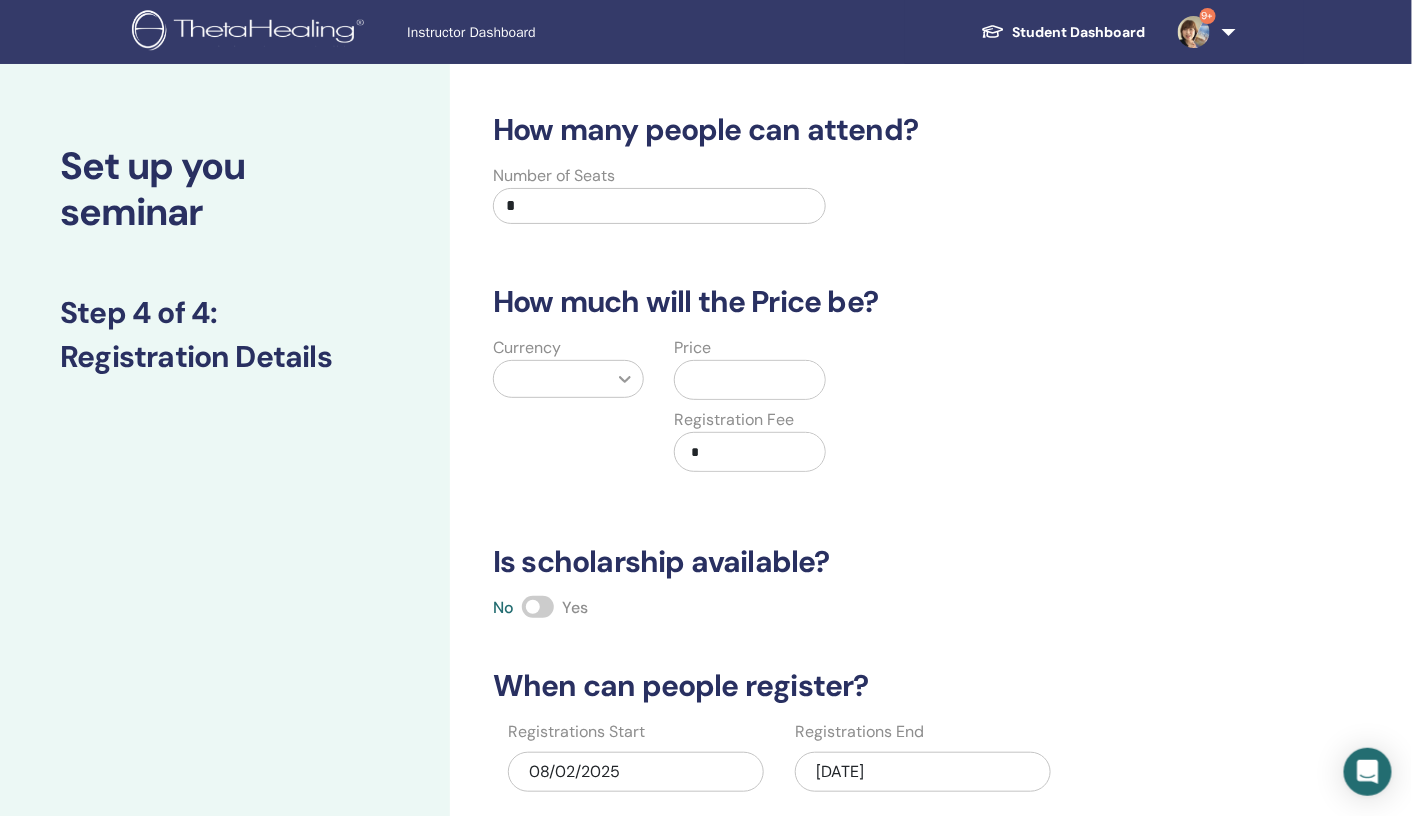 type on "*" 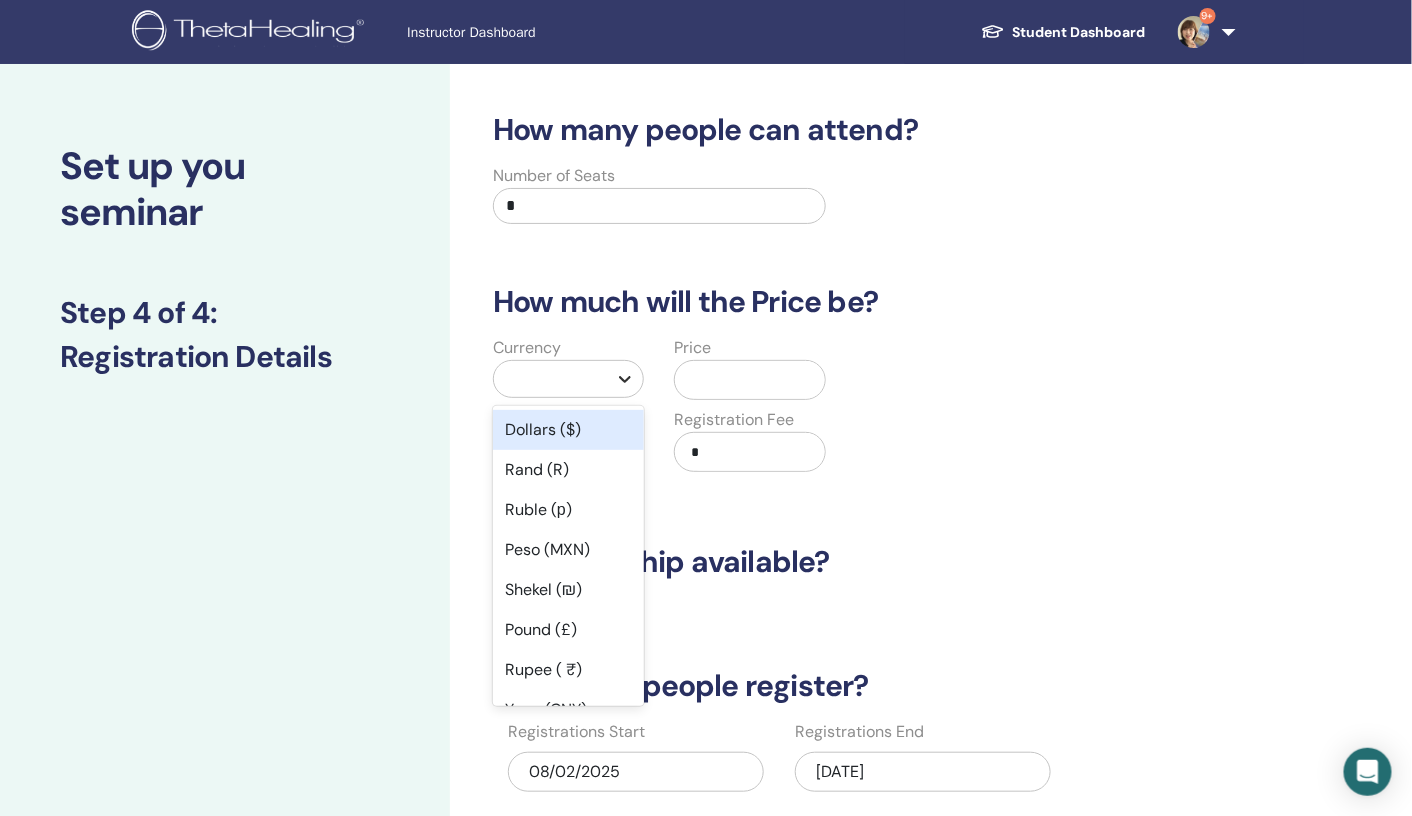 click 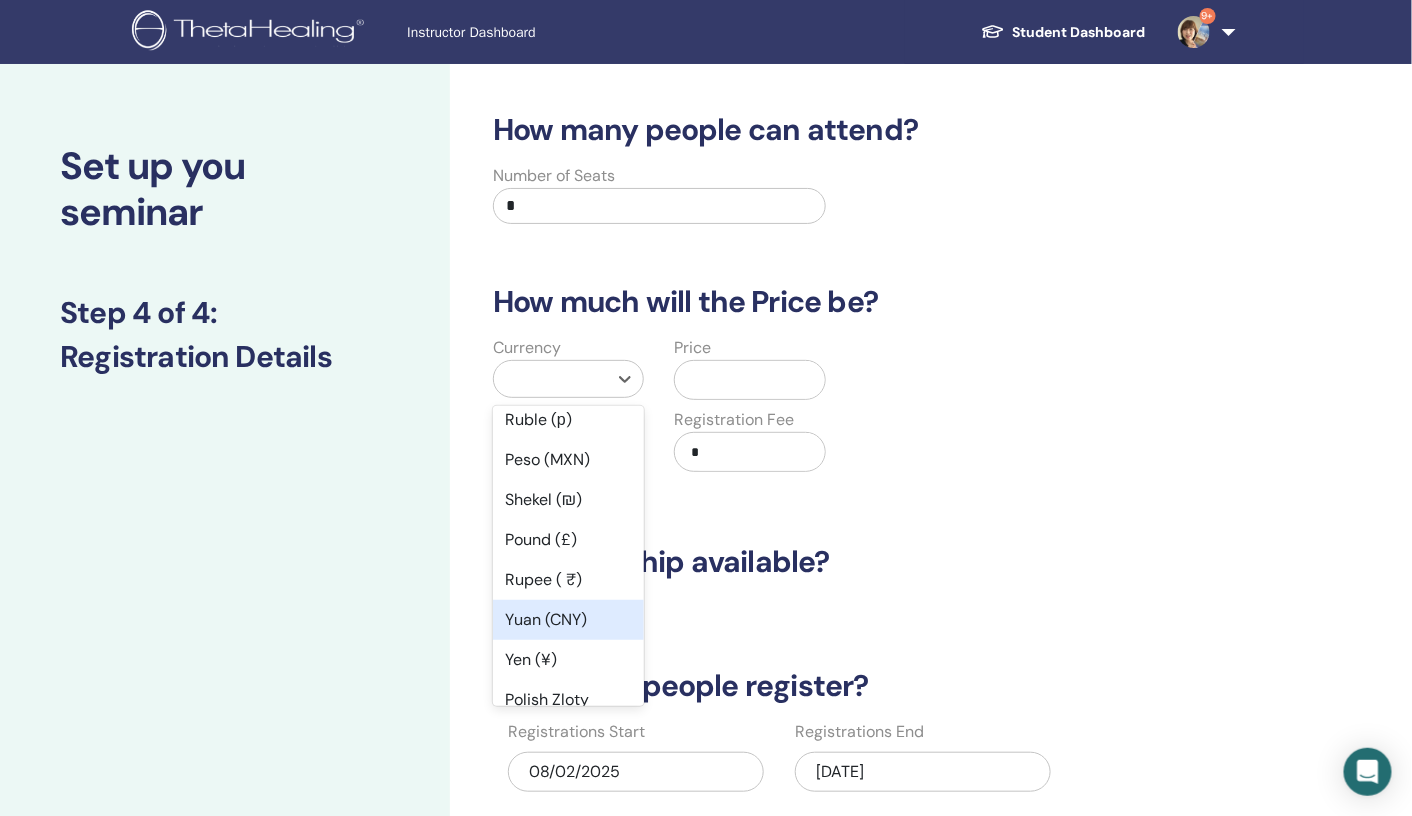 scroll, scrollTop: 174, scrollLeft: 0, axis: vertical 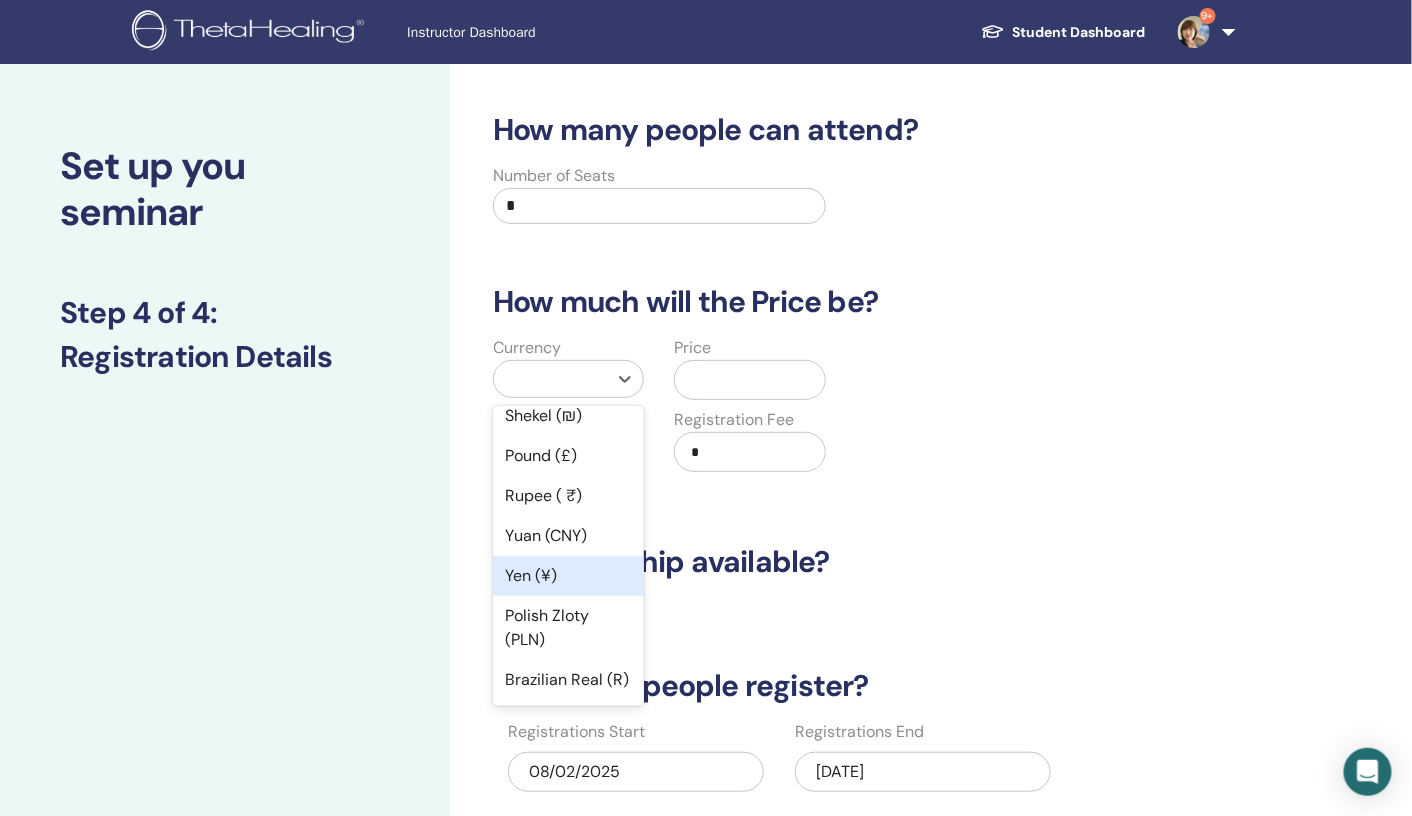 click on "Yen (¥)" at bounding box center [568, 576] 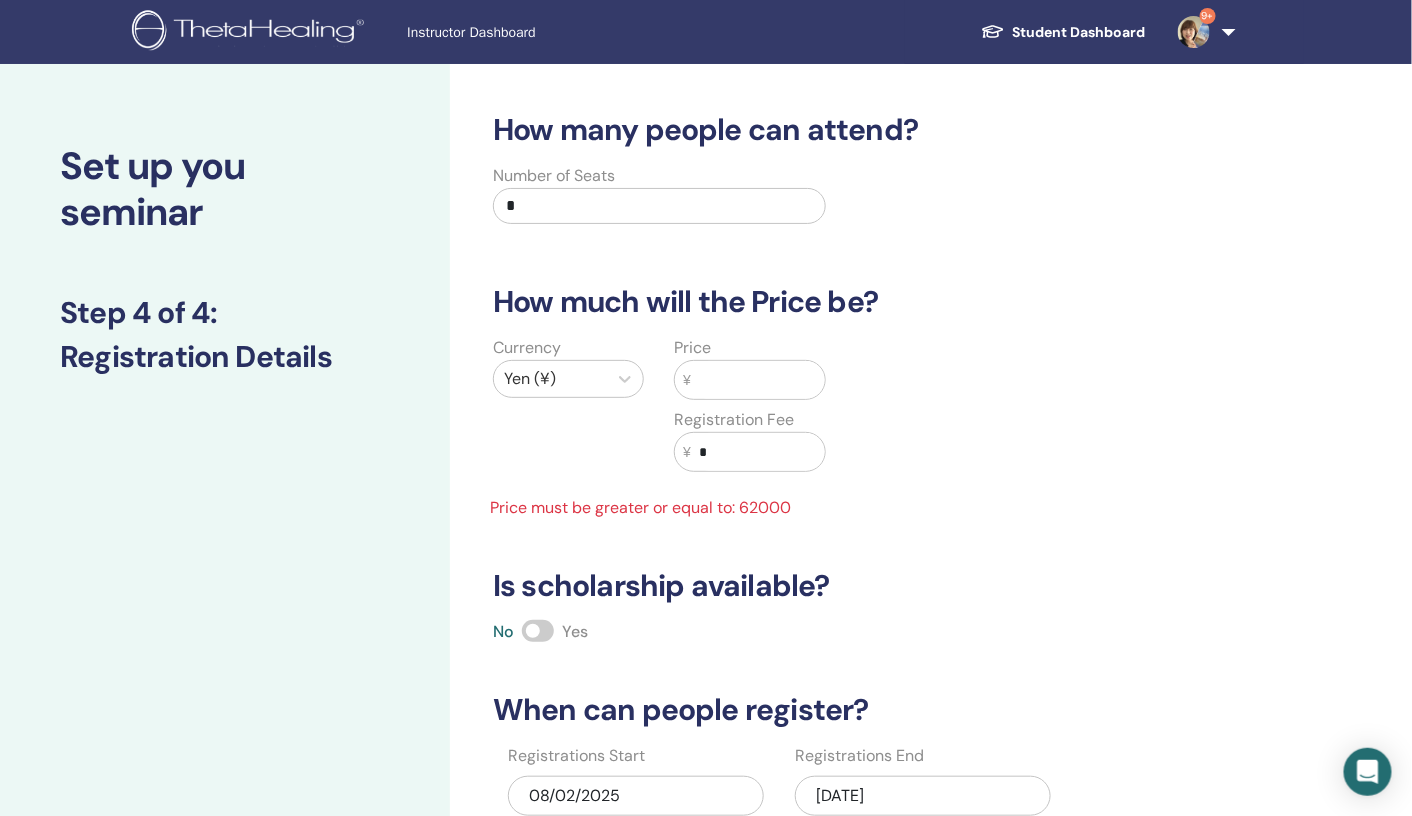 click at bounding box center [758, 380] 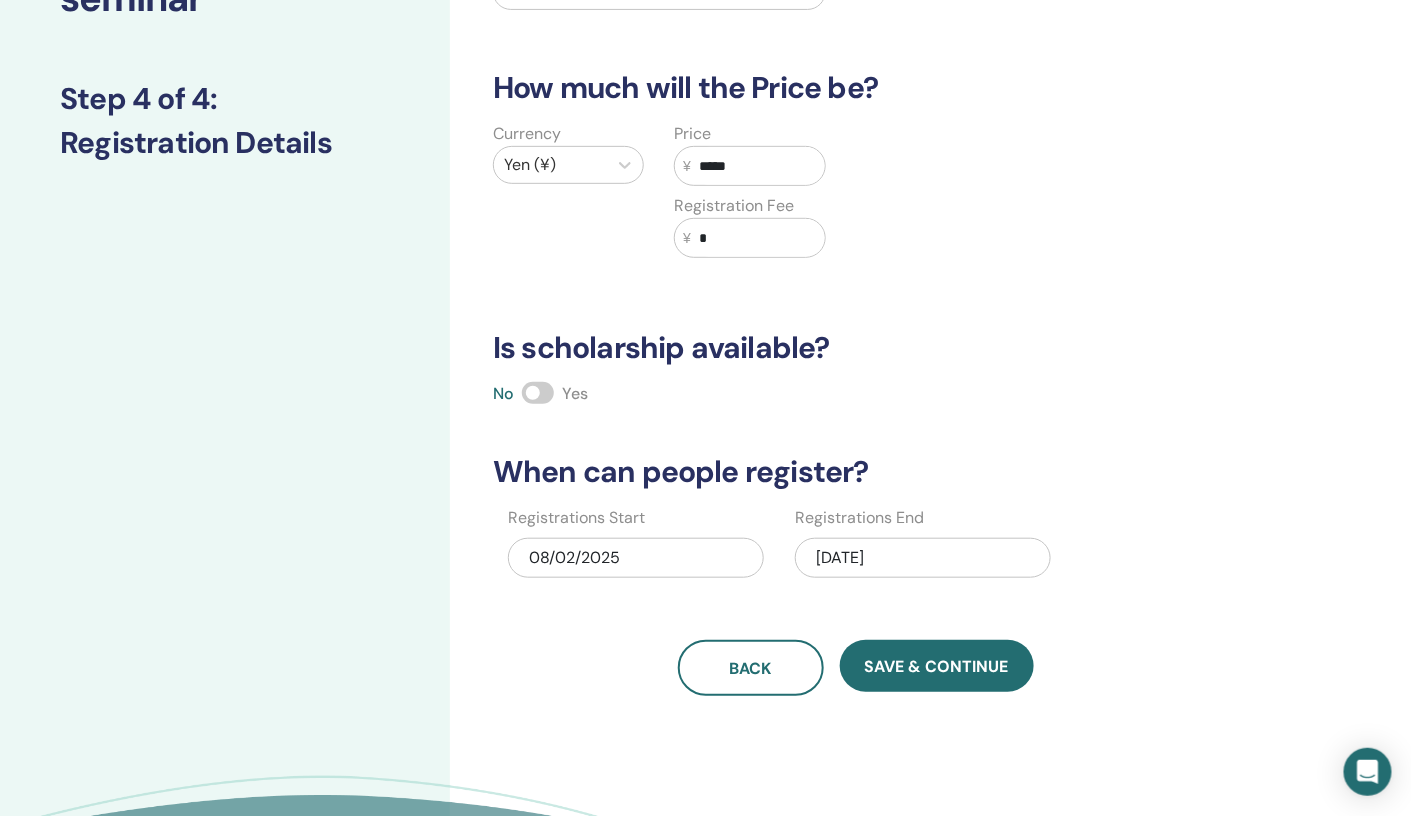 scroll, scrollTop: 218, scrollLeft: 0, axis: vertical 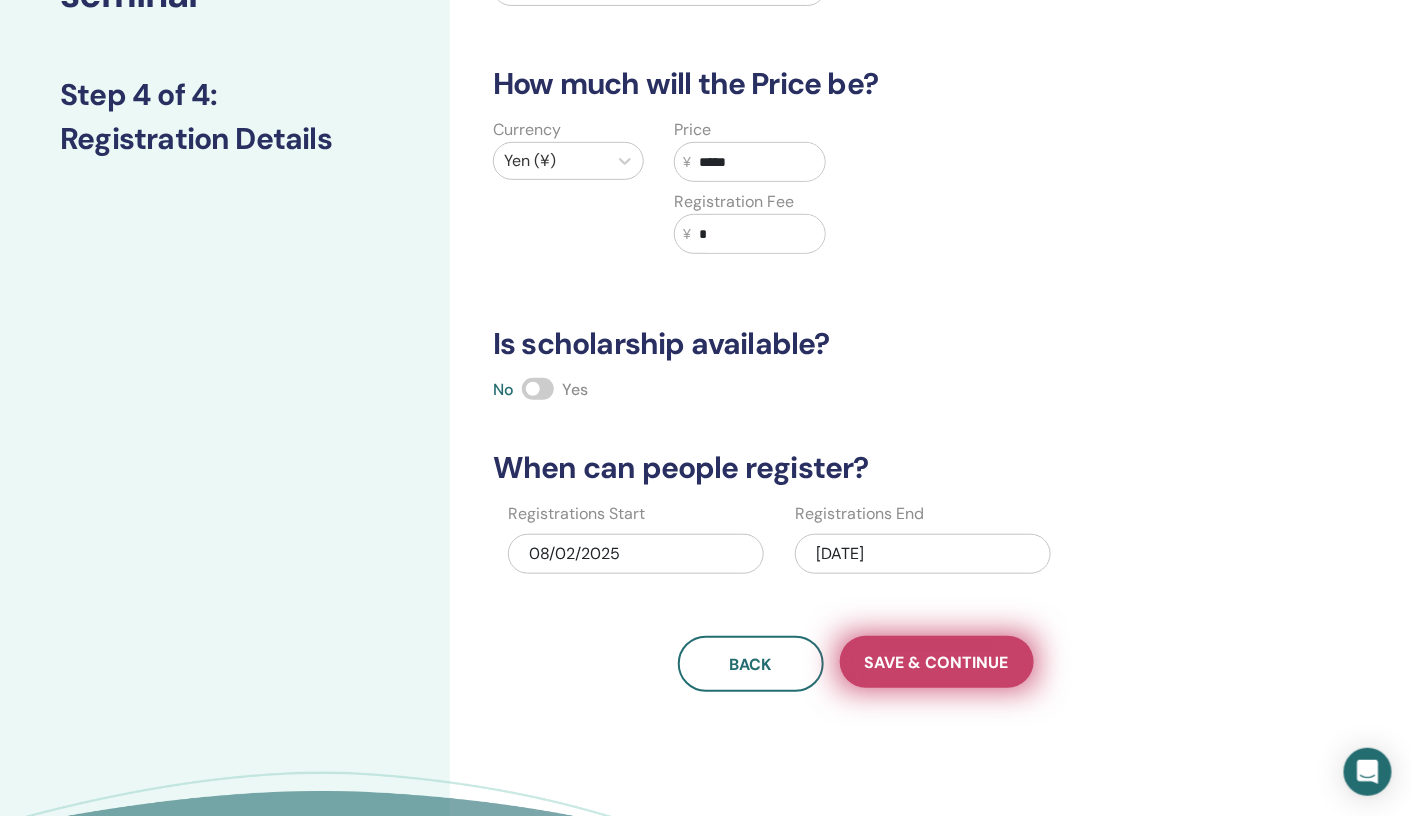 type on "*****" 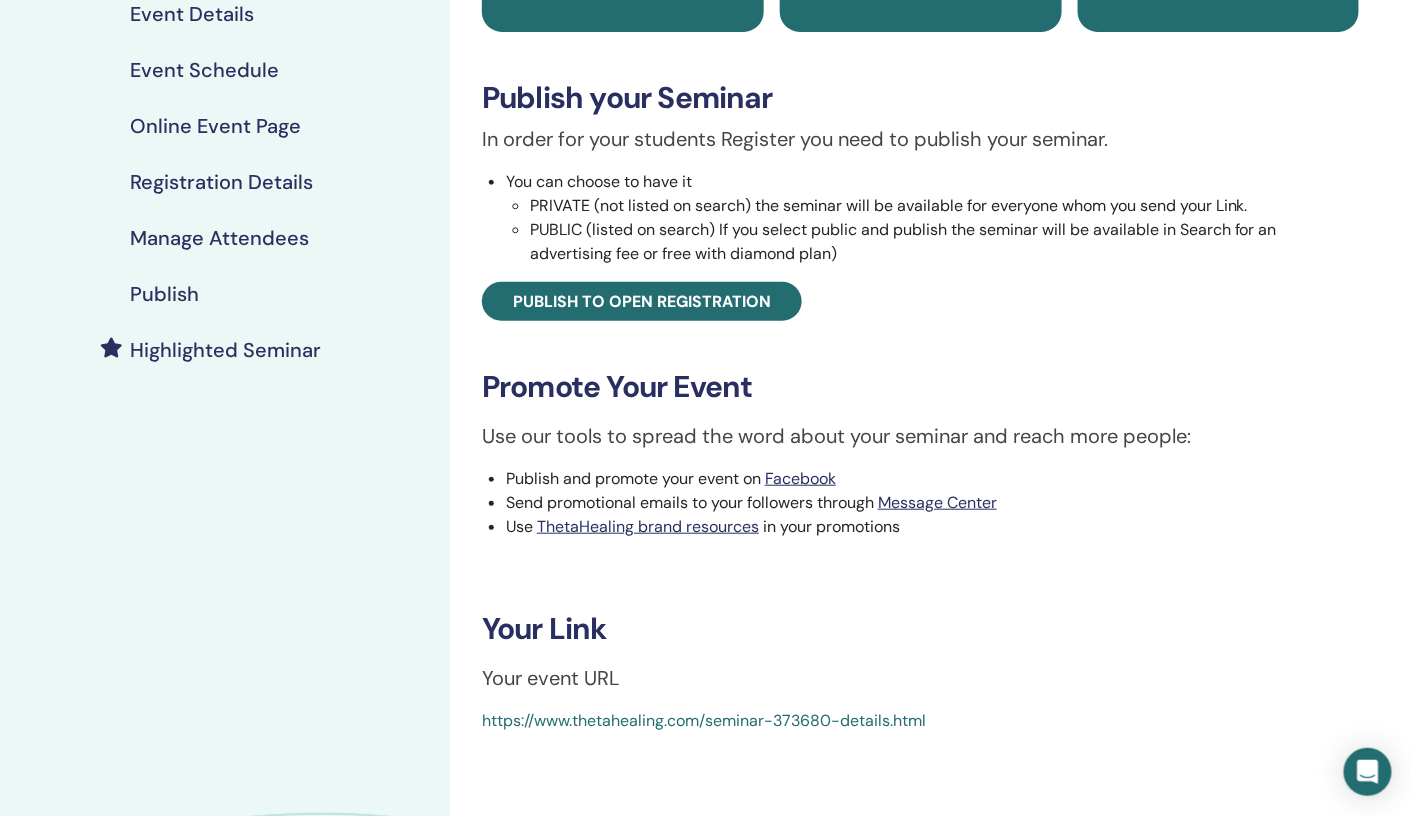 scroll, scrollTop: 297, scrollLeft: 0, axis: vertical 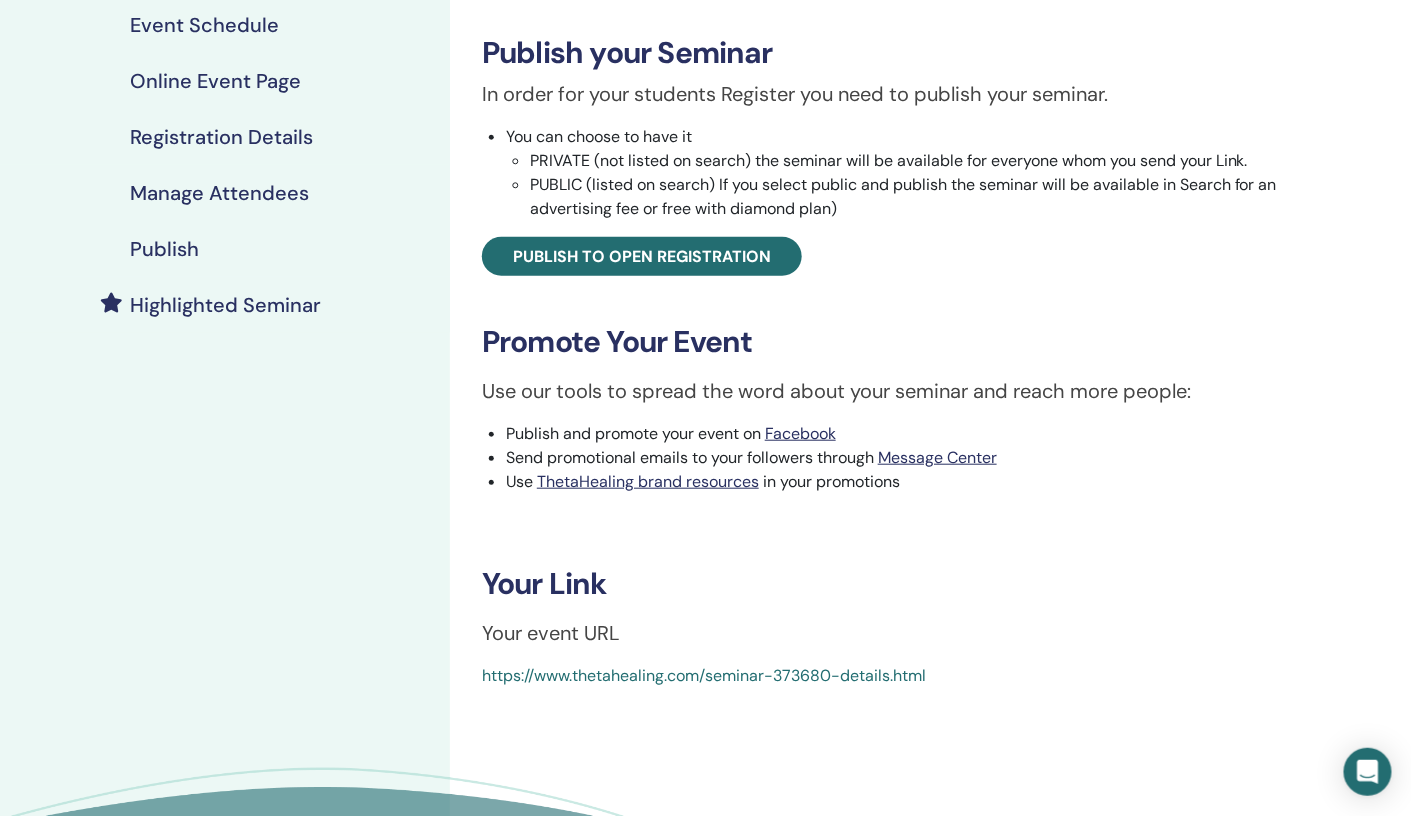 click on "Publish" at bounding box center [164, 249] 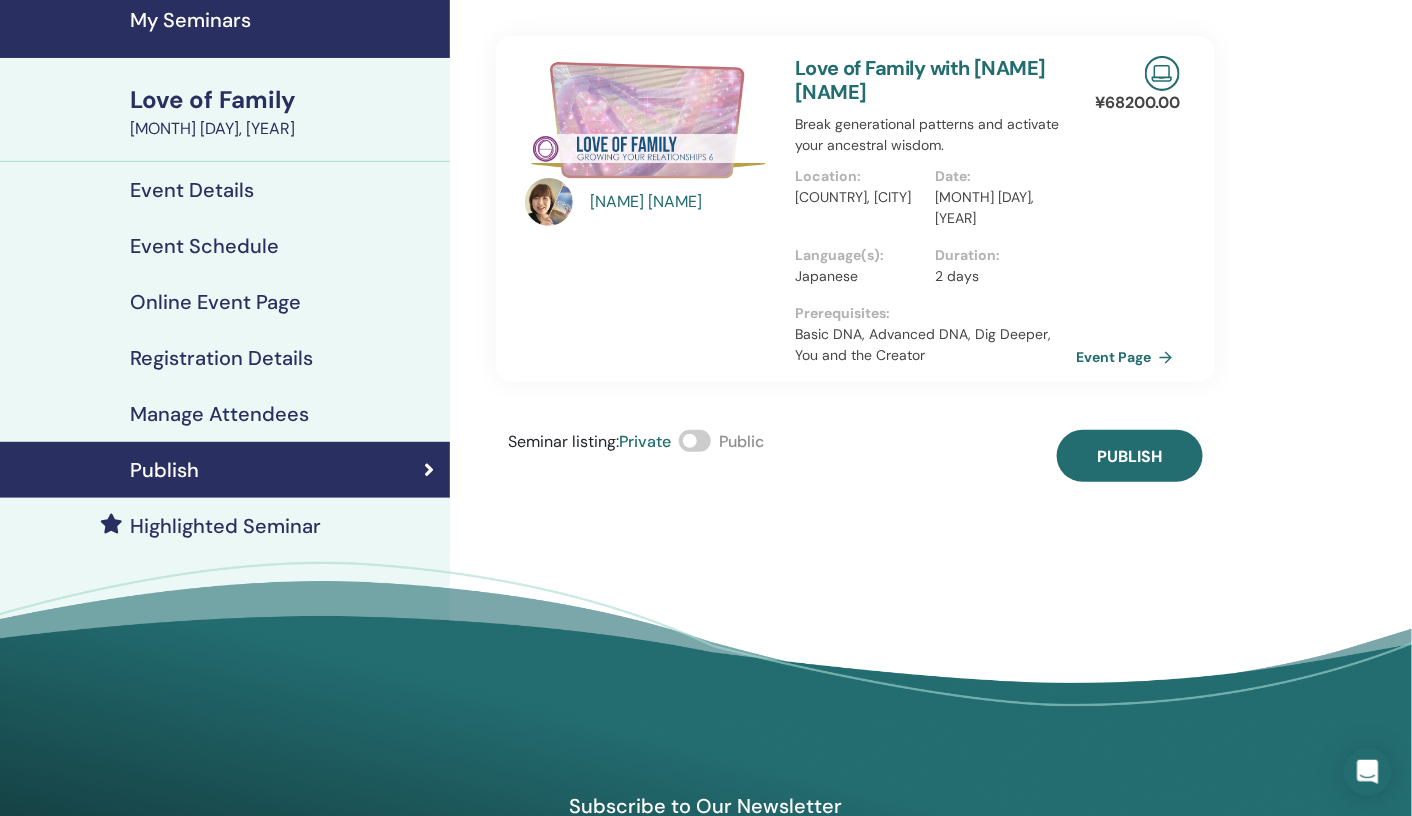 scroll, scrollTop: 66, scrollLeft: 0, axis: vertical 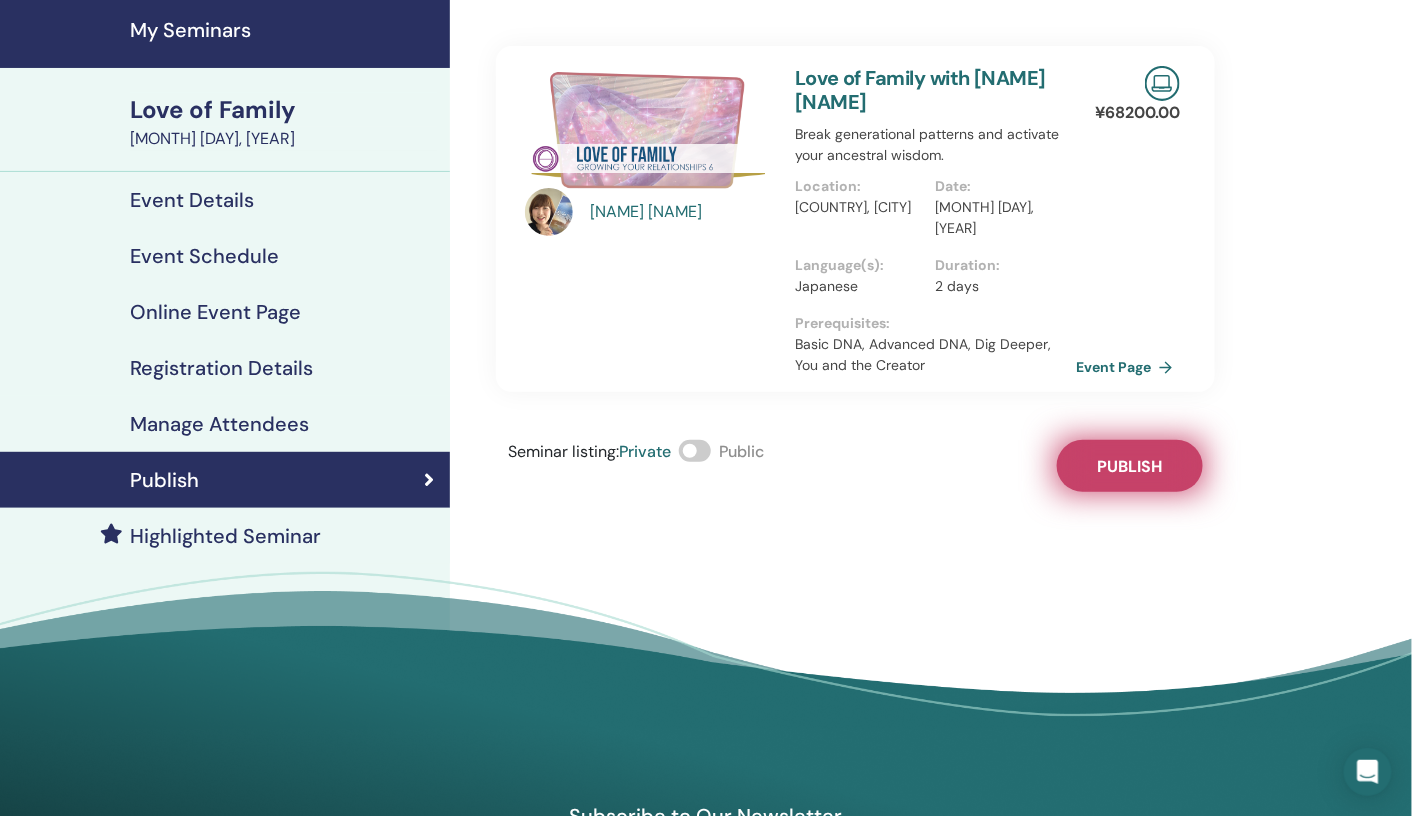 click on "Publish" at bounding box center [1130, 466] 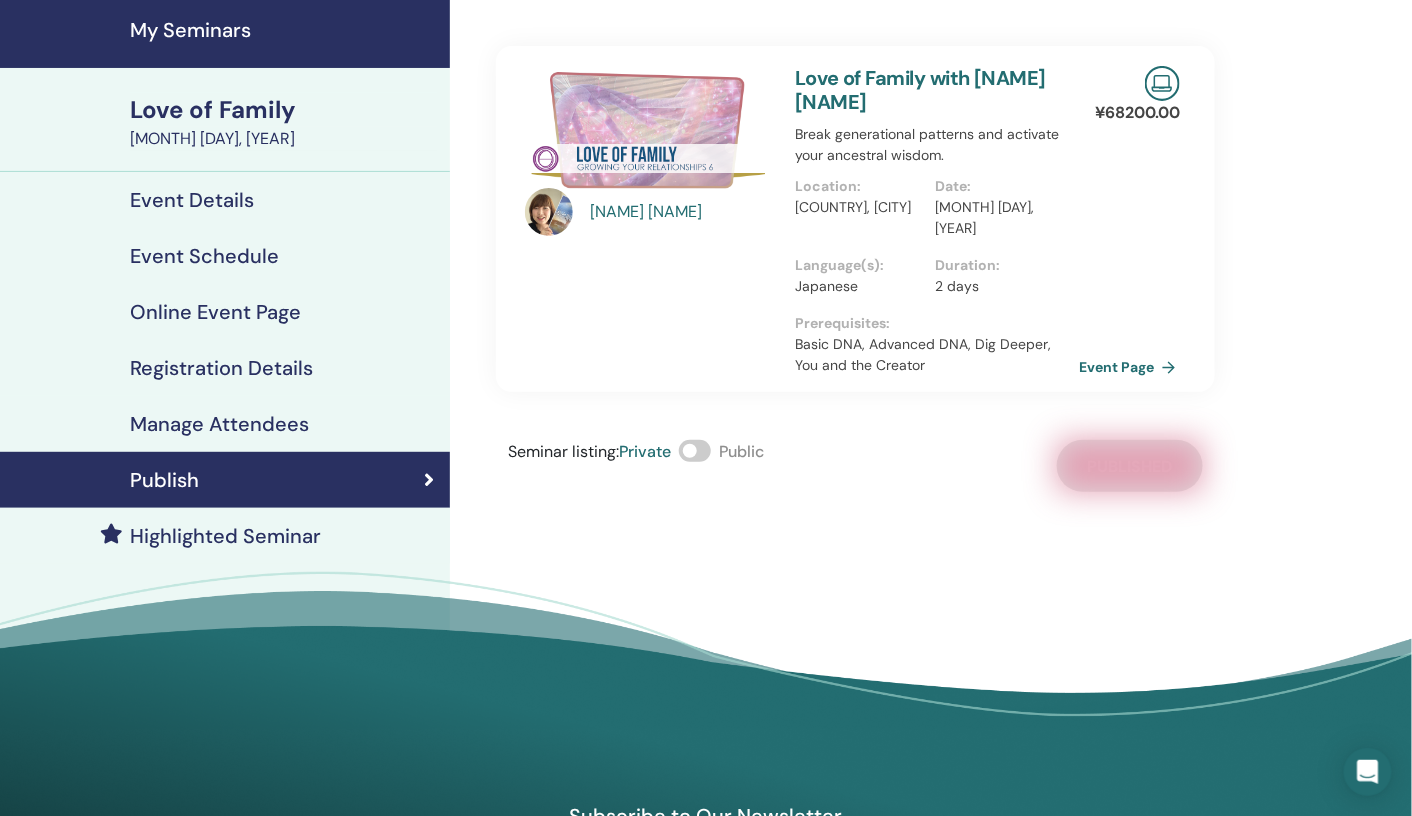 click on "Event Page" at bounding box center (1131, 367) 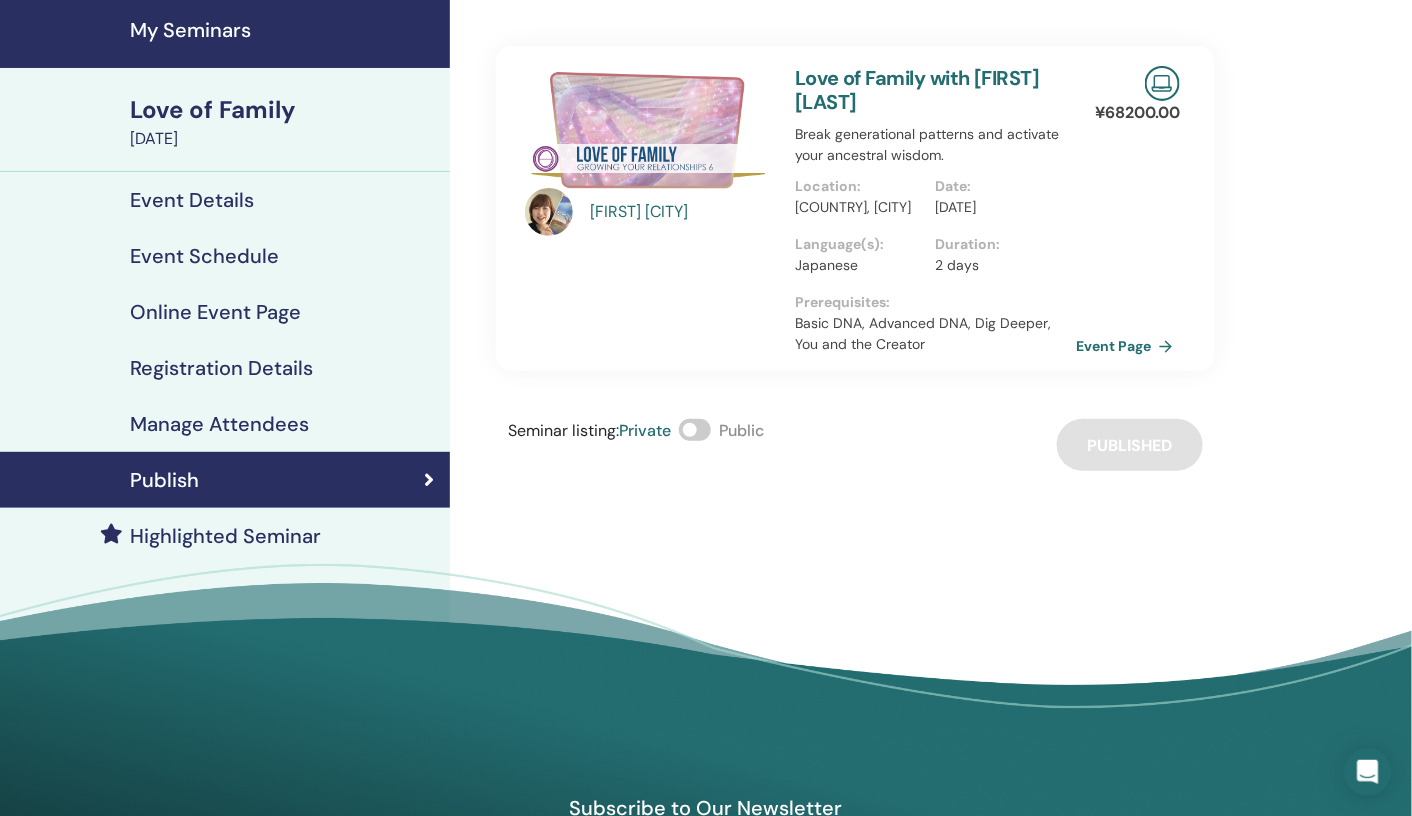 scroll, scrollTop: 0, scrollLeft: 0, axis: both 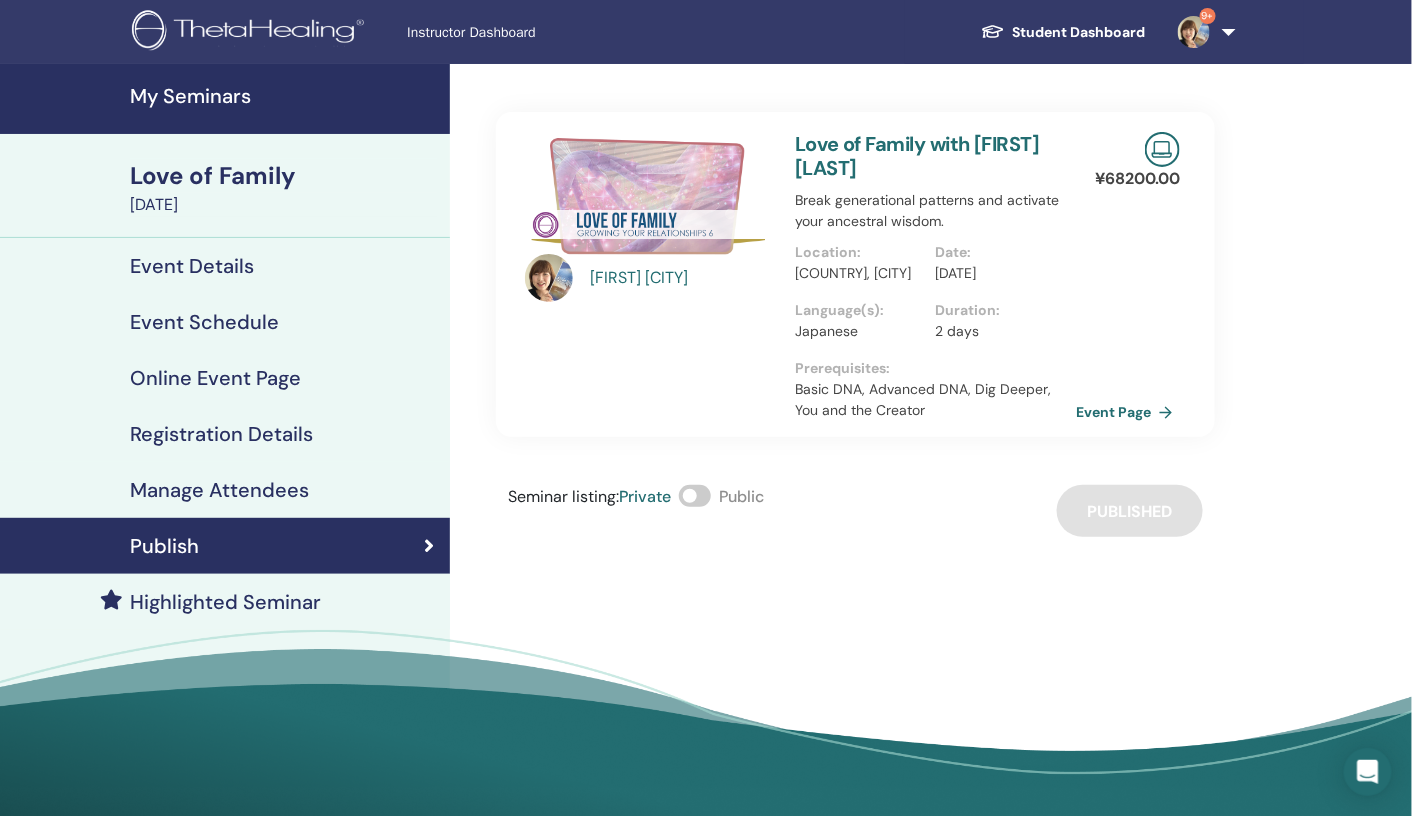 click on "My Seminars" at bounding box center (284, 96) 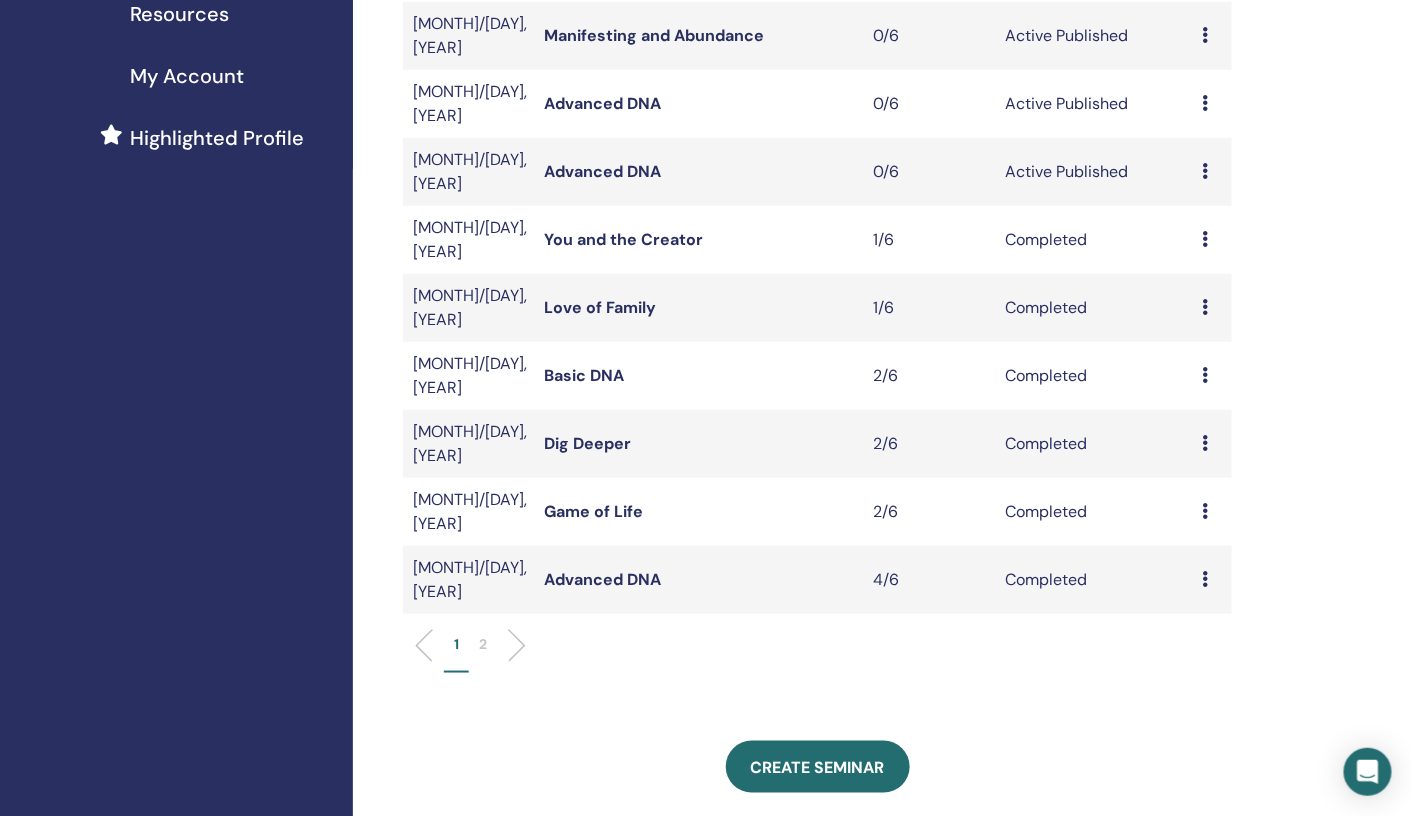 scroll, scrollTop: 454, scrollLeft: 0, axis: vertical 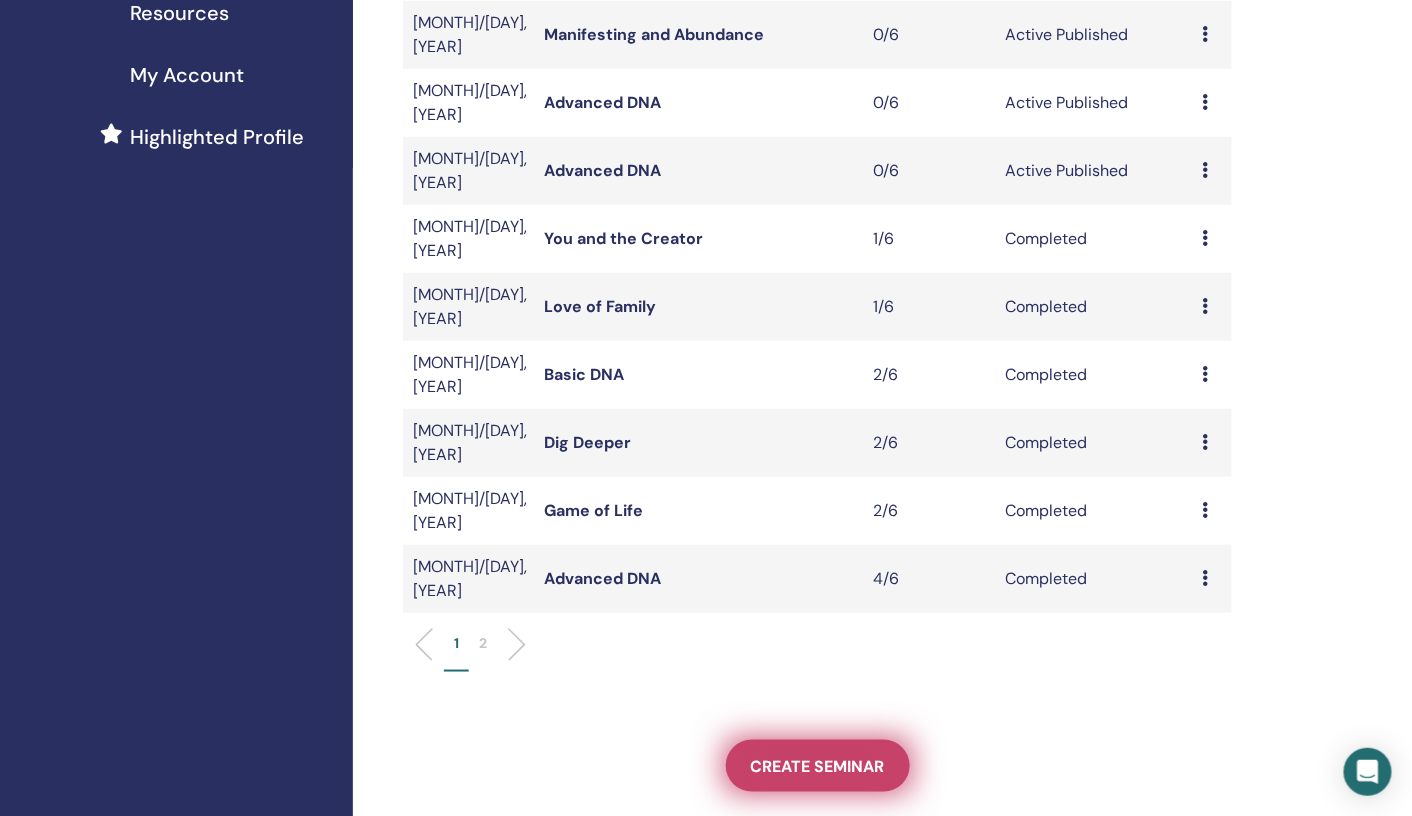 click on "Create seminar" at bounding box center [818, 766] 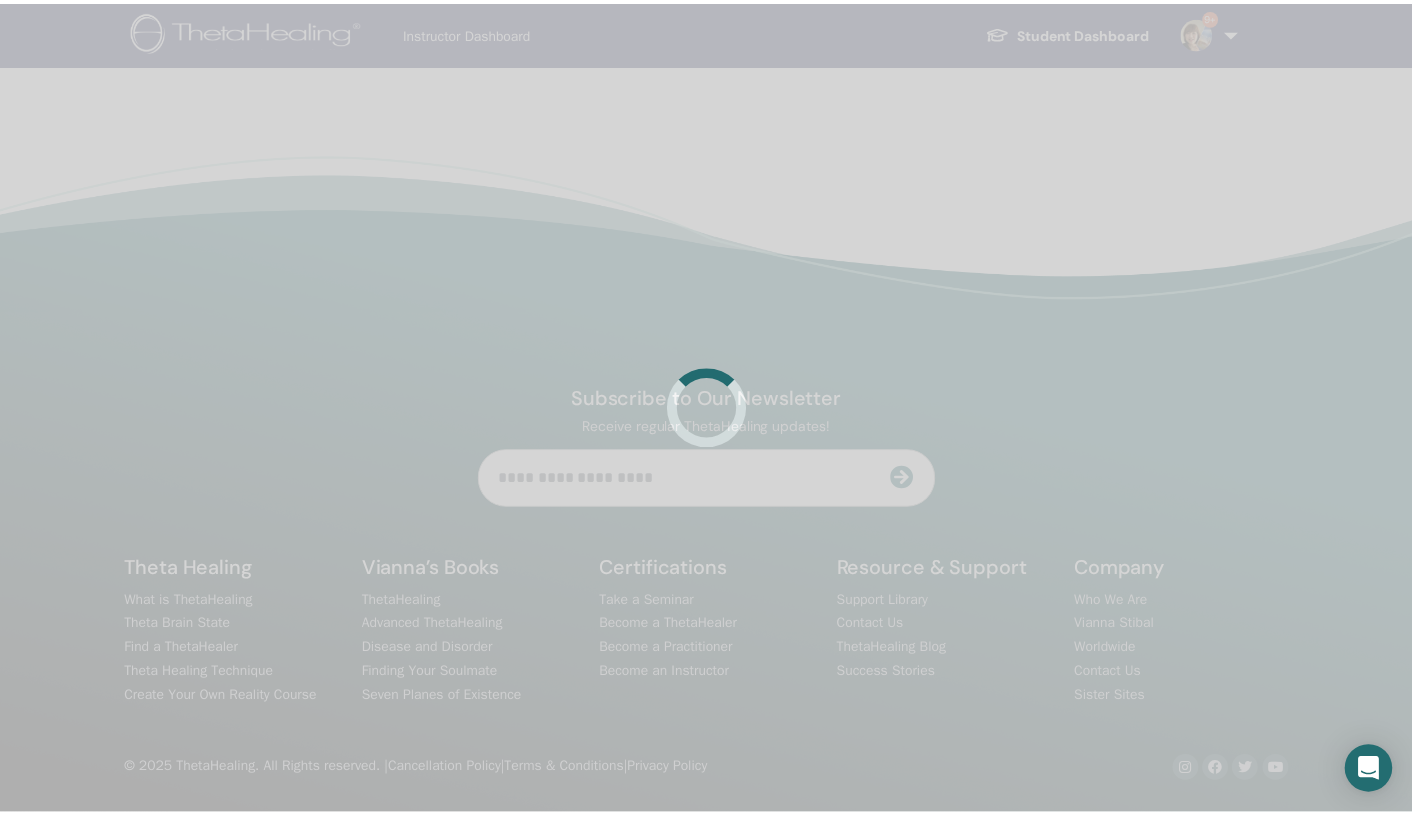 scroll, scrollTop: 0, scrollLeft: 0, axis: both 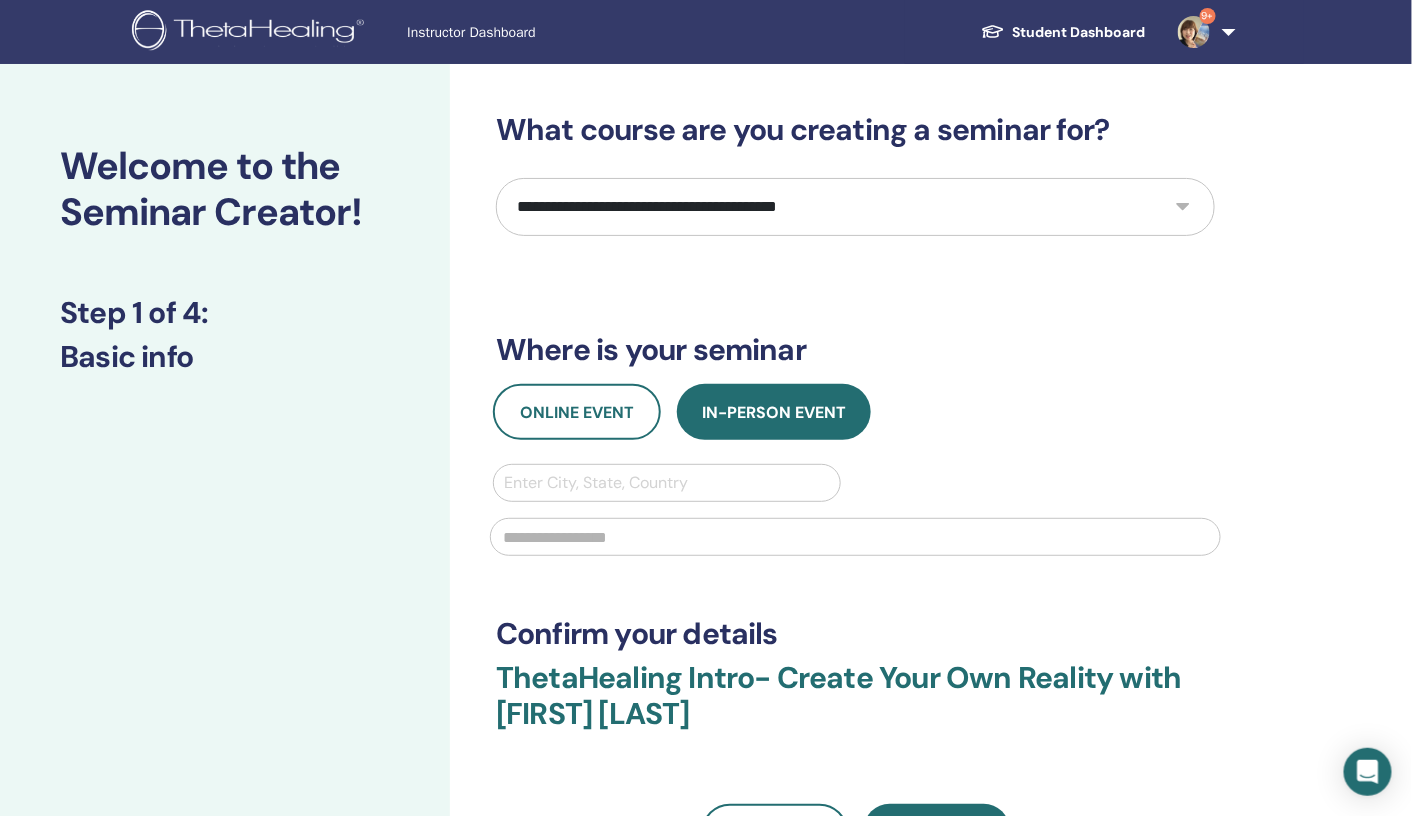 click on "**********" at bounding box center [855, 207] 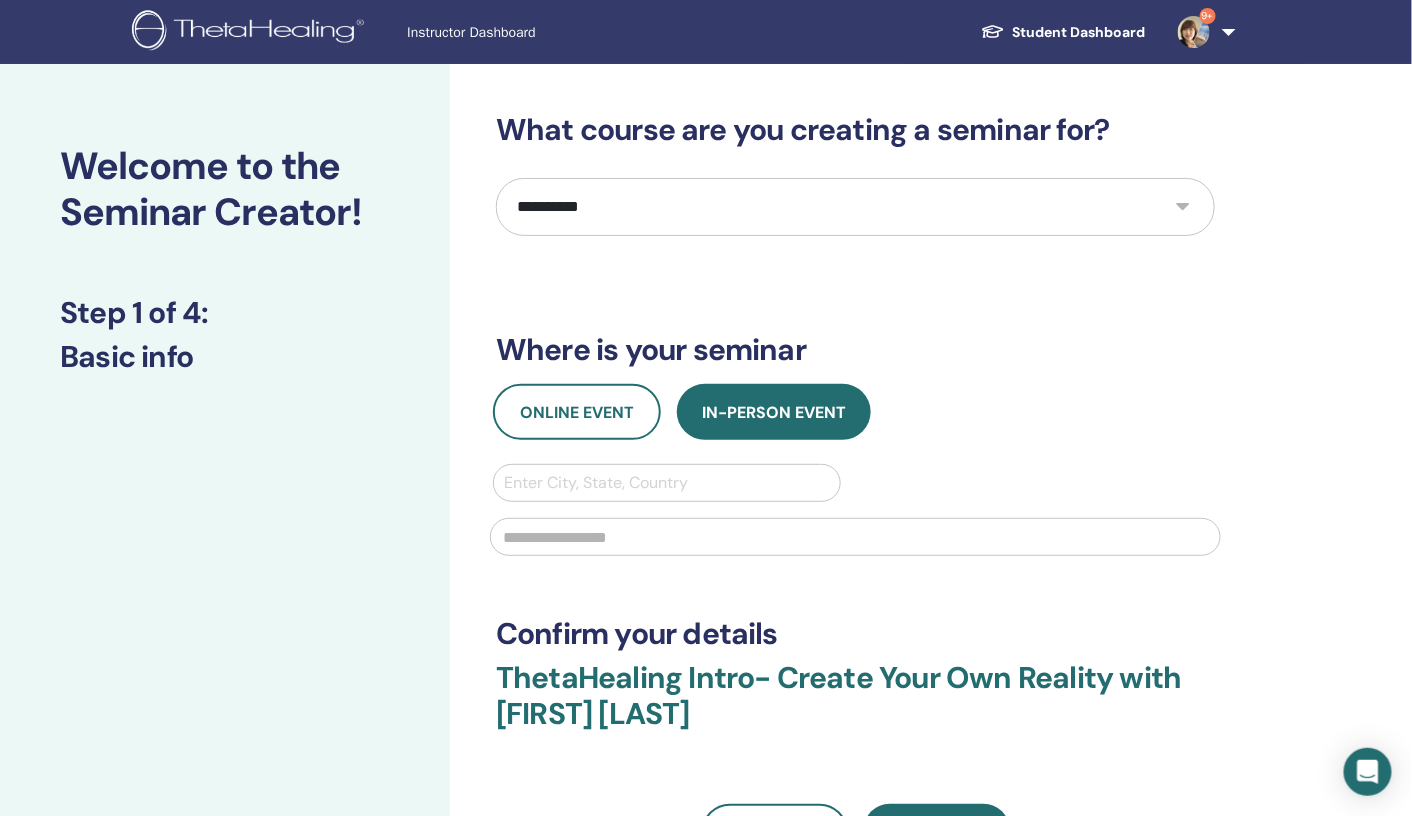 click on "**********" at bounding box center (855, 207) 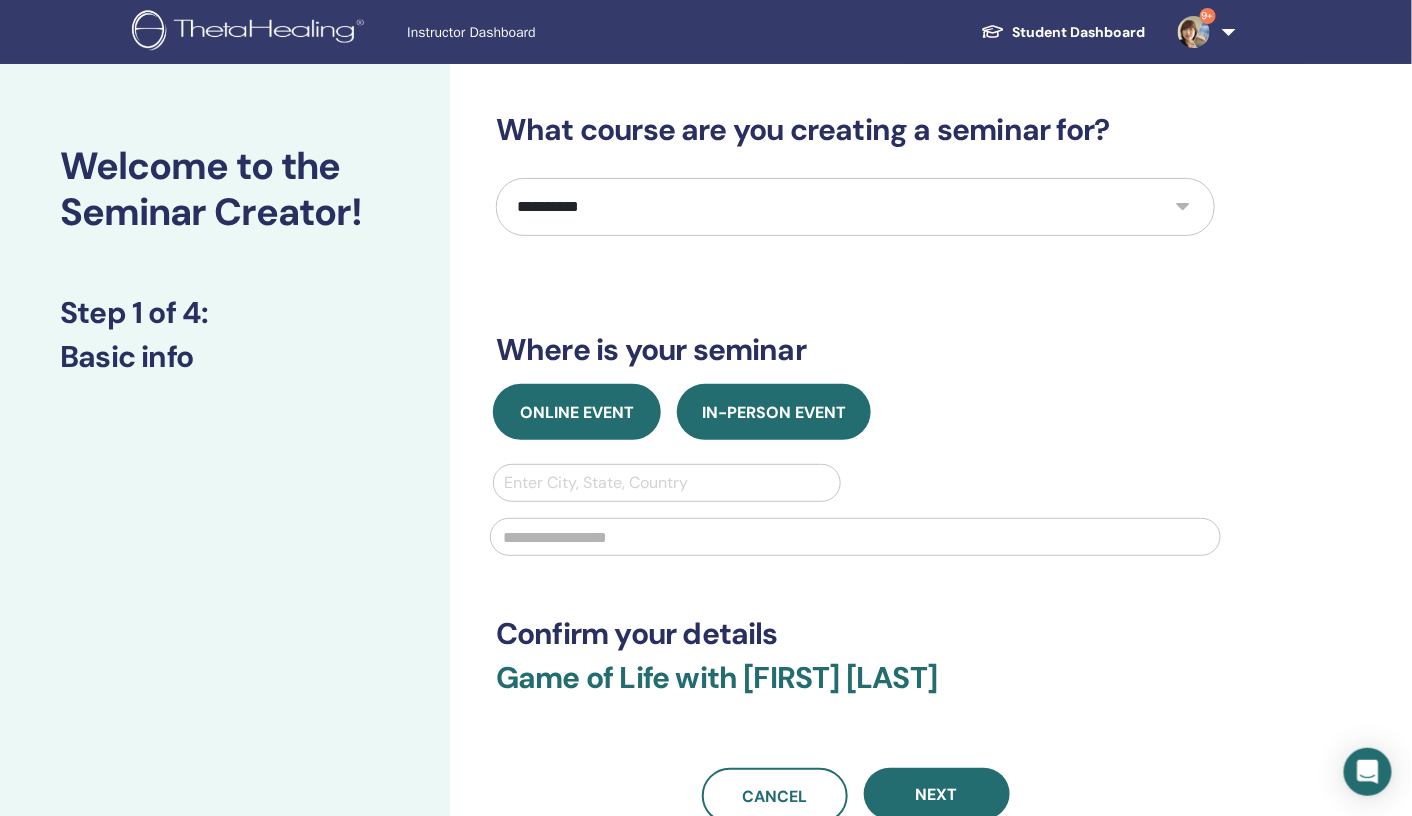 click on "Online Event" at bounding box center (577, 412) 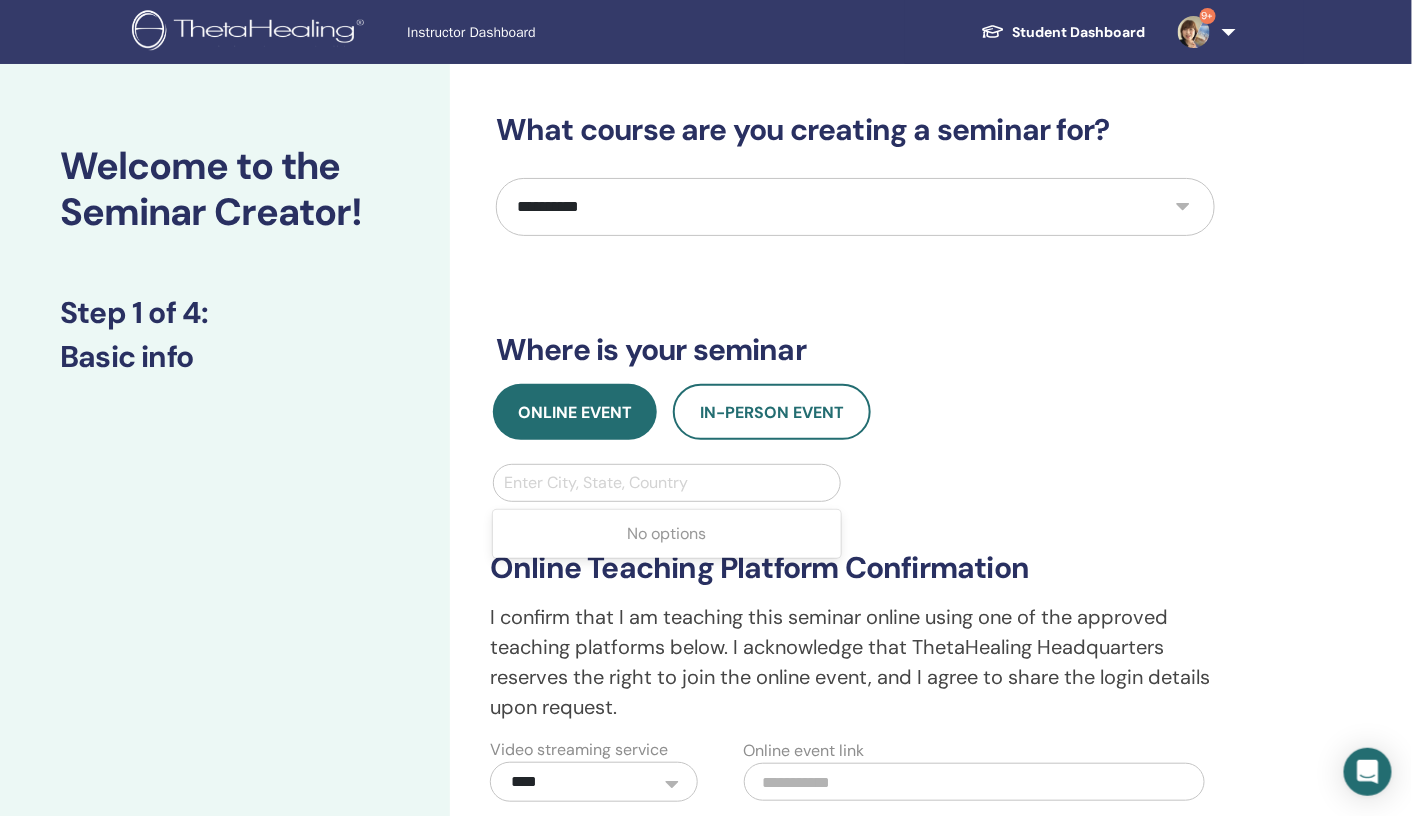 click at bounding box center (667, 483) 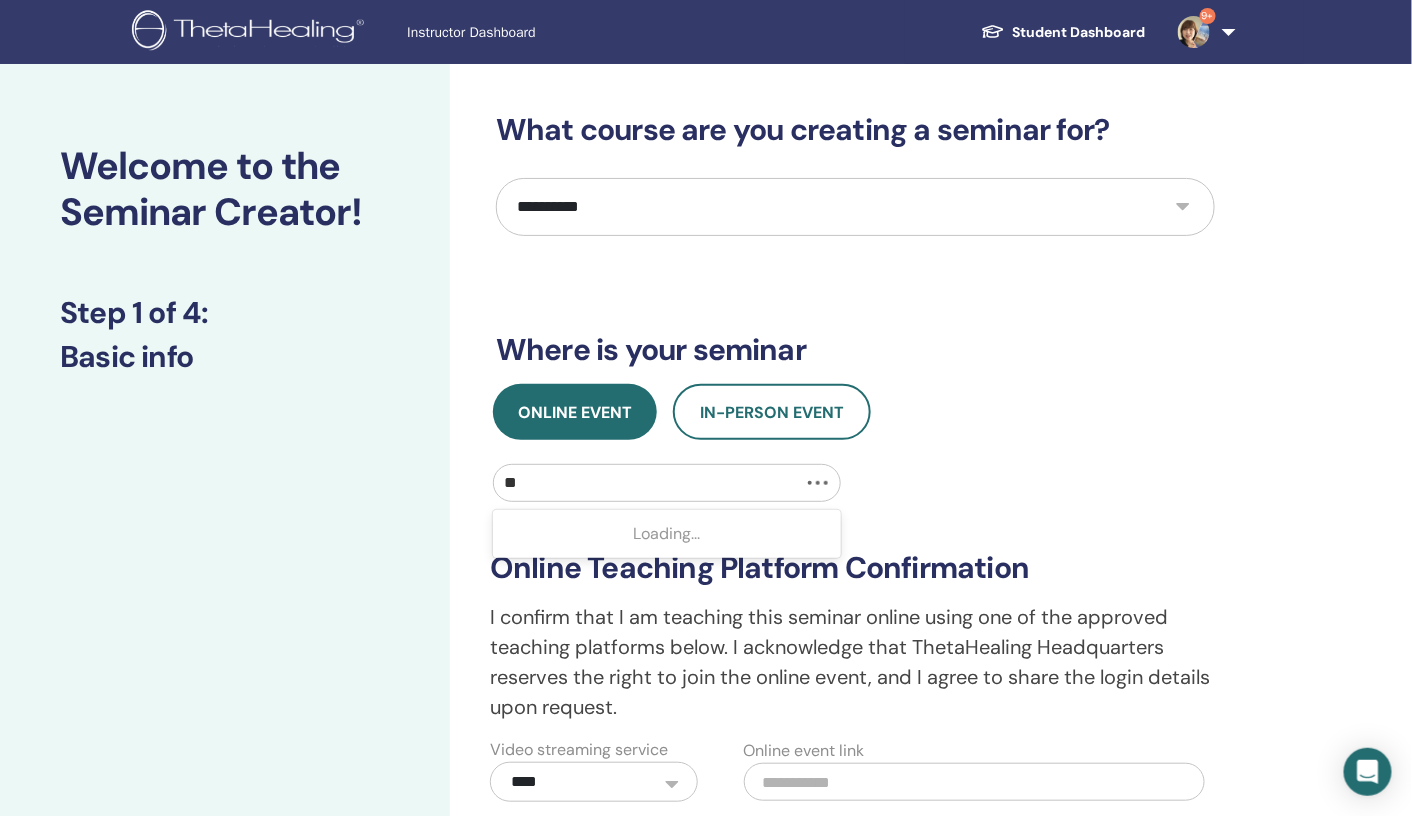 type on "*" 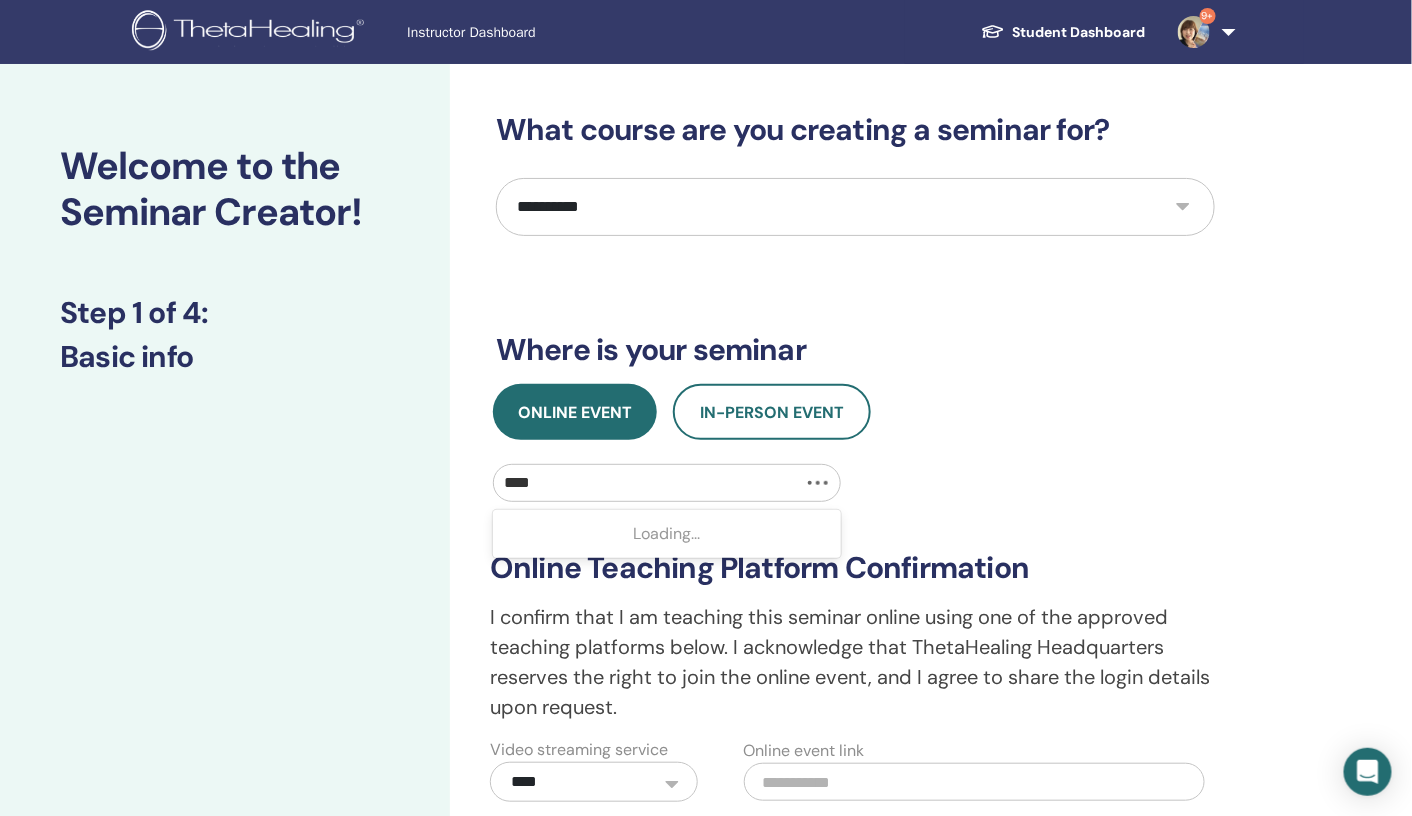 type on "*****" 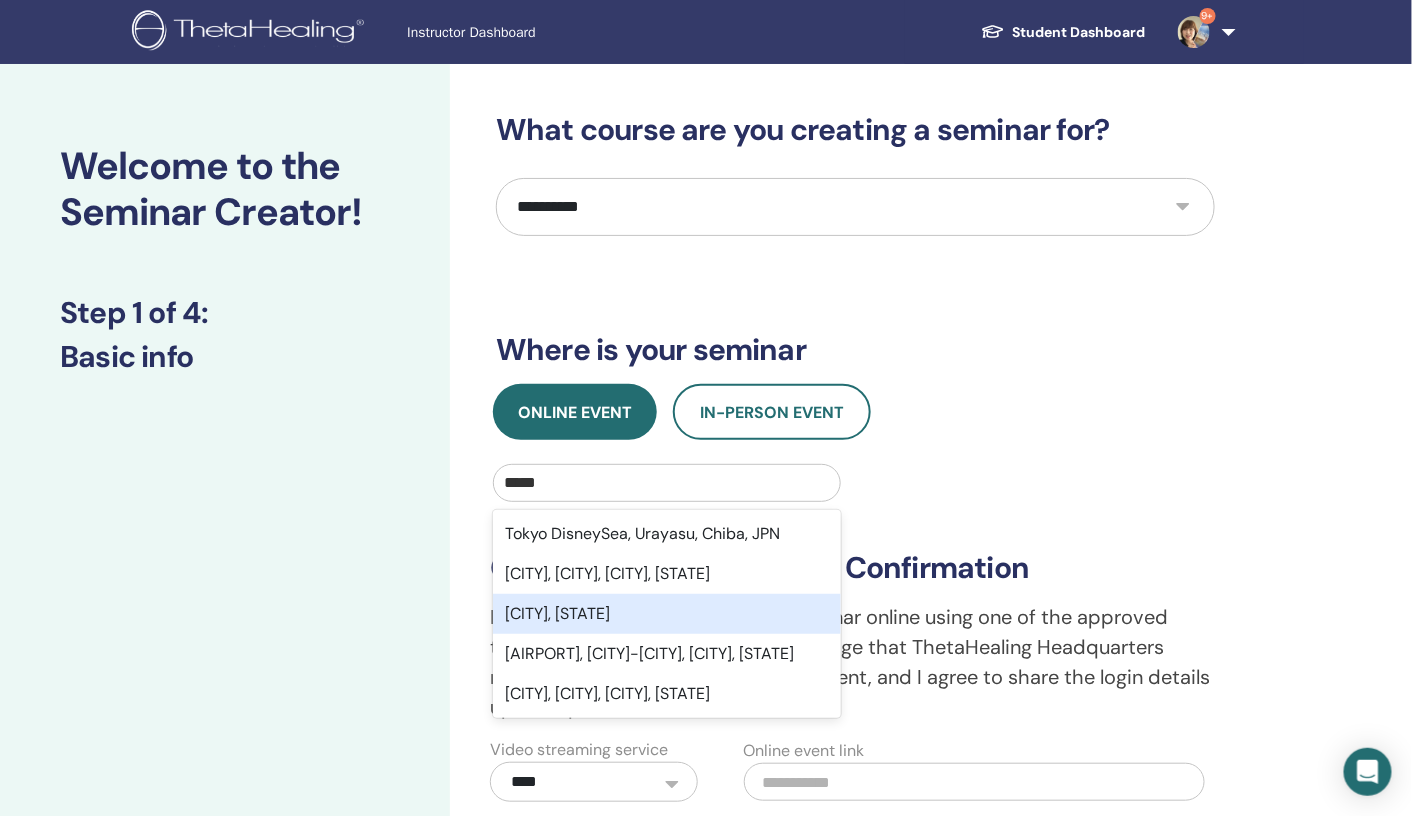 click on "[CITY], [STATE]" at bounding box center [667, 614] 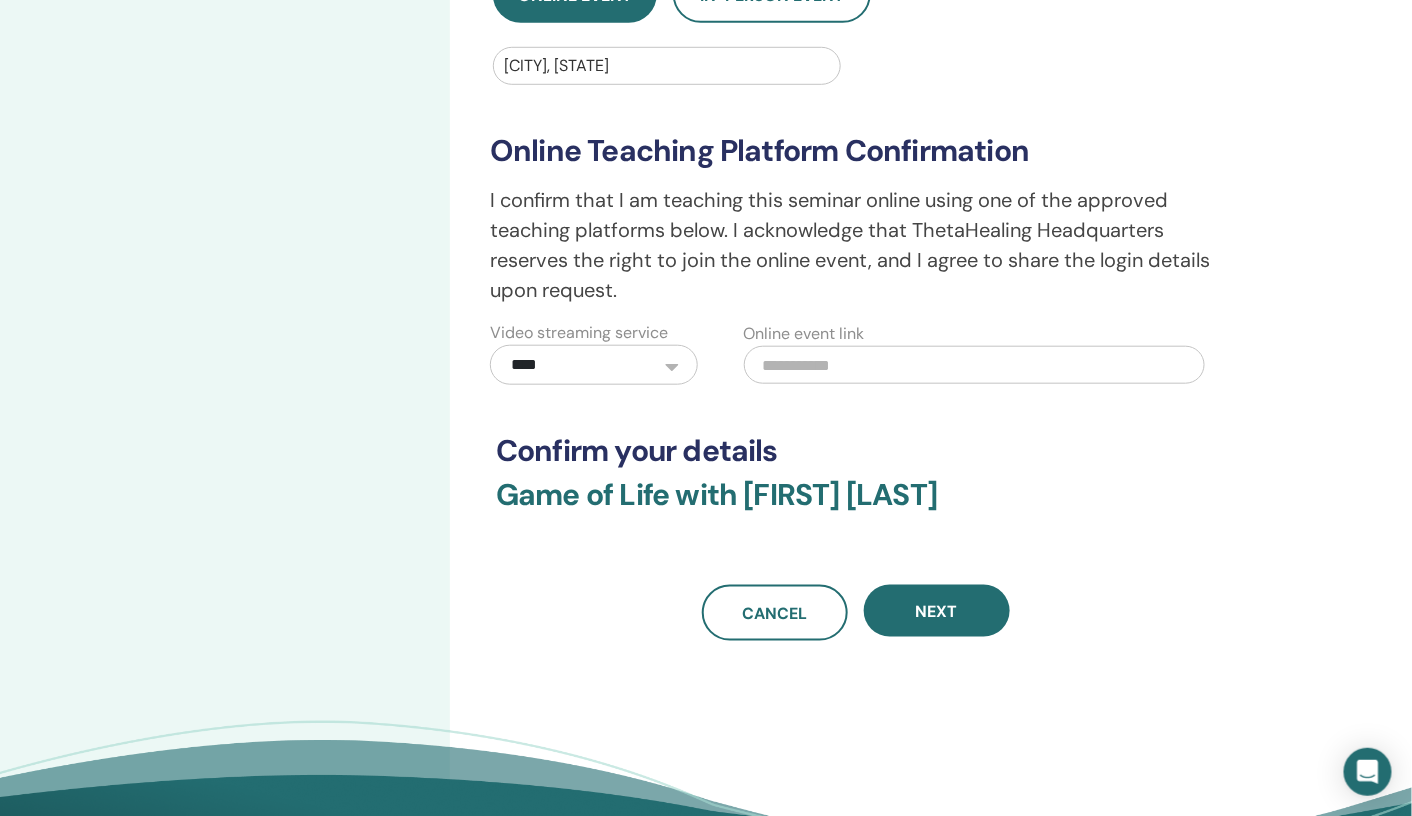 scroll, scrollTop: 441, scrollLeft: 0, axis: vertical 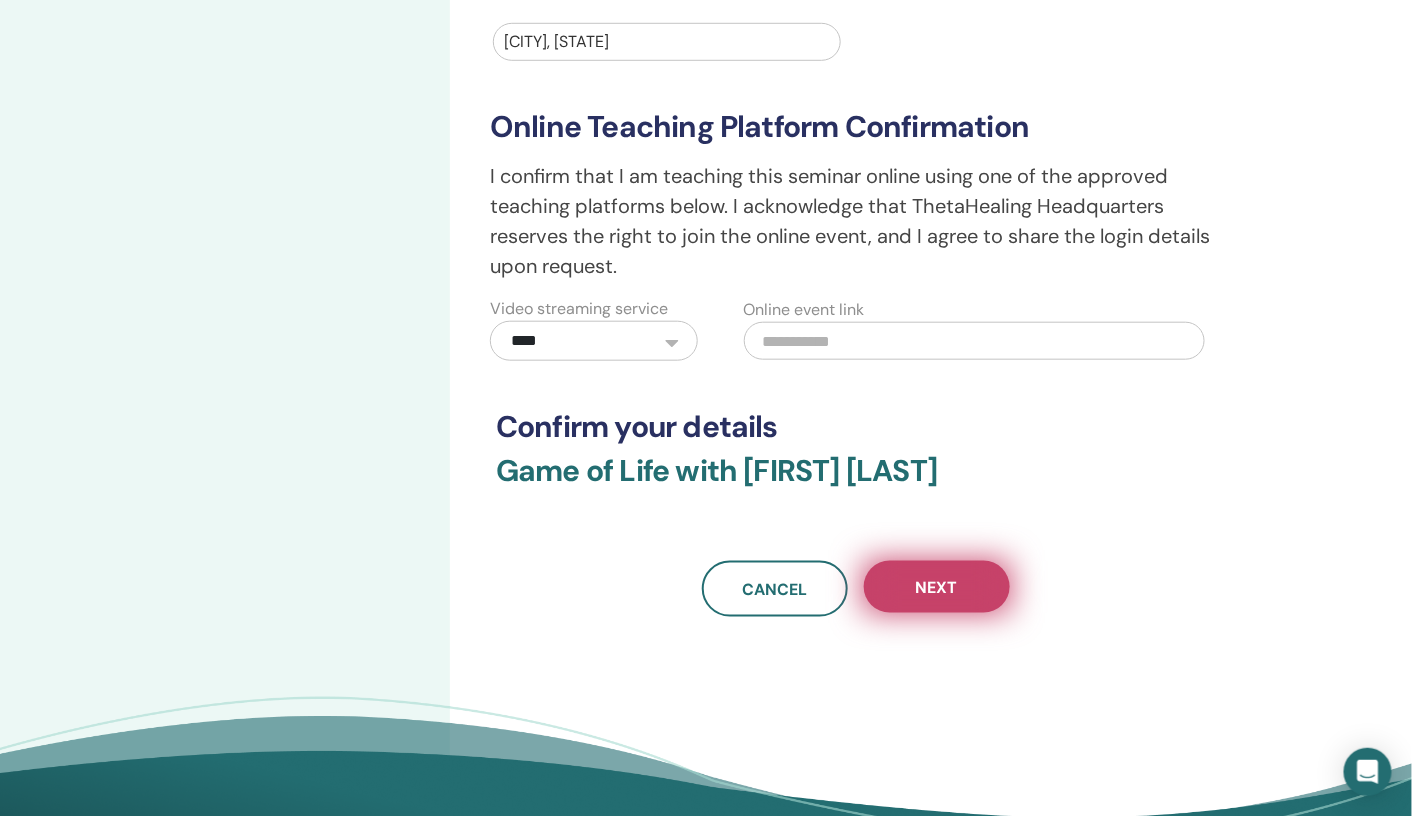 click on "Next" at bounding box center (937, 587) 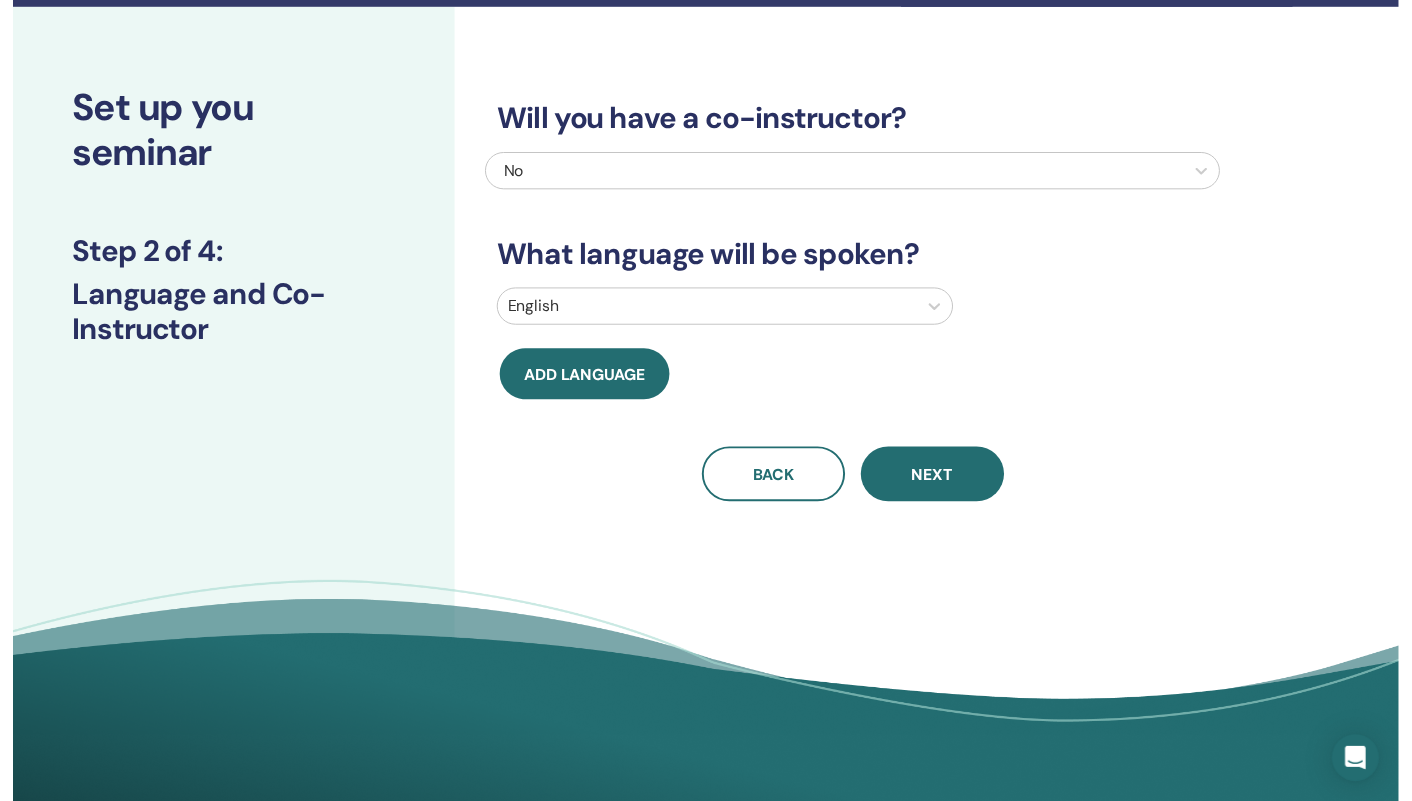 scroll, scrollTop: 0, scrollLeft: 0, axis: both 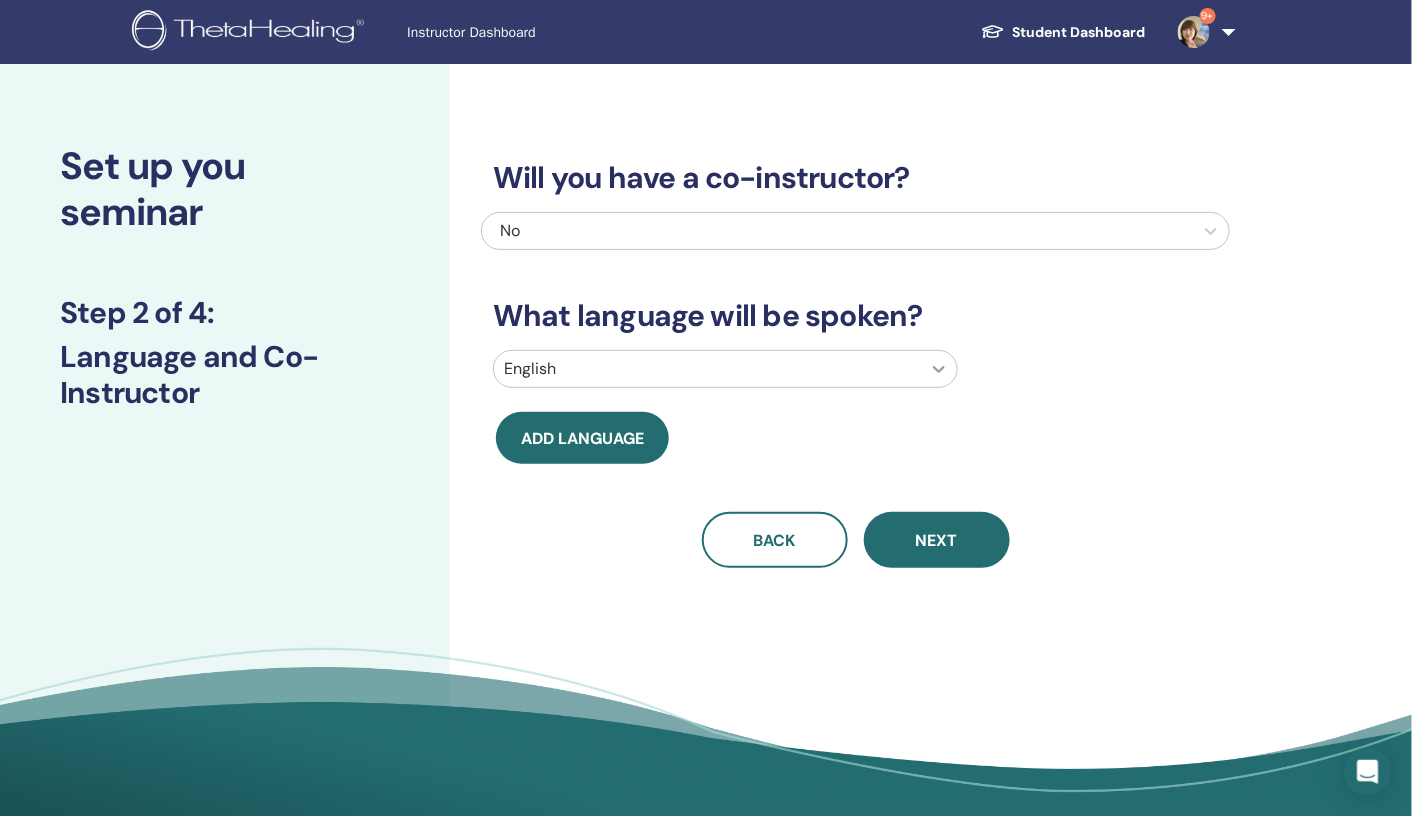 click 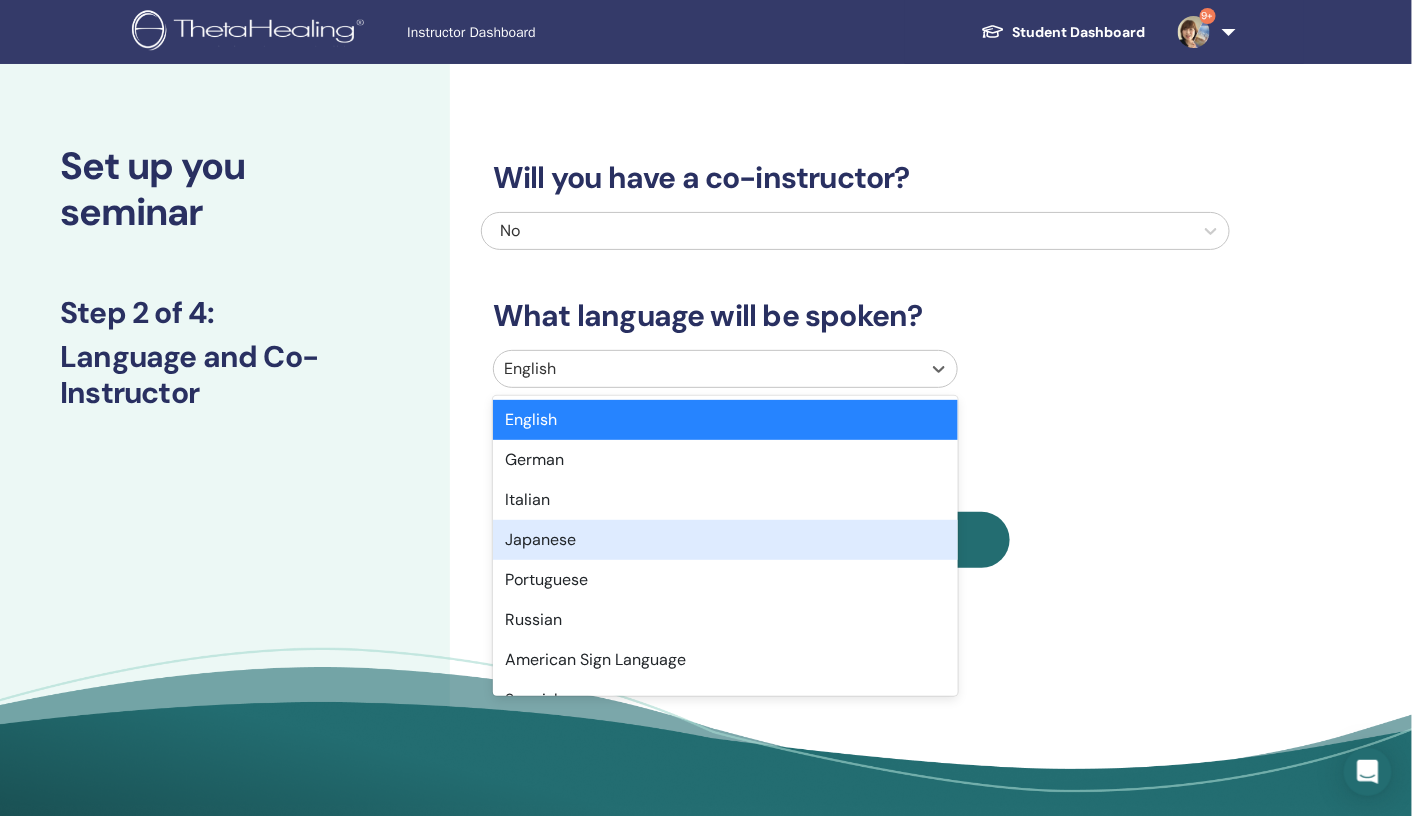 click on "Japanese" at bounding box center [725, 540] 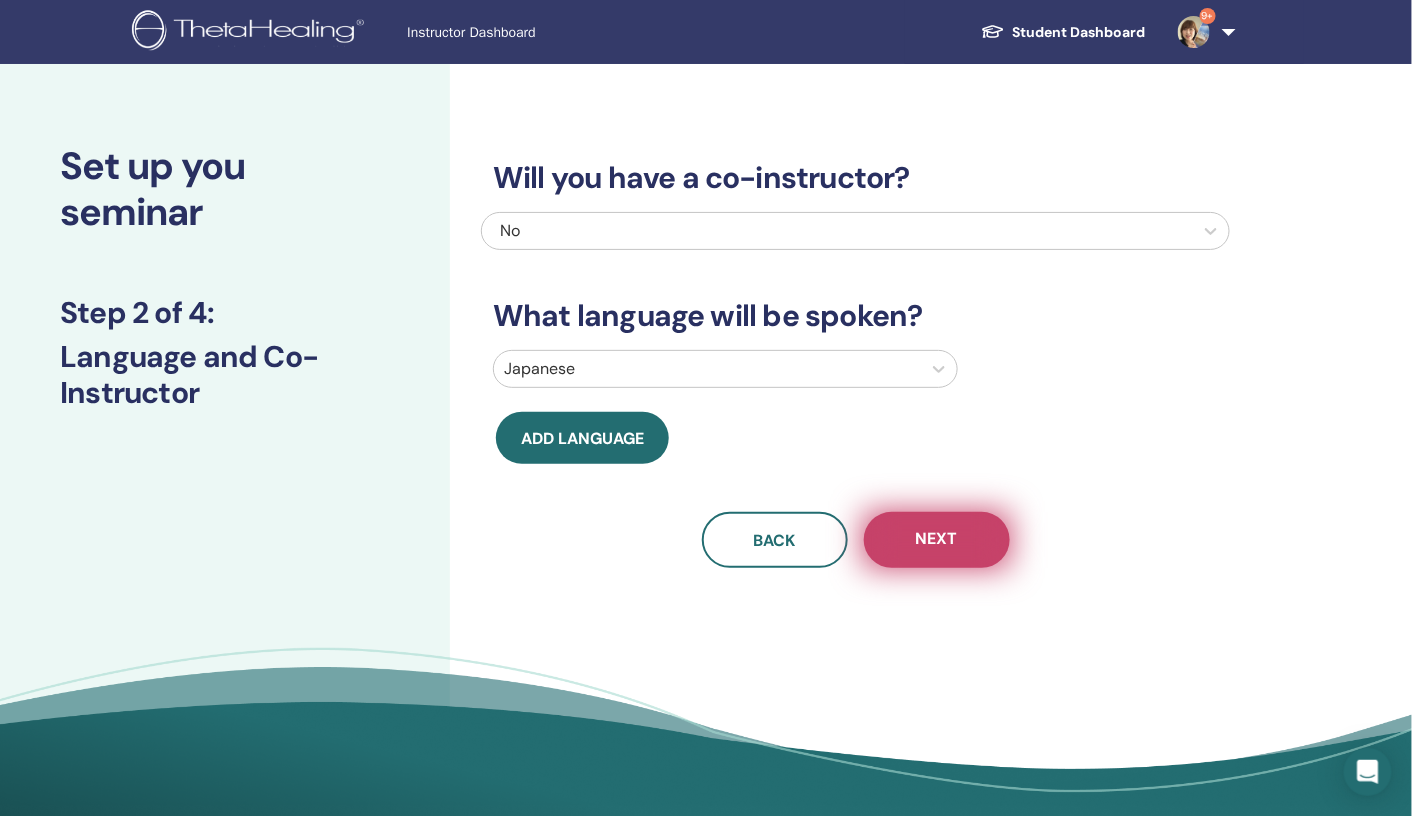 click on "Next" at bounding box center [937, 540] 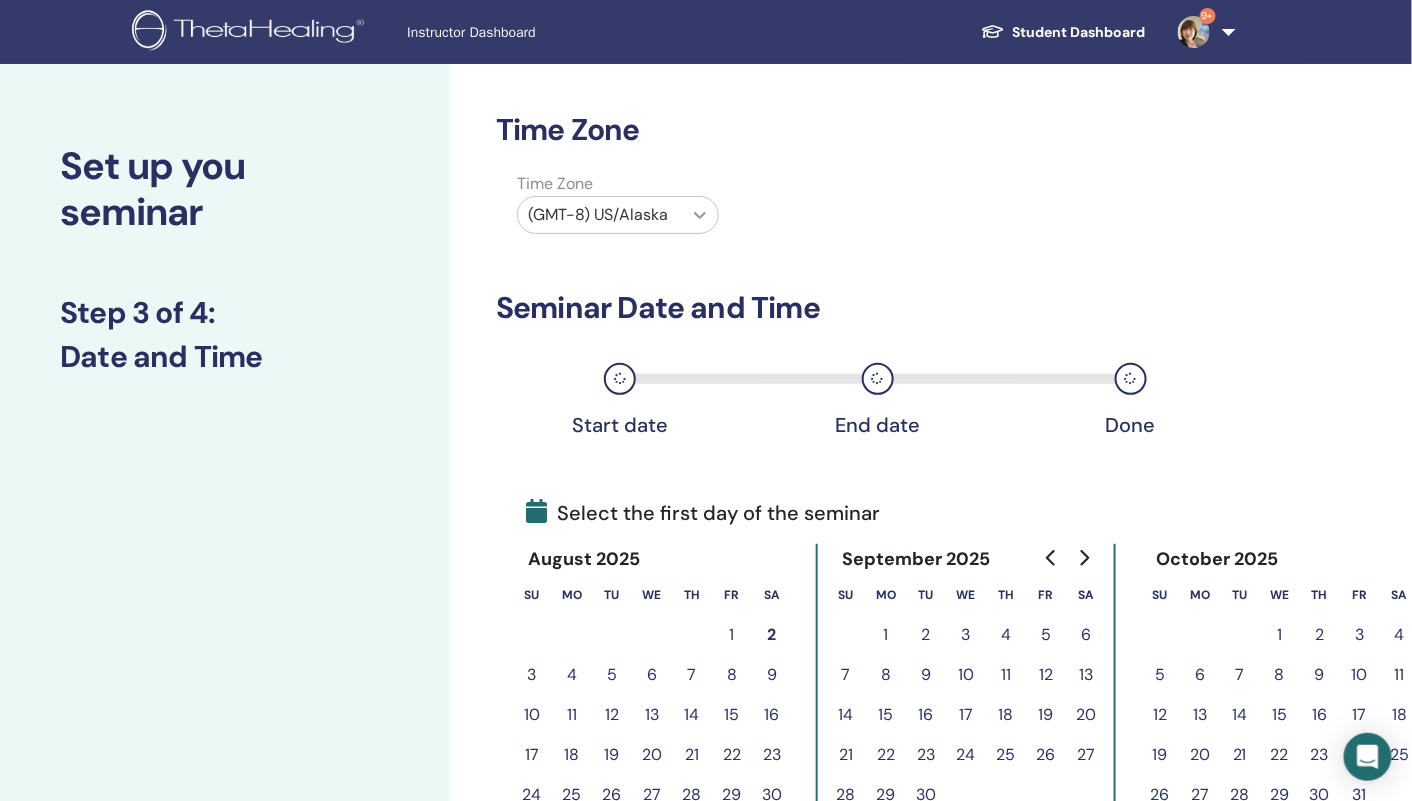 click 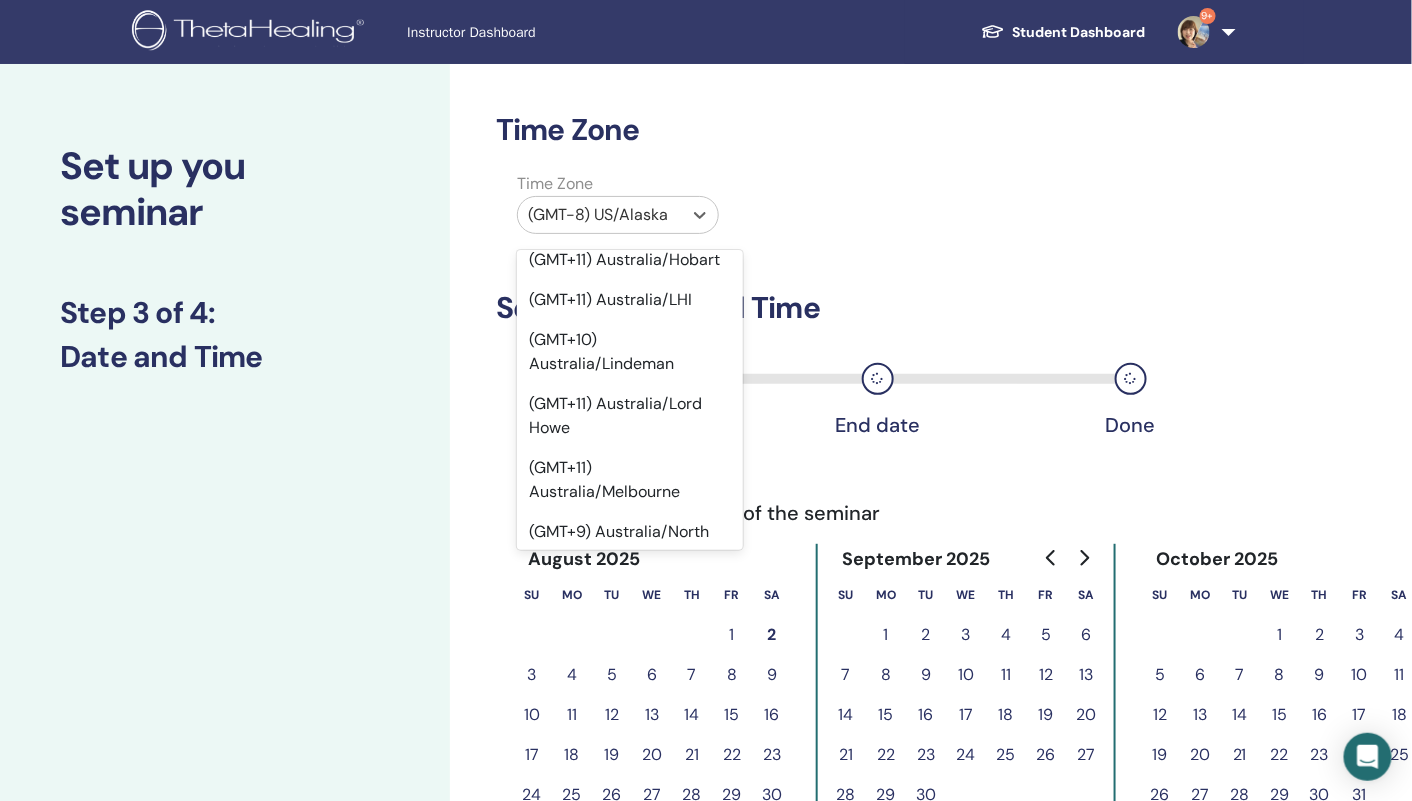scroll, scrollTop: 19084, scrollLeft: 0, axis: vertical 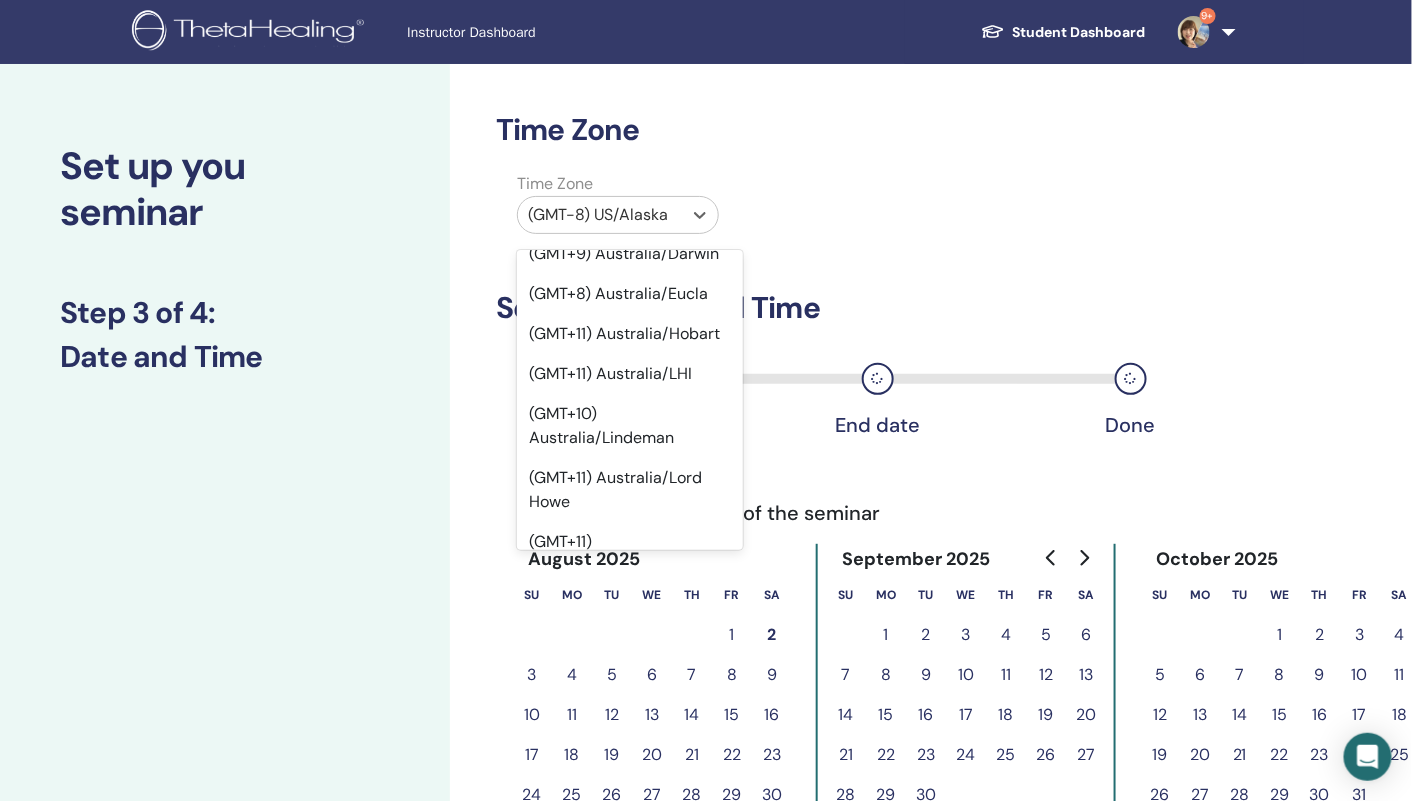 click on "(GMT+9) Asia/Tokyo" at bounding box center [630, -1202] 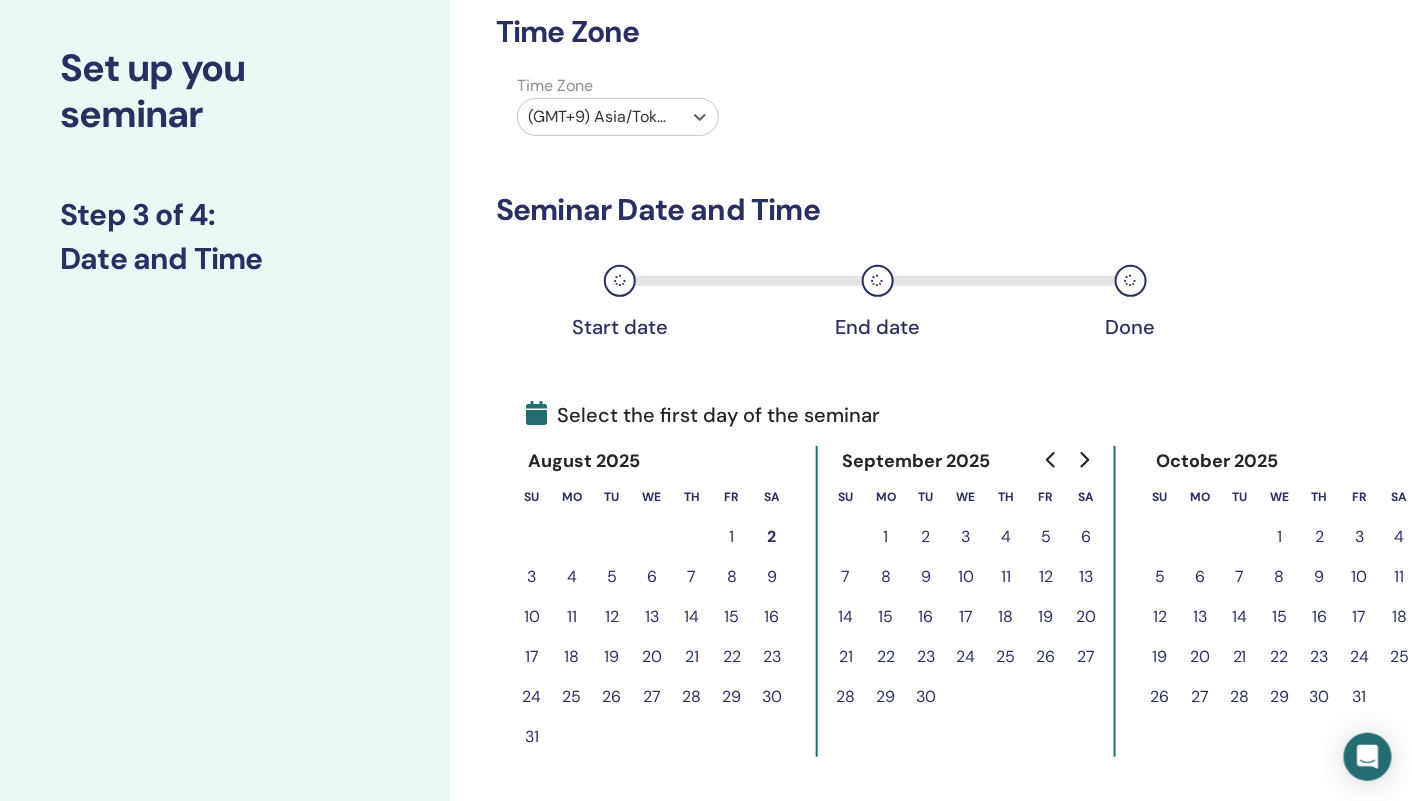 scroll, scrollTop: 172, scrollLeft: 0, axis: vertical 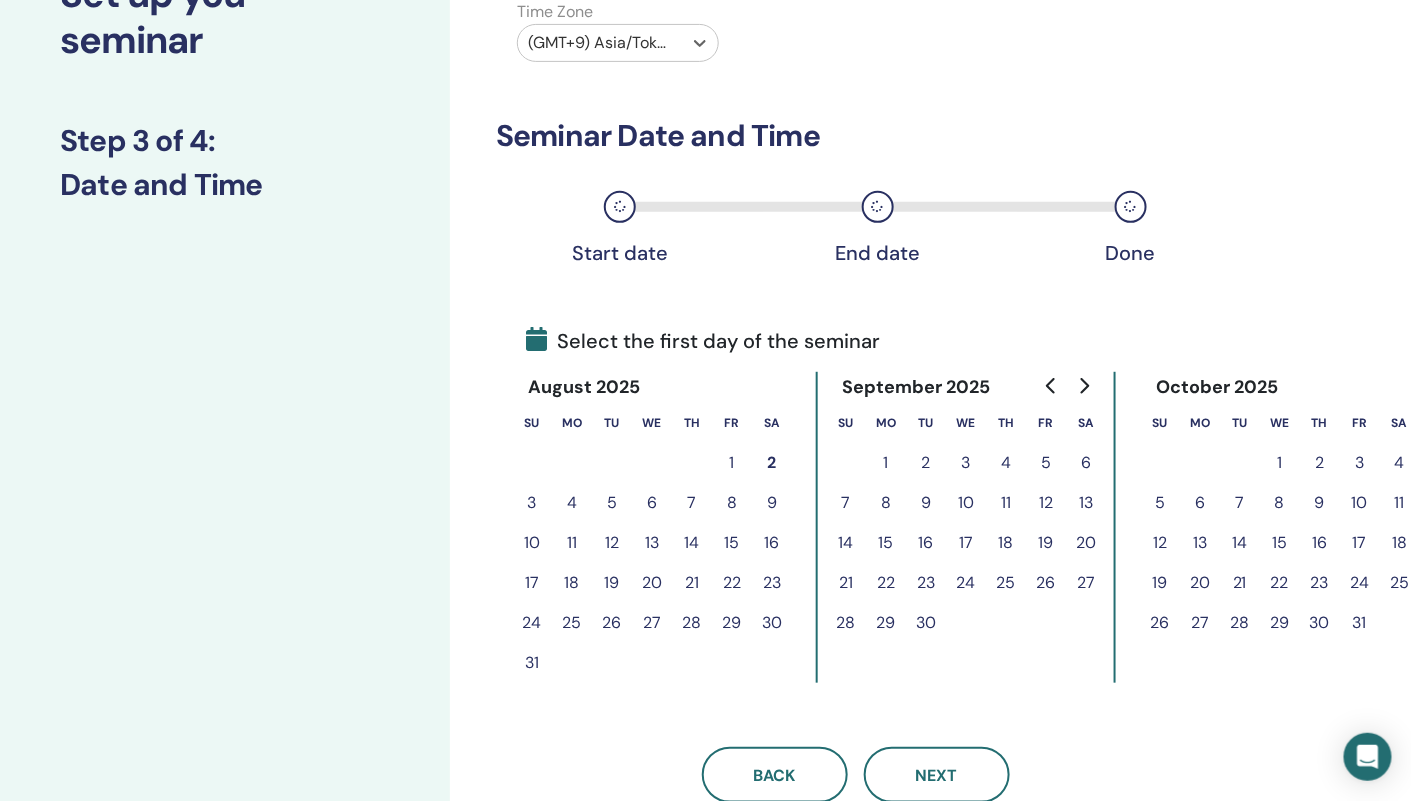 click on "20" at bounding box center (1086, 543) 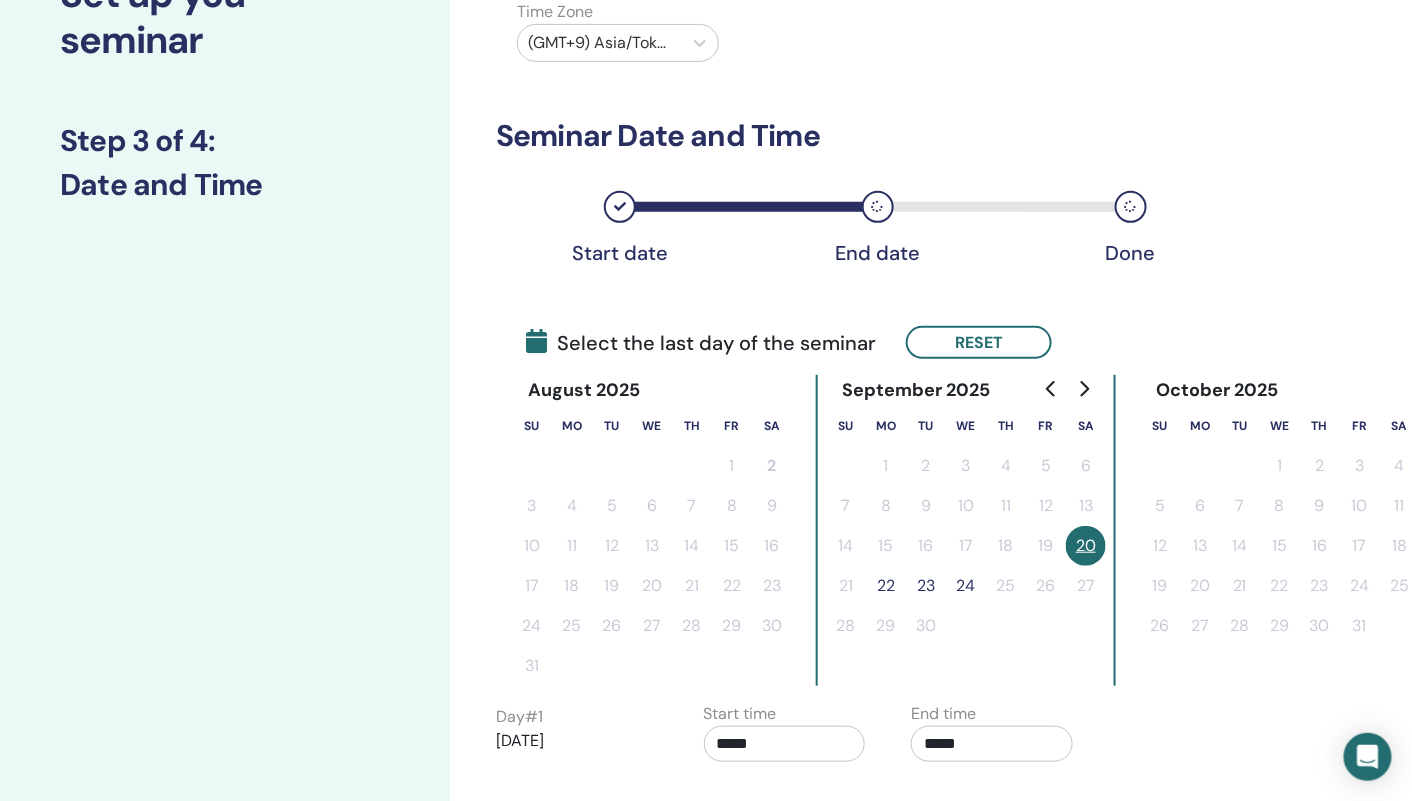 click on "22" at bounding box center (886, 586) 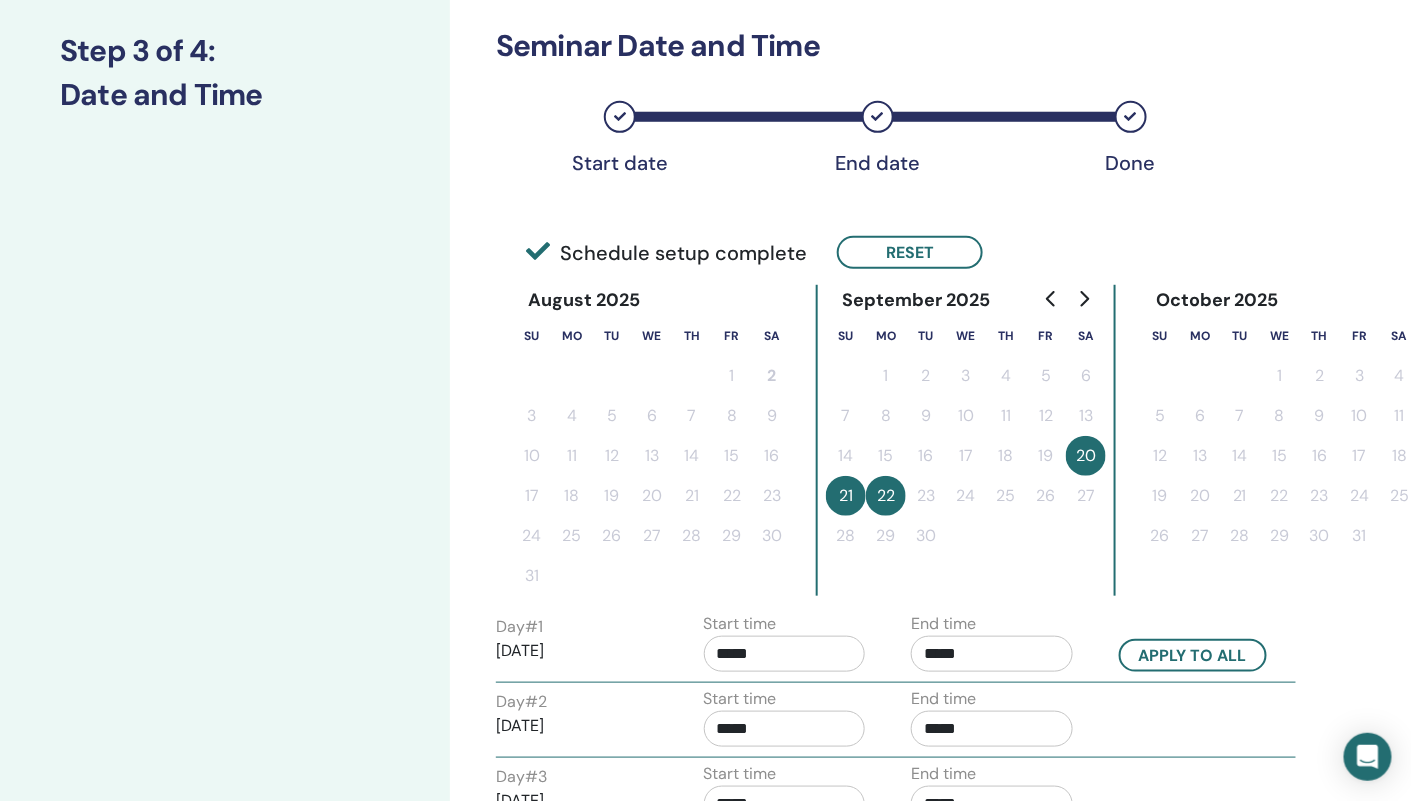 scroll, scrollTop: 265, scrollLeft: 0, axis: vertical 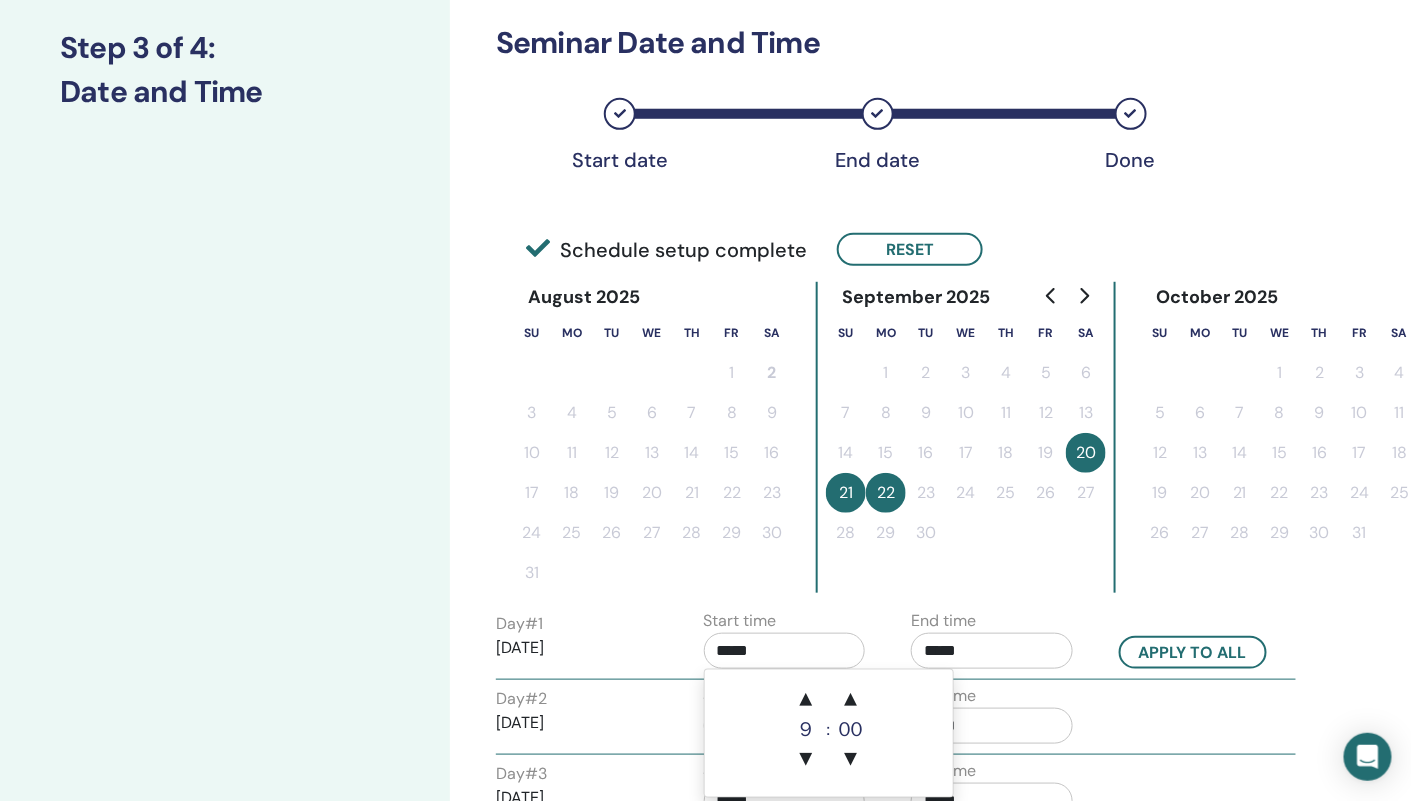 click on "*****" at bounding box center [785, 651] 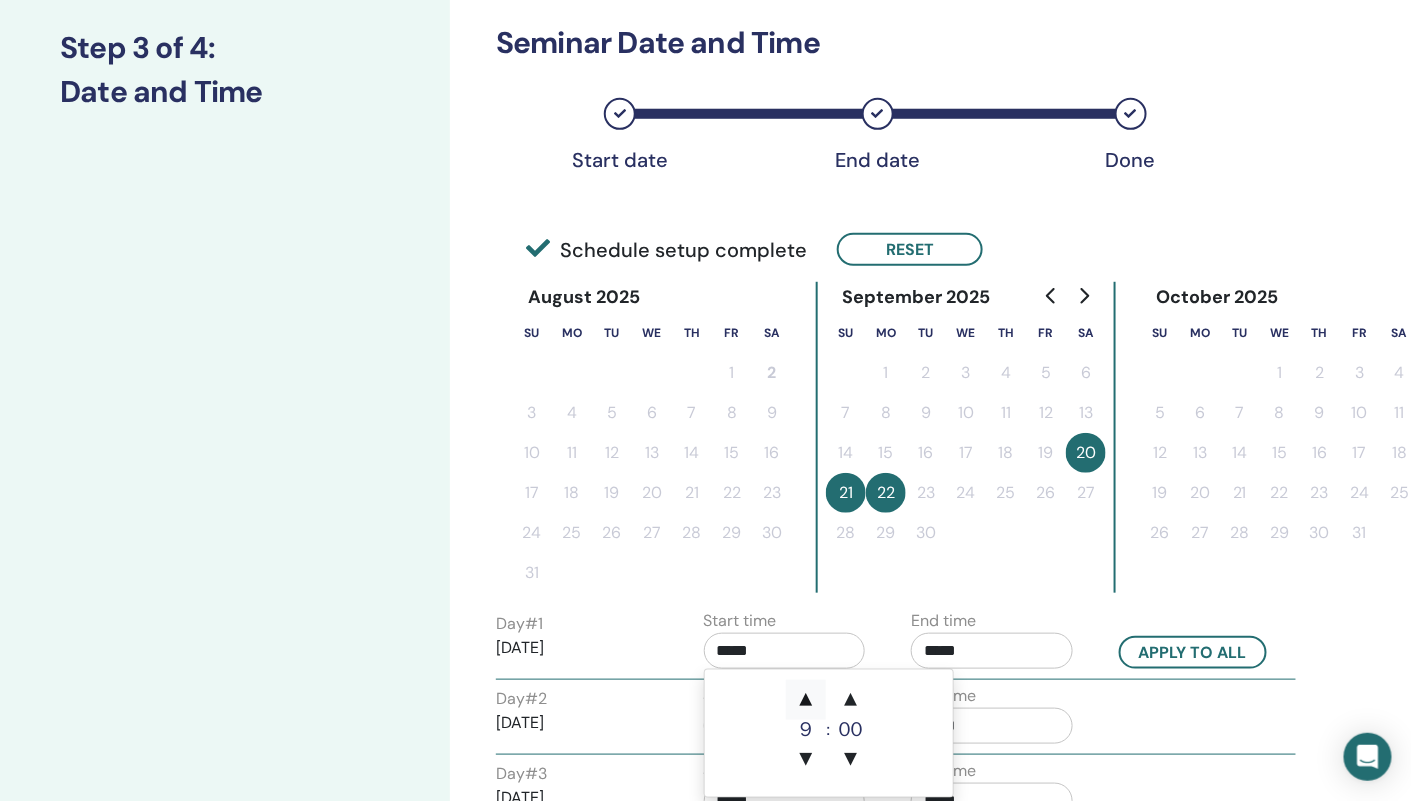 click on "▲" 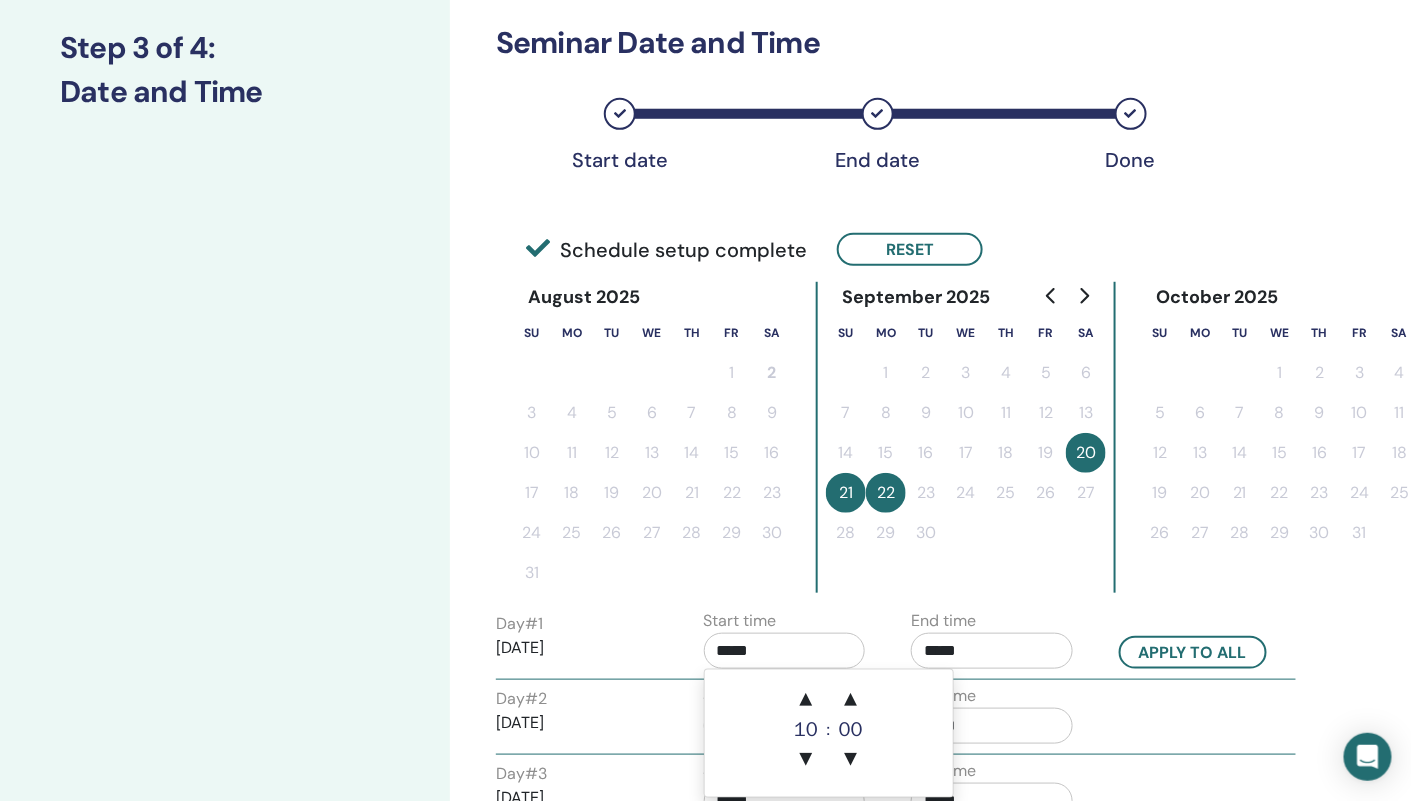 click on "*****" at bounding box center [992, 651] 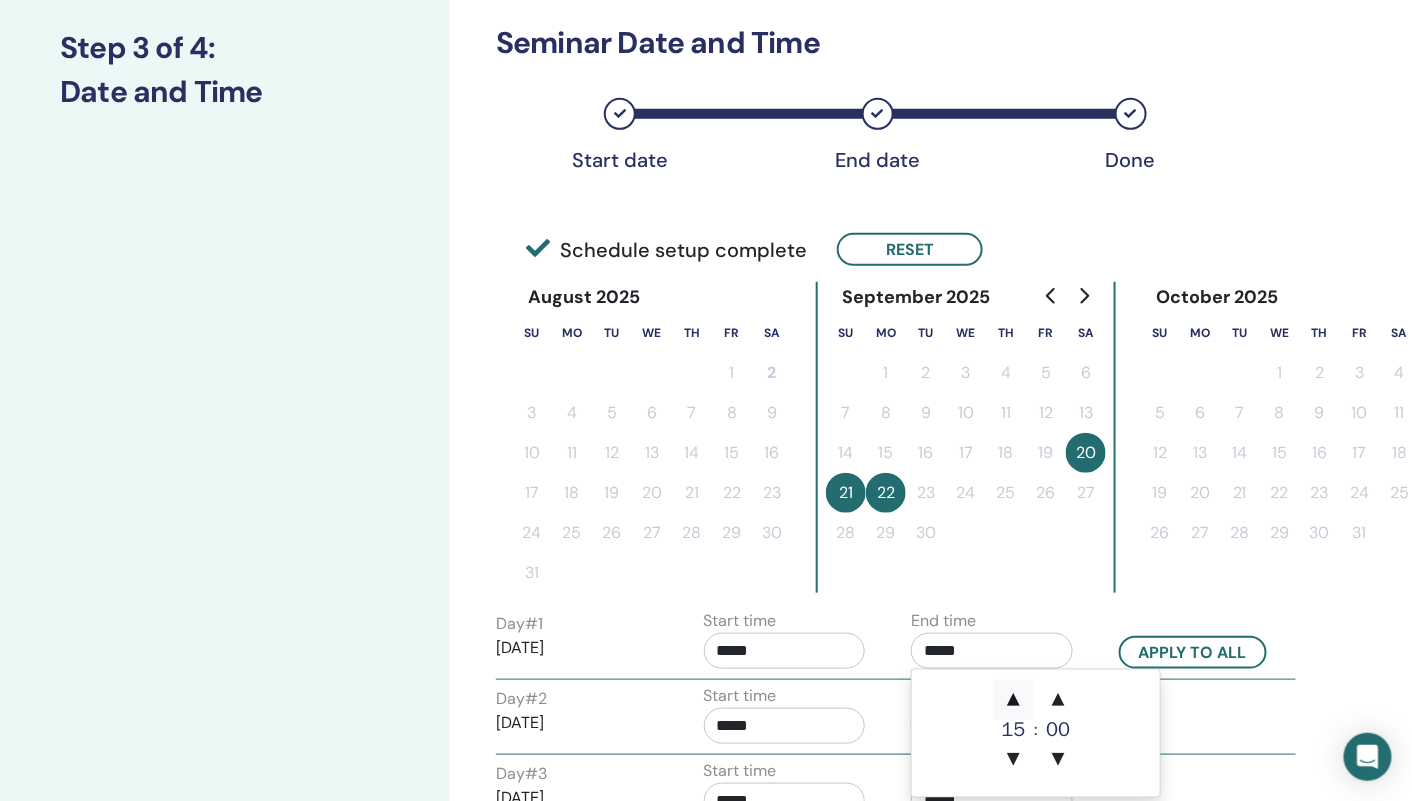 click on "▲" 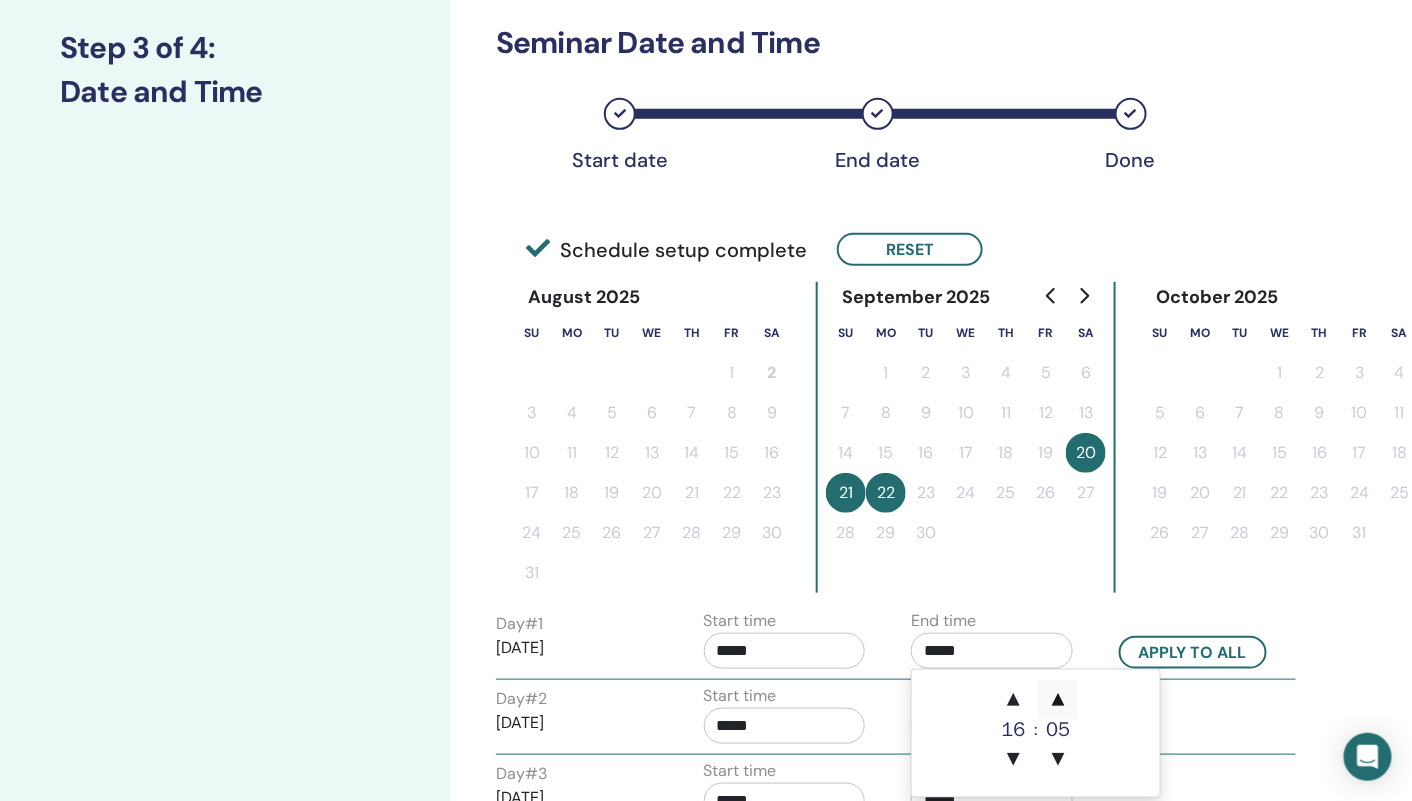 click on "▲" 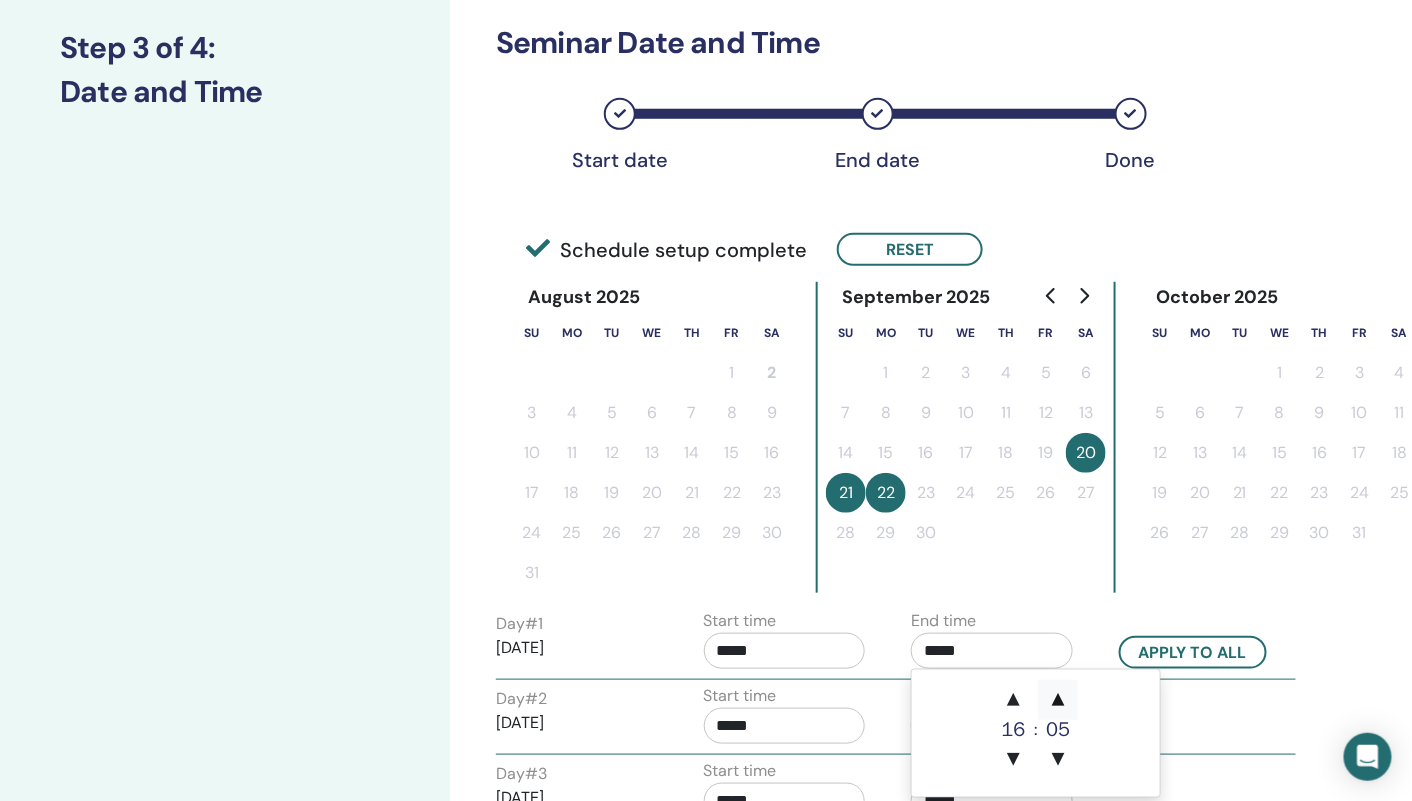 click on "▲" 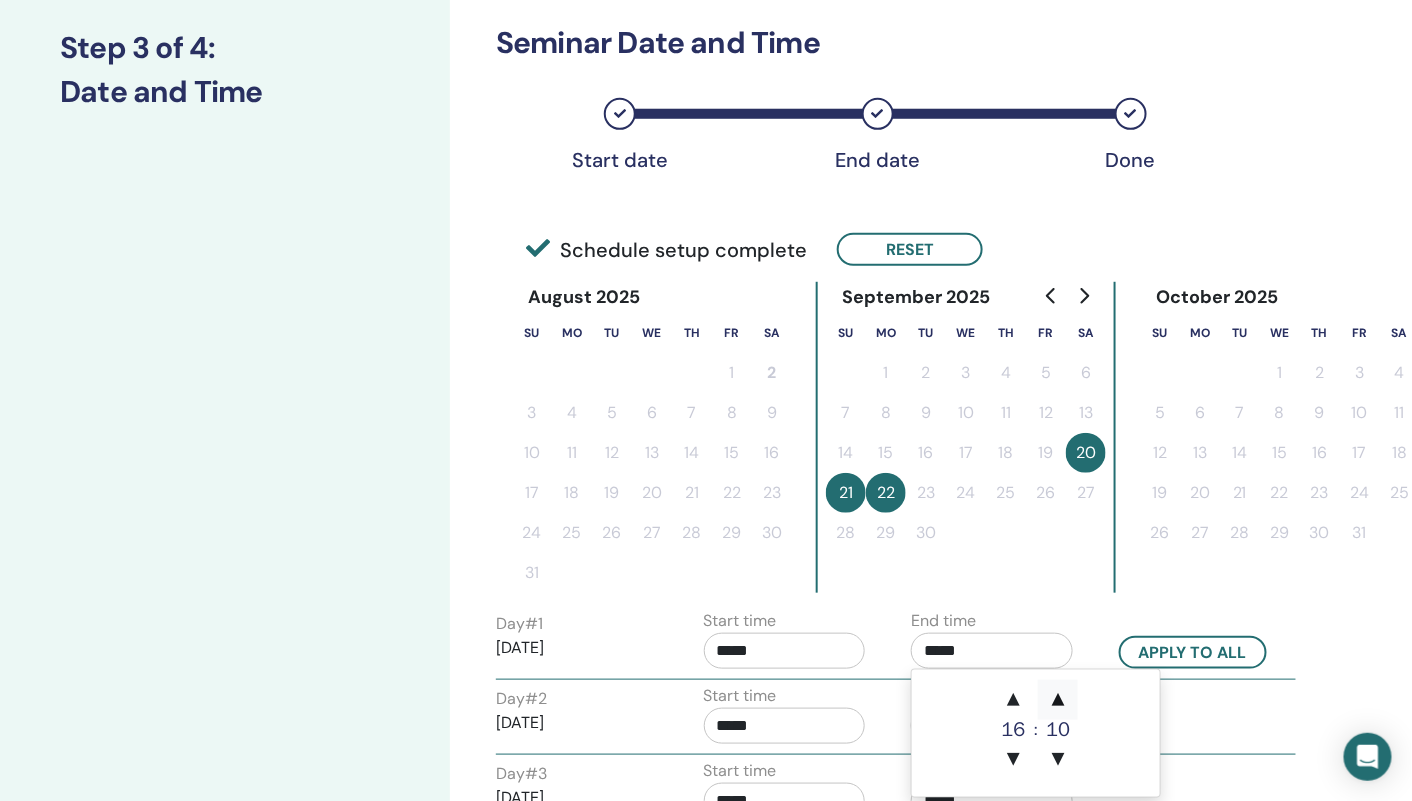 click on "▲" 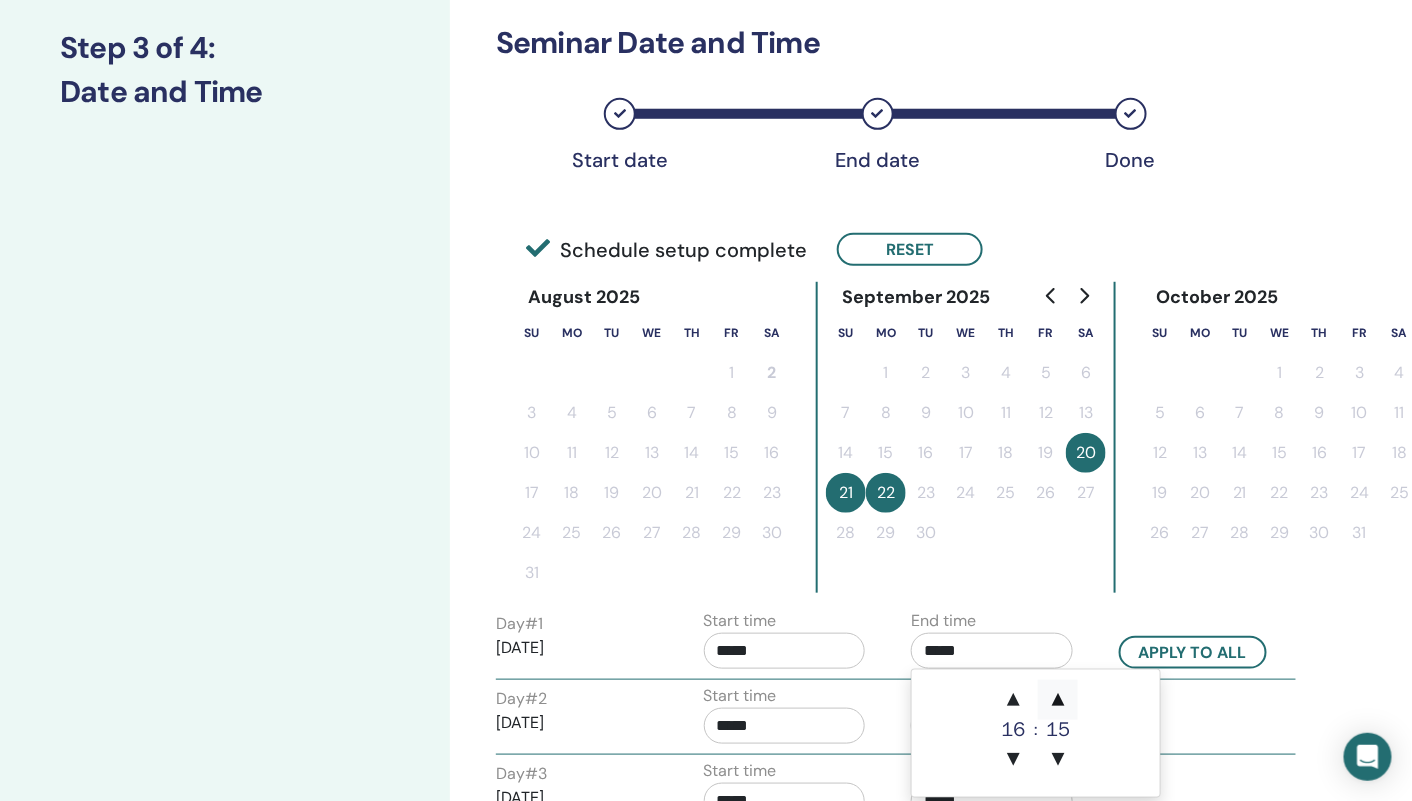 click on "▲" 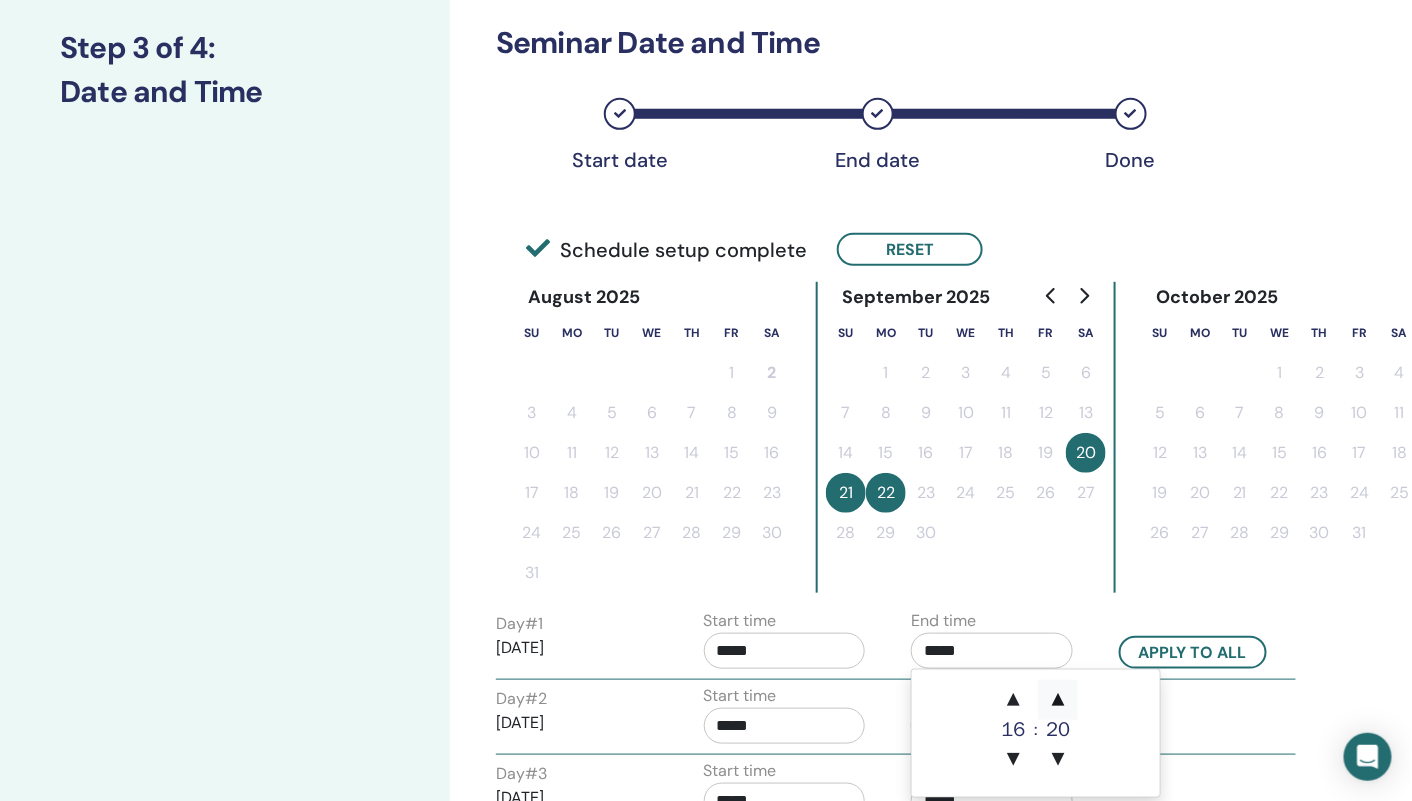 click on "▲" 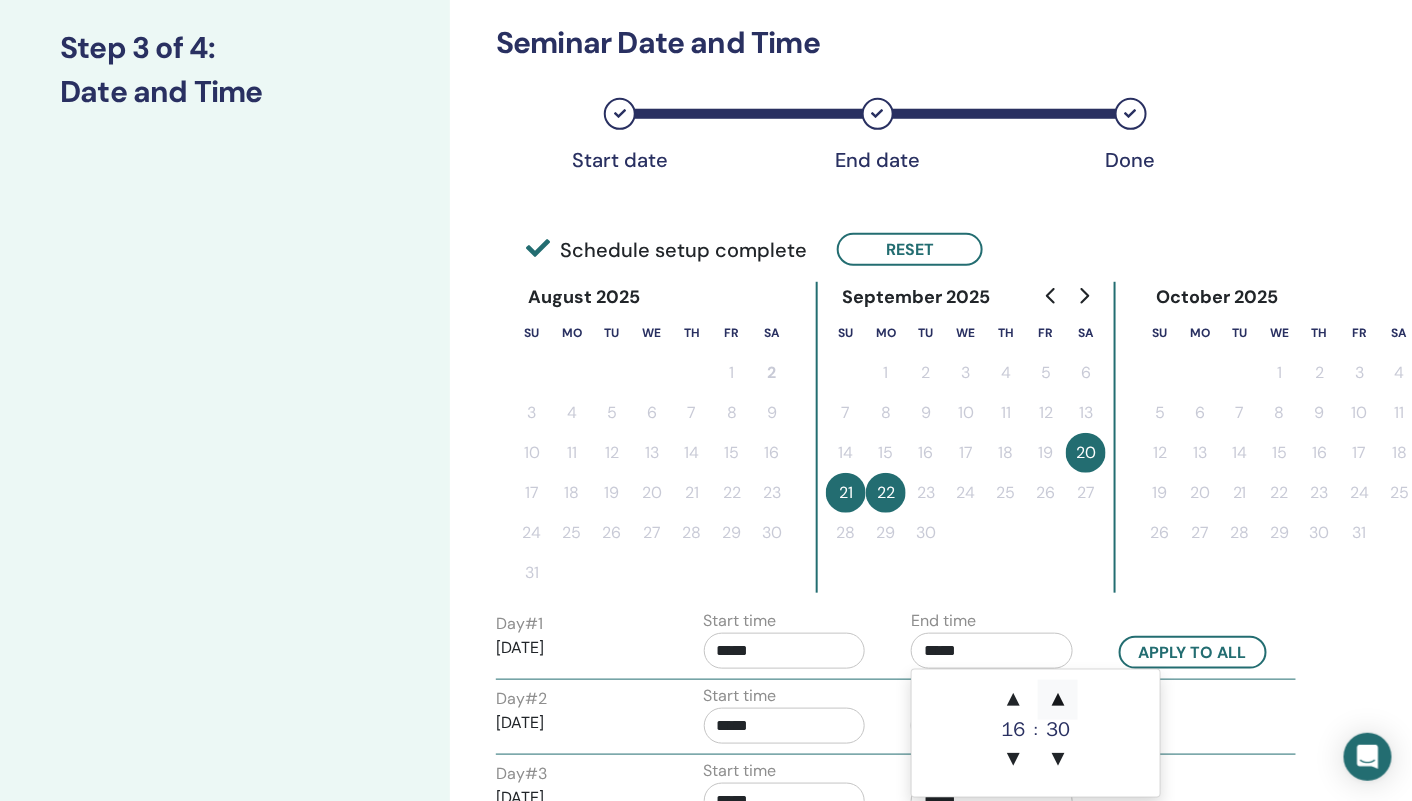 click on "▲" 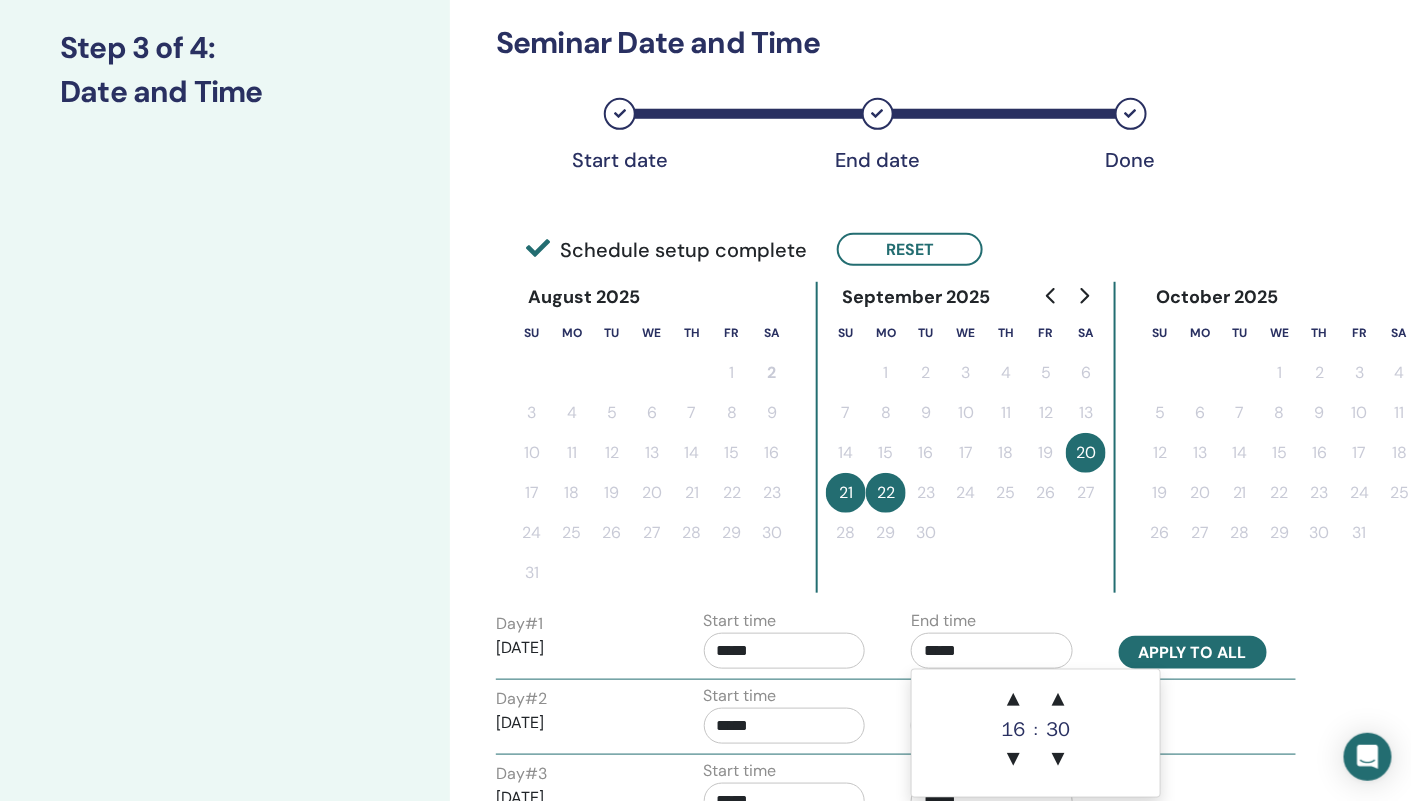 click on "Apply to all" at bounding box center (1193, 652) 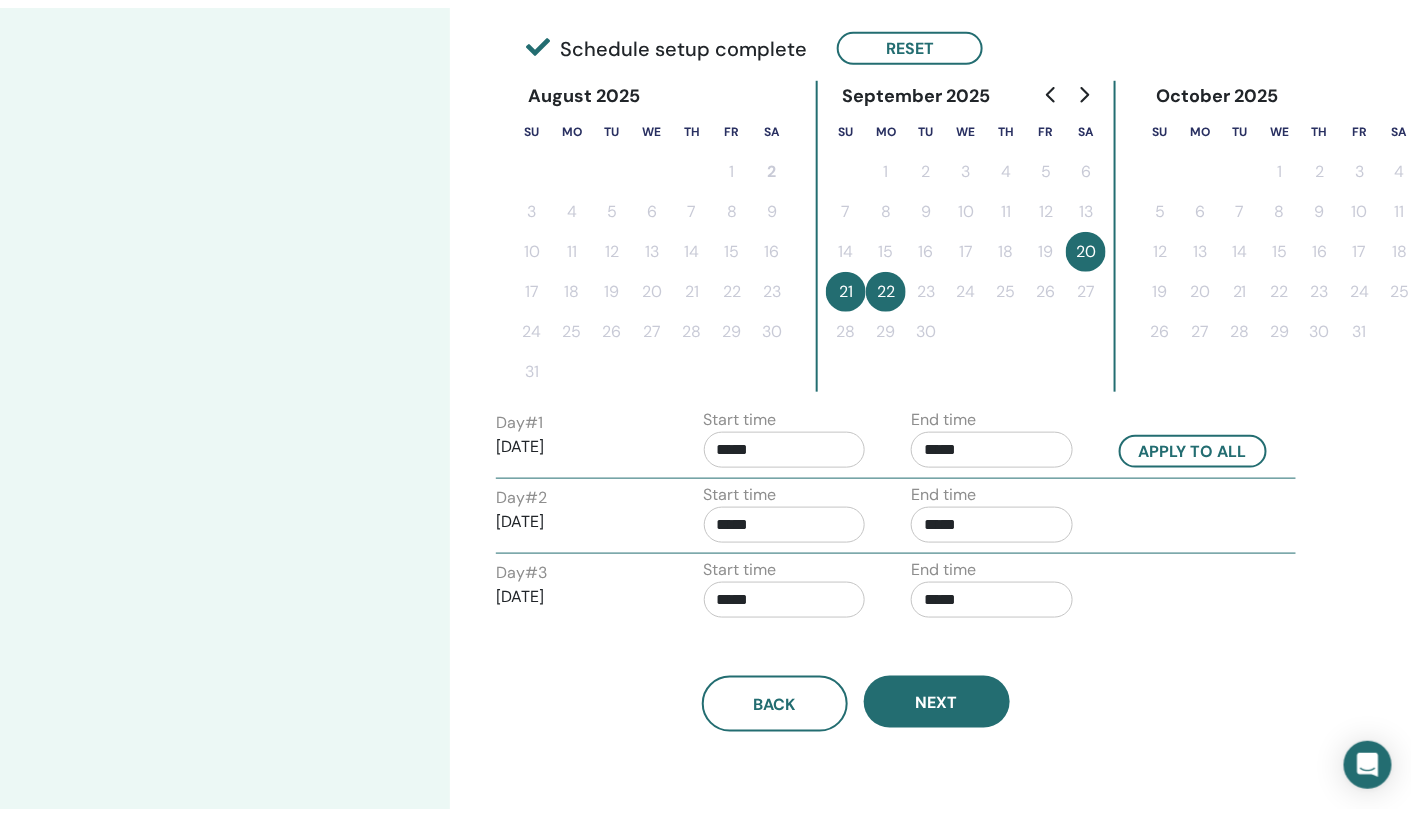 scroll, scrollTop: 474, scrollLeft: 0, axis: vertical 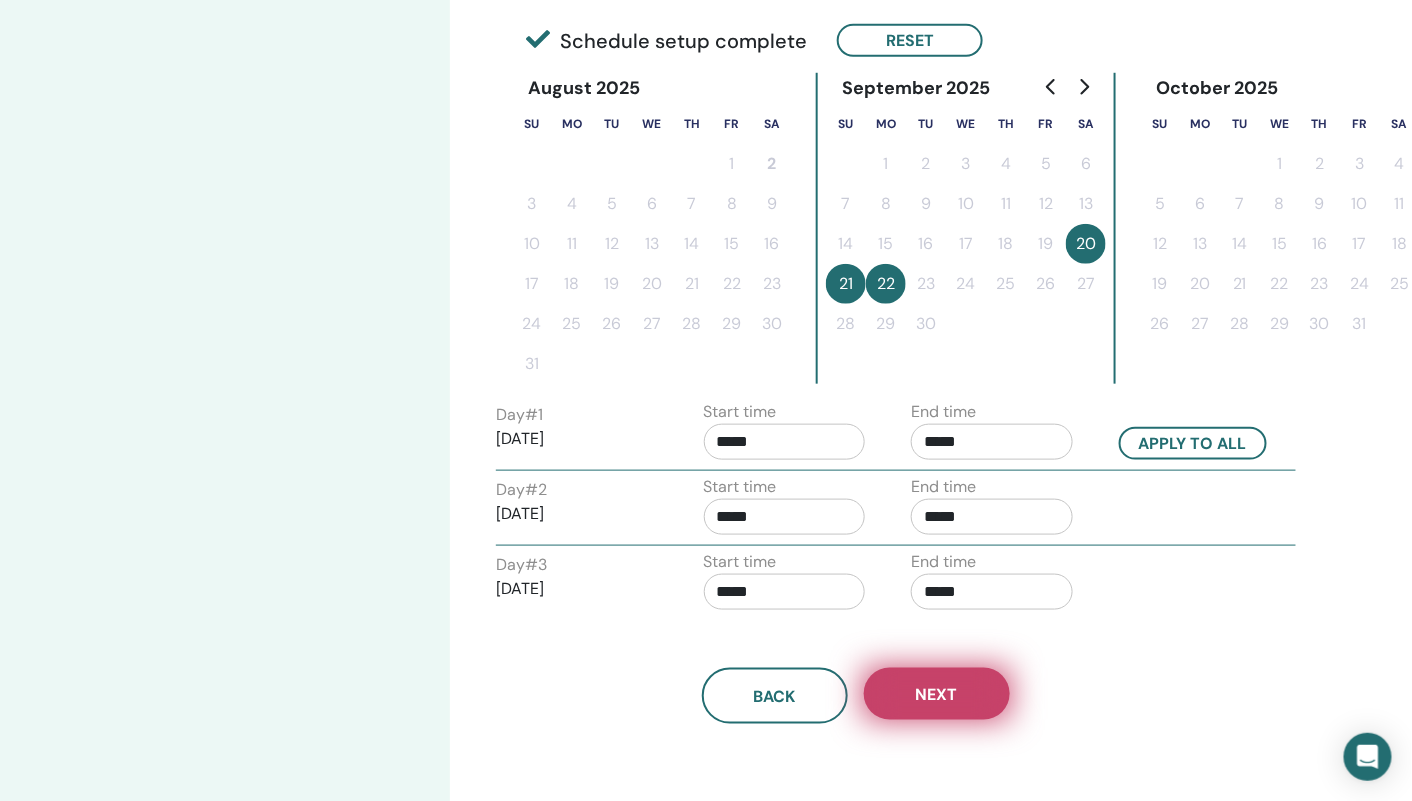 click on "Next" at bounding box center (937, 694) 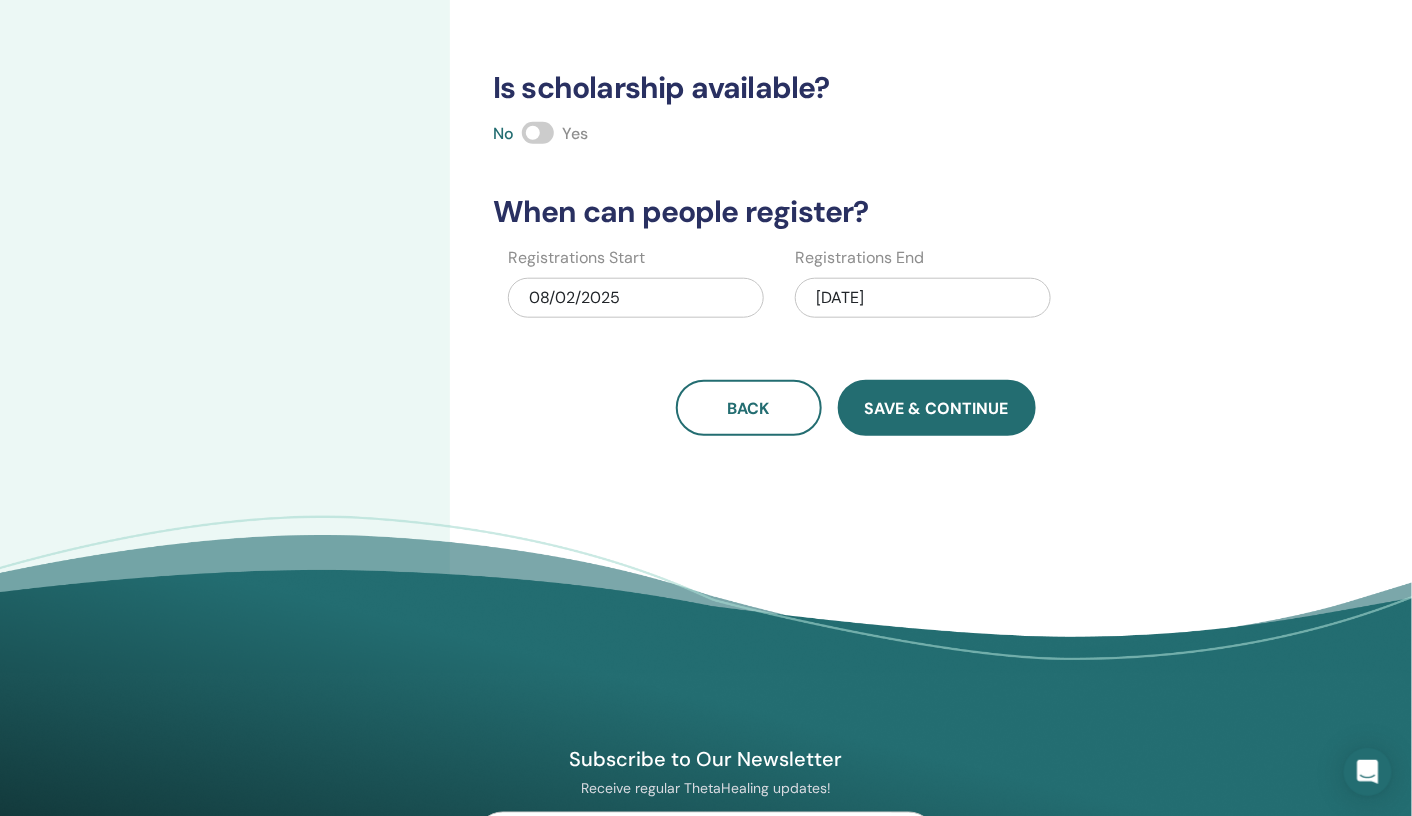 click on "Save & Continue" at bounding box center (937, 408) 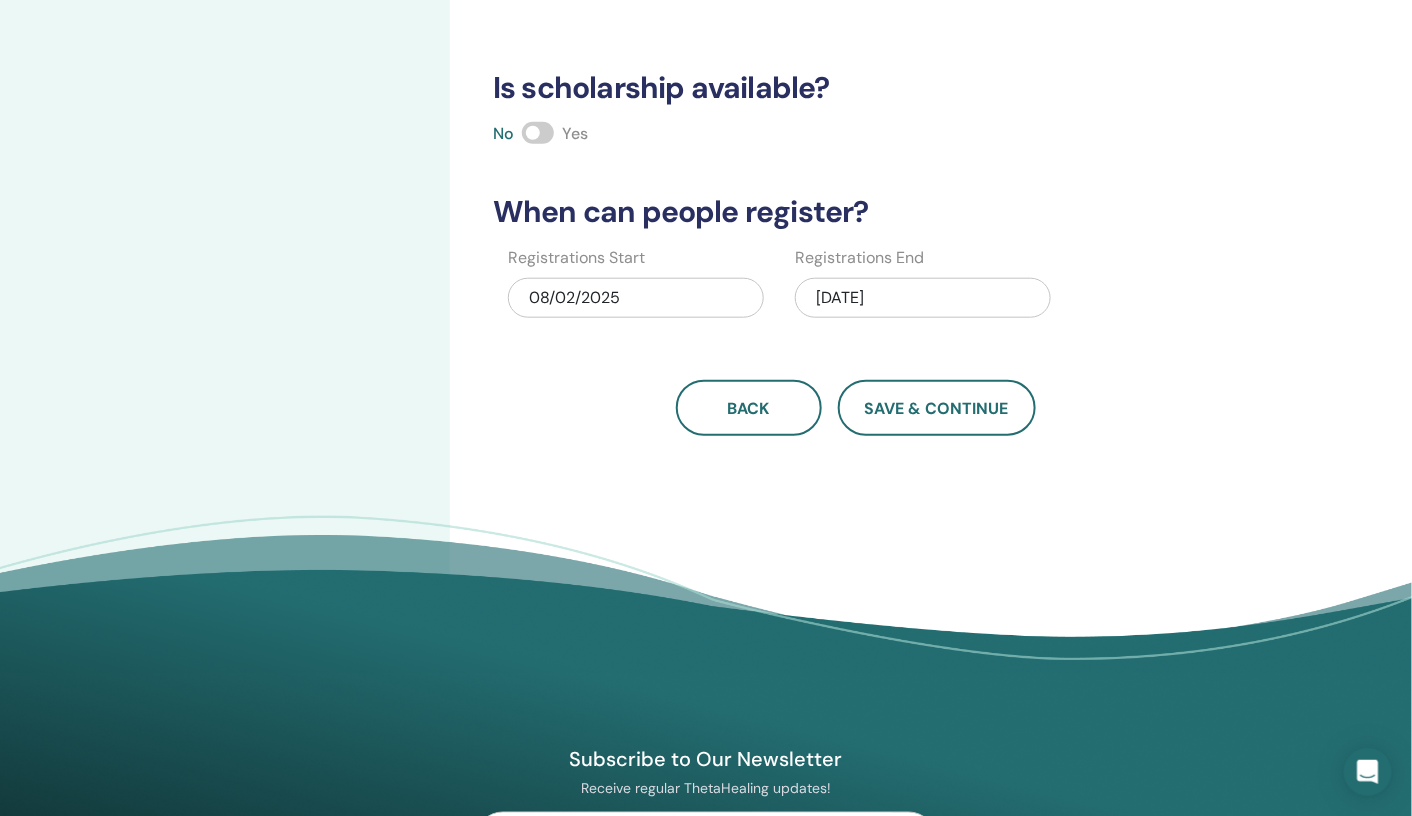 click on "09/22/2025" at bounding box center [923, 298] 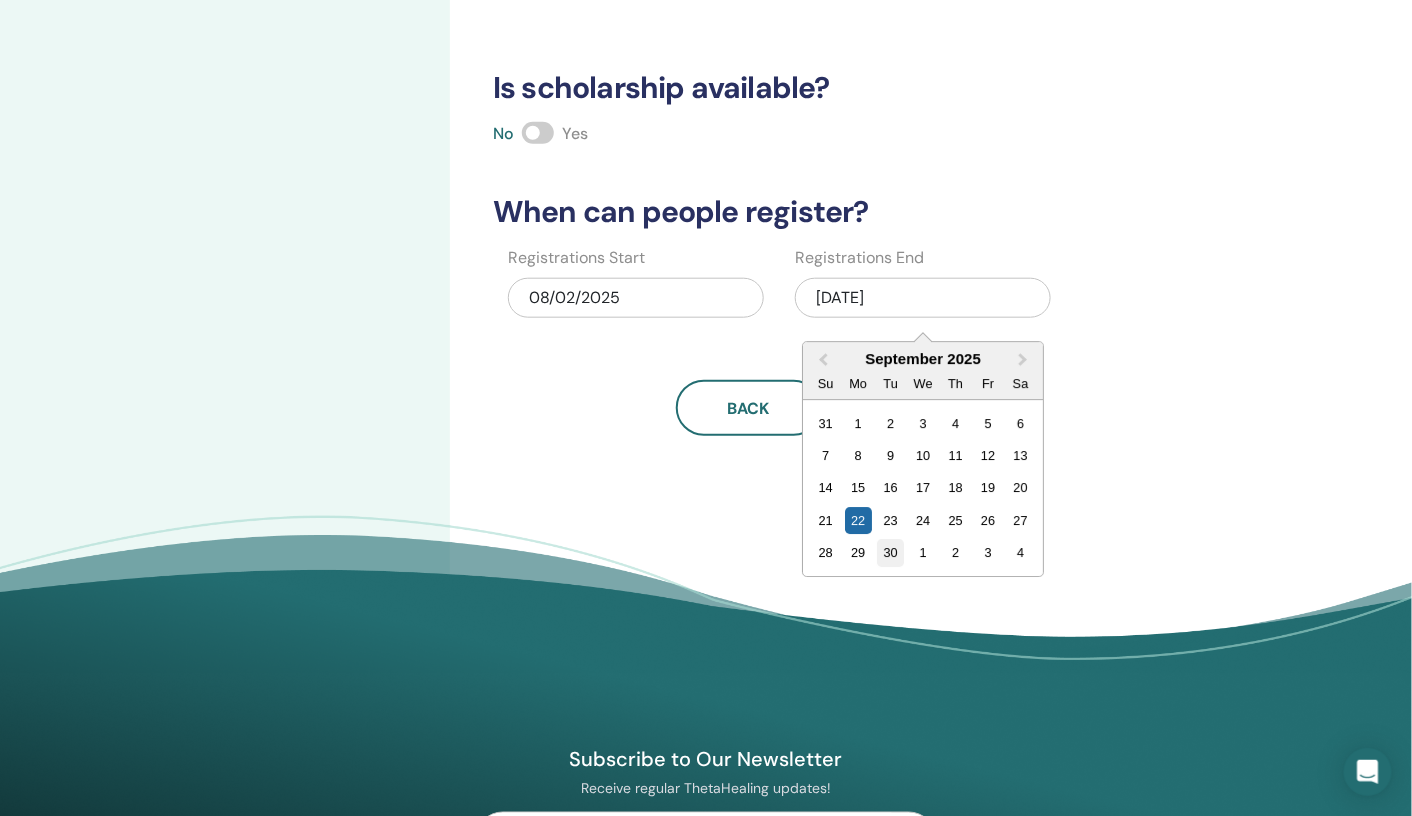 click on "30" at bounding box center [890, 553] 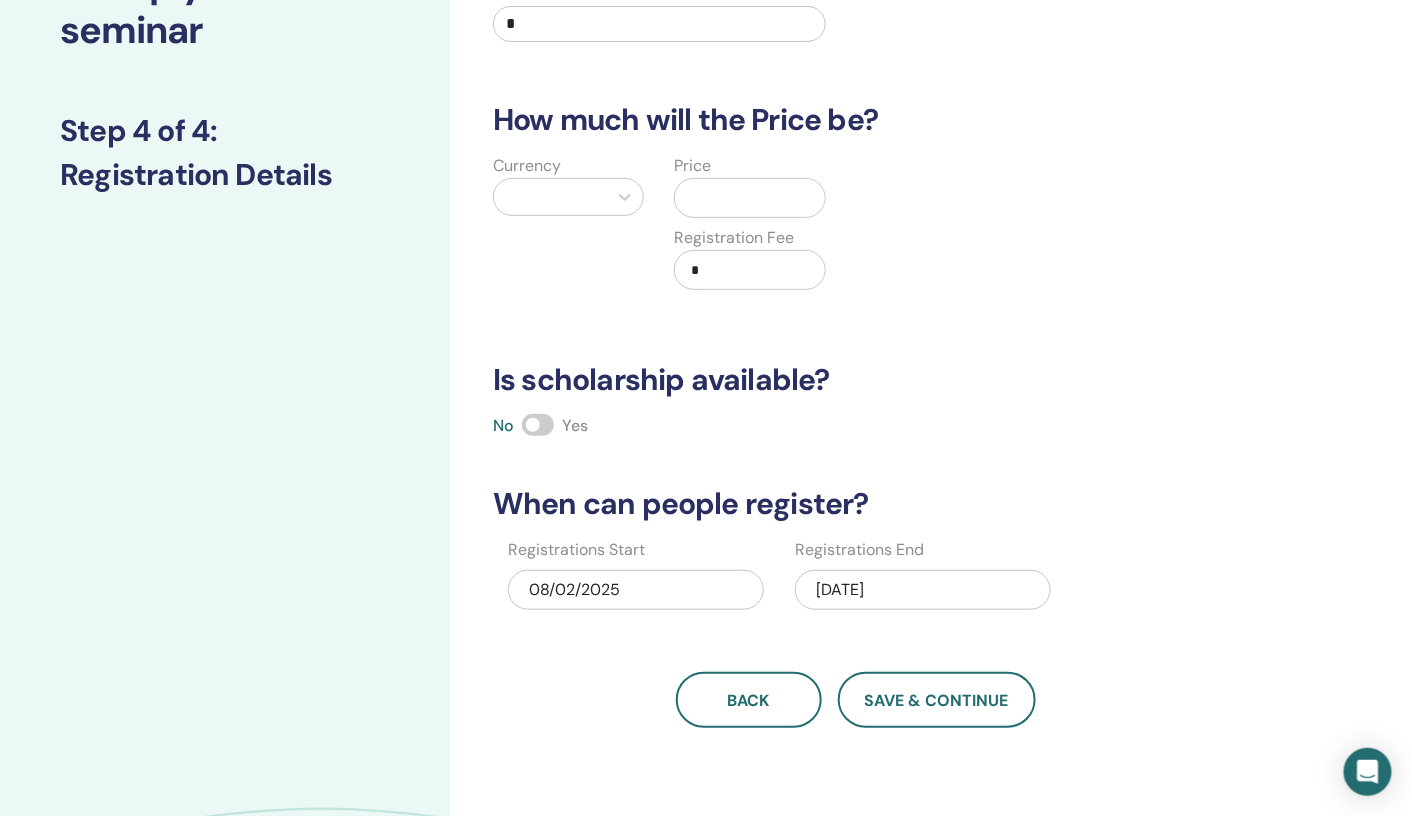 scroll, scrollTop: 0, scrollLeft: 0, axis: both 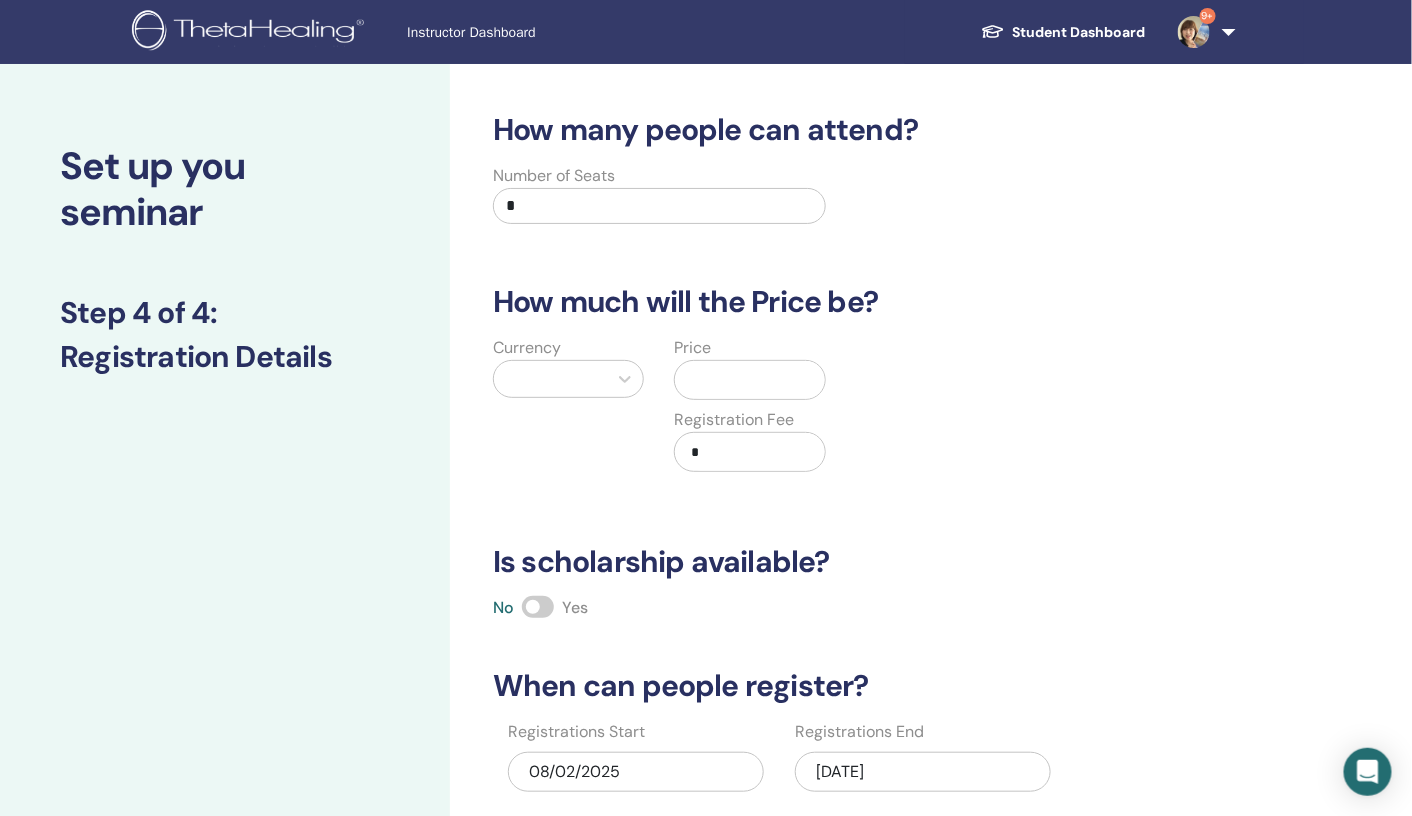 click on "*" at bounding box center (659, 206) 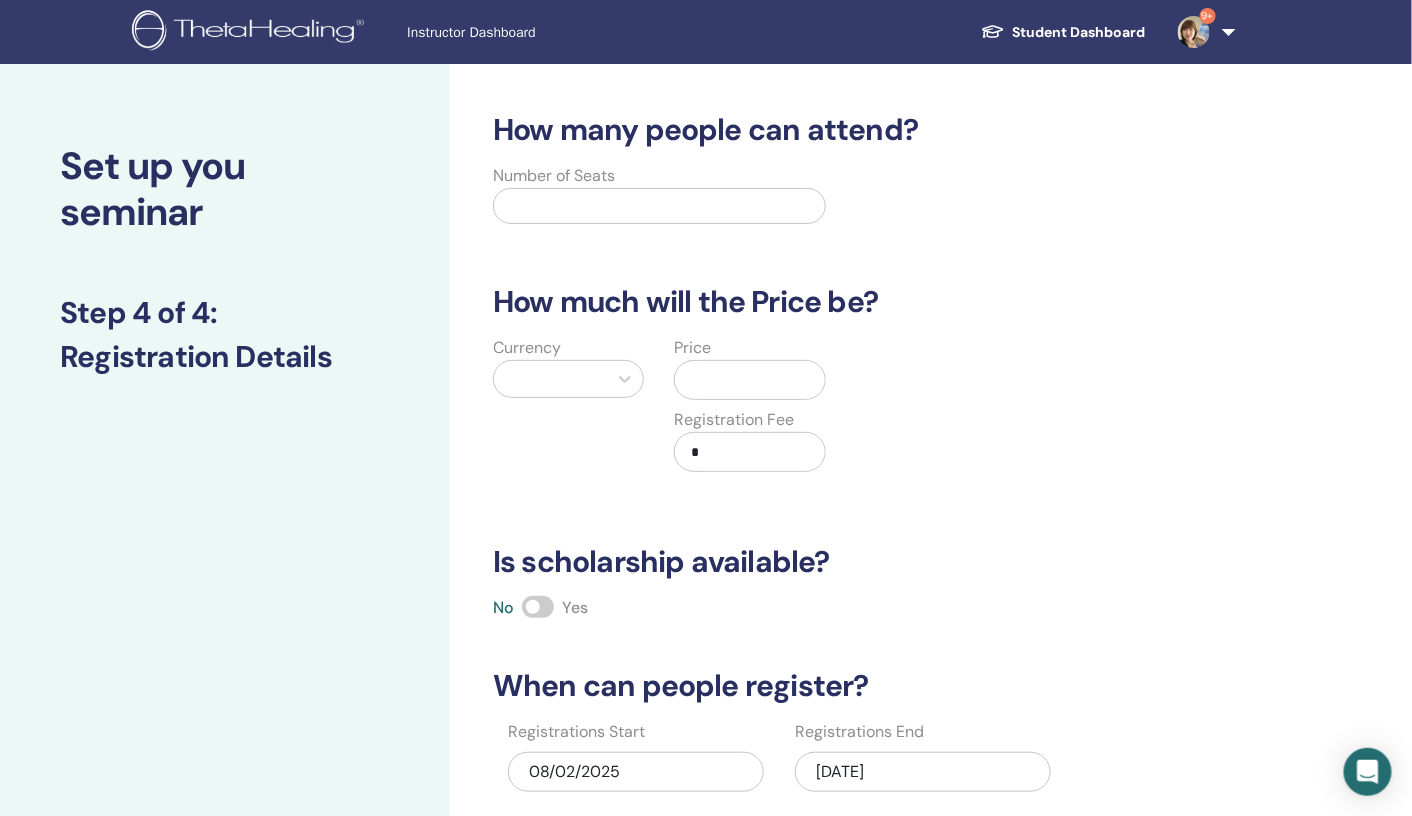 type on "*" 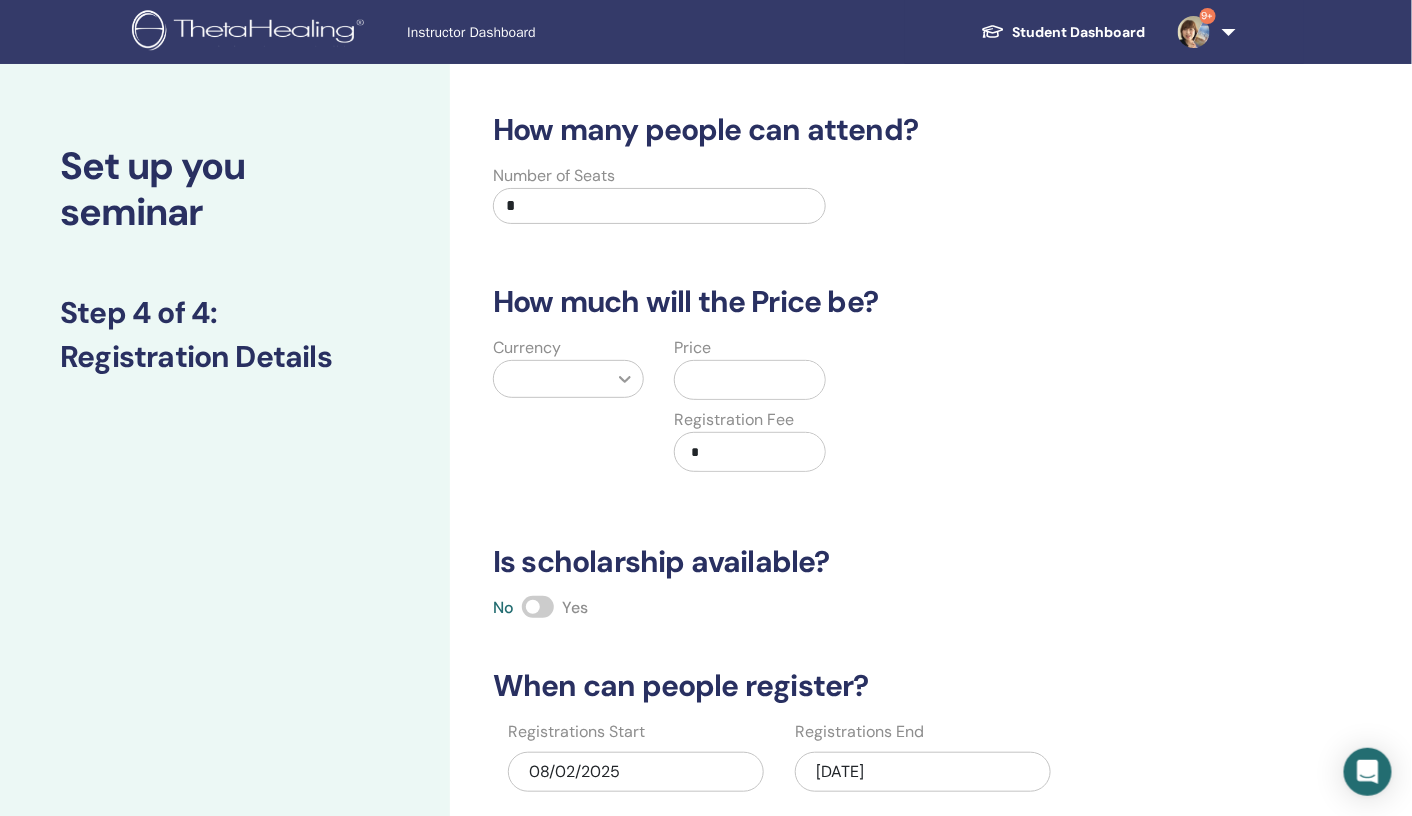 type on "*" 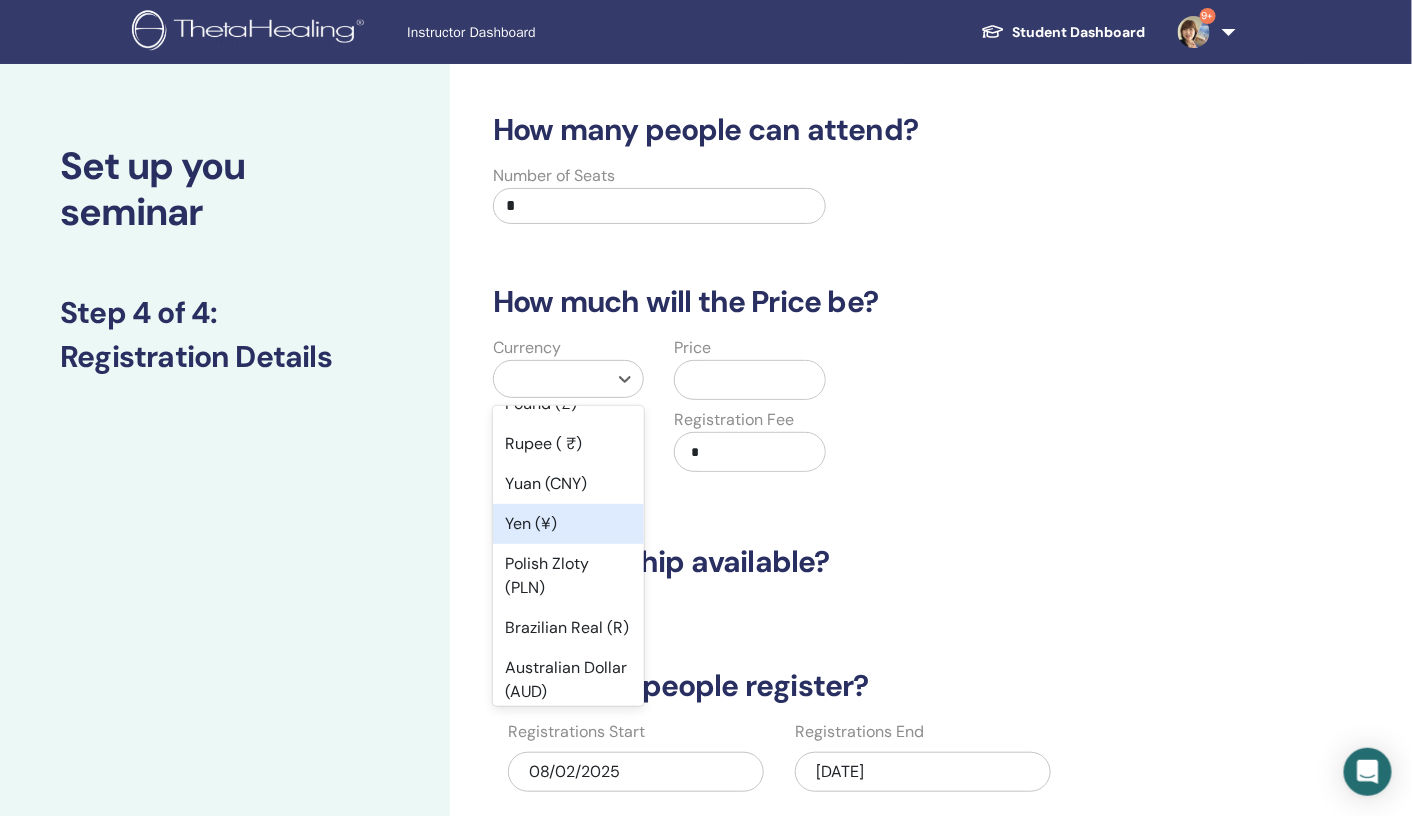 scroll, scrollTop: 228, scrollLeft: 0, axis: vertical 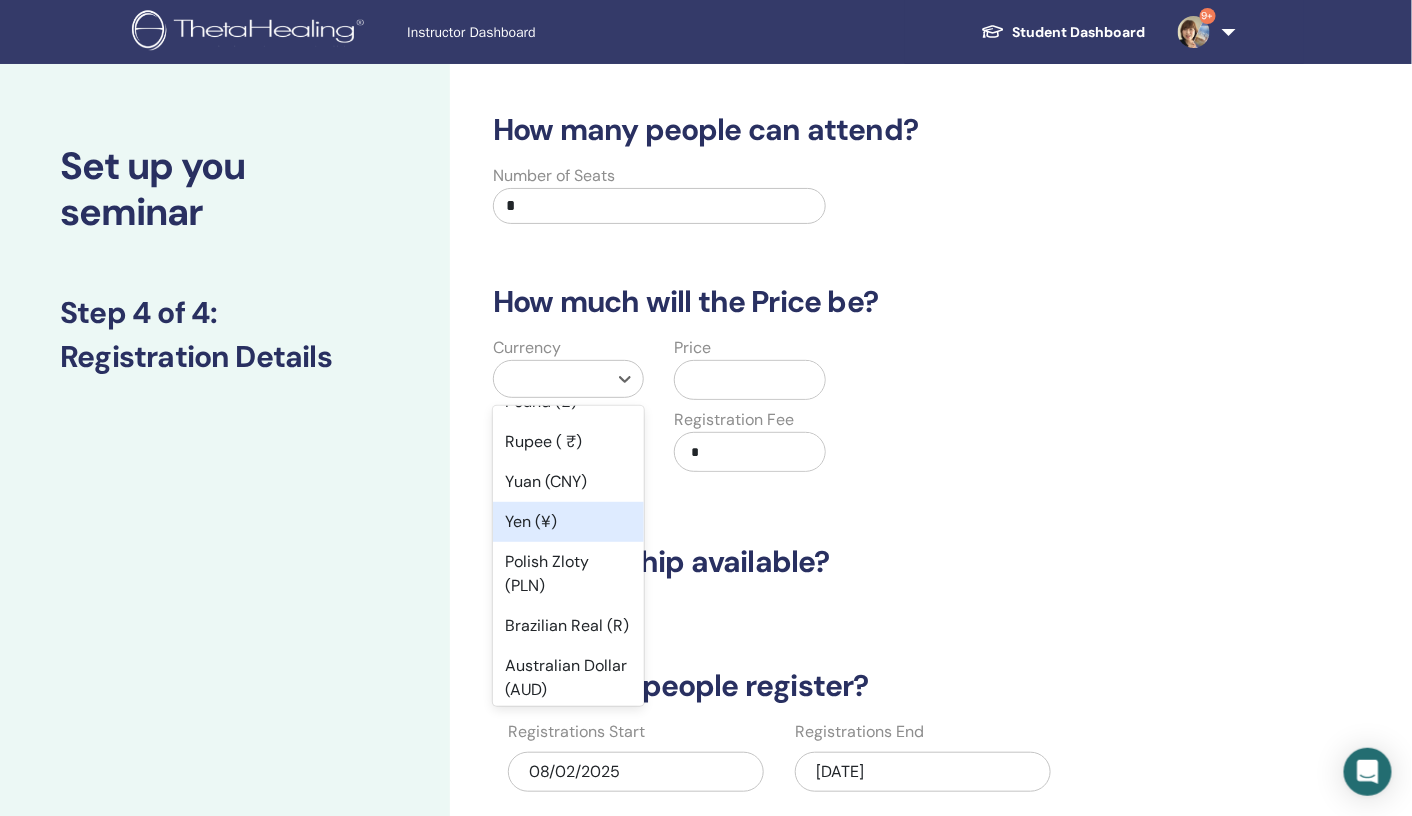 click on "Yen (¥)" at bounding box center [568, 522] 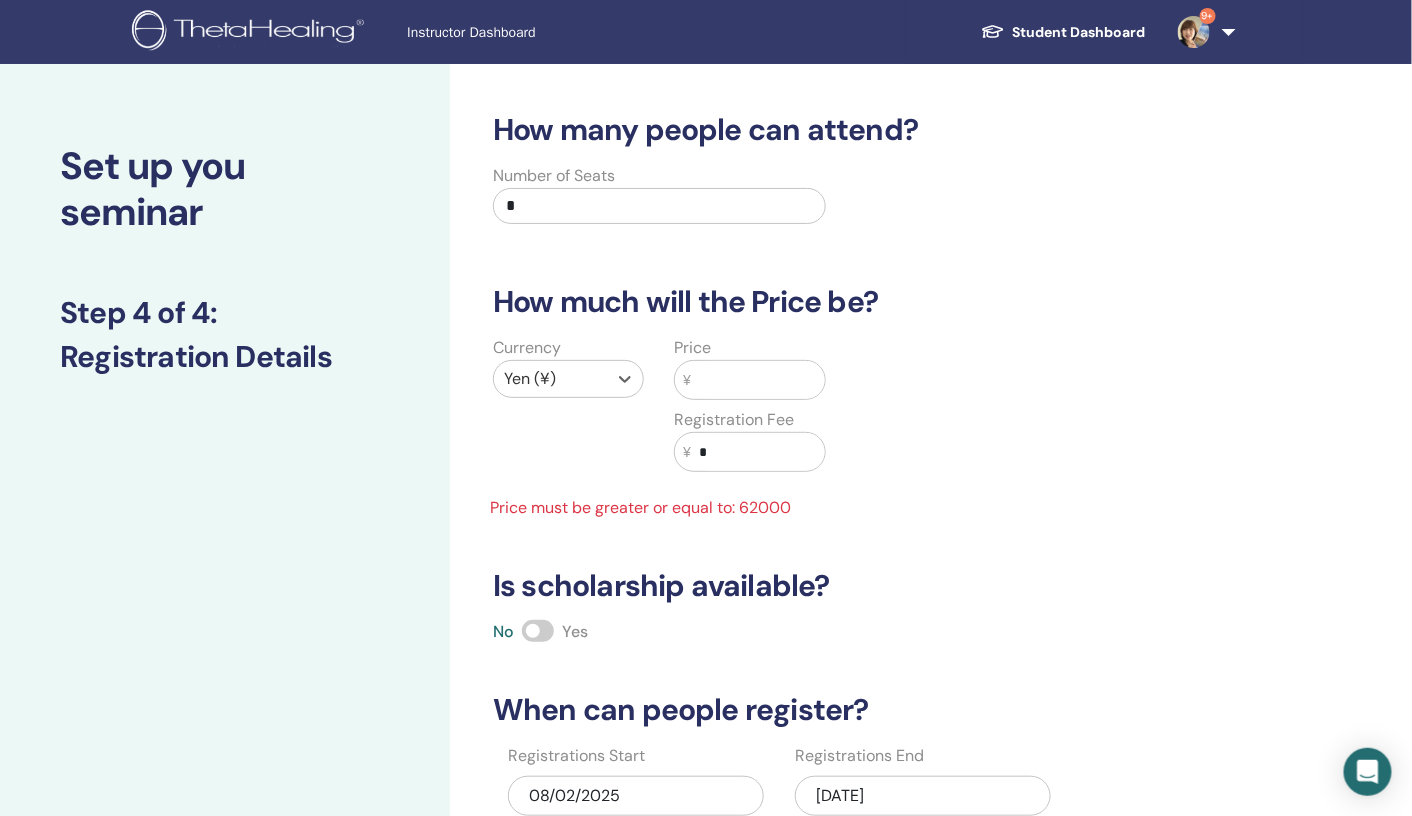 click at bounding box center (758, 380) 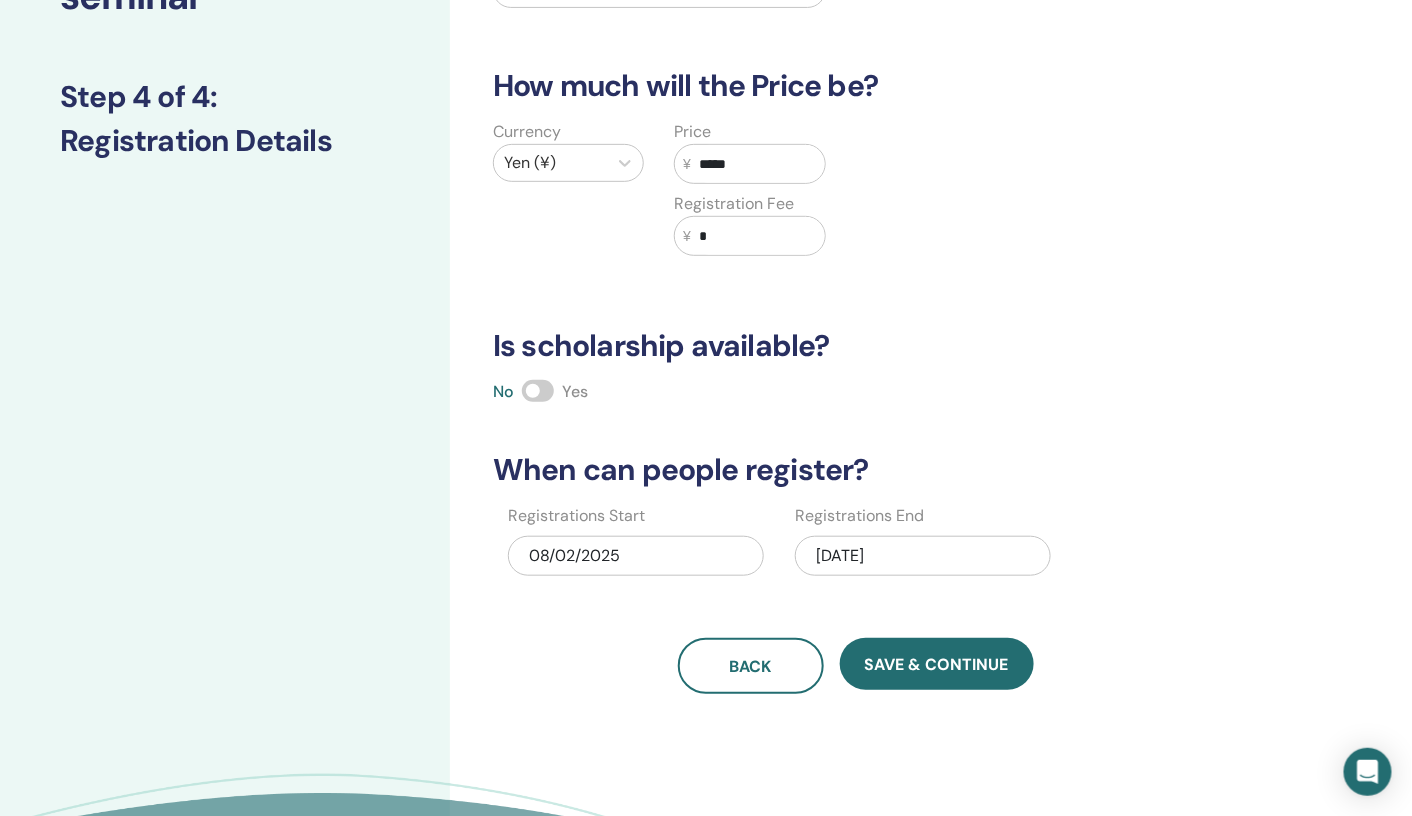 scroll, scrollTop: 220, scrollLeft: 0, axis: vertical 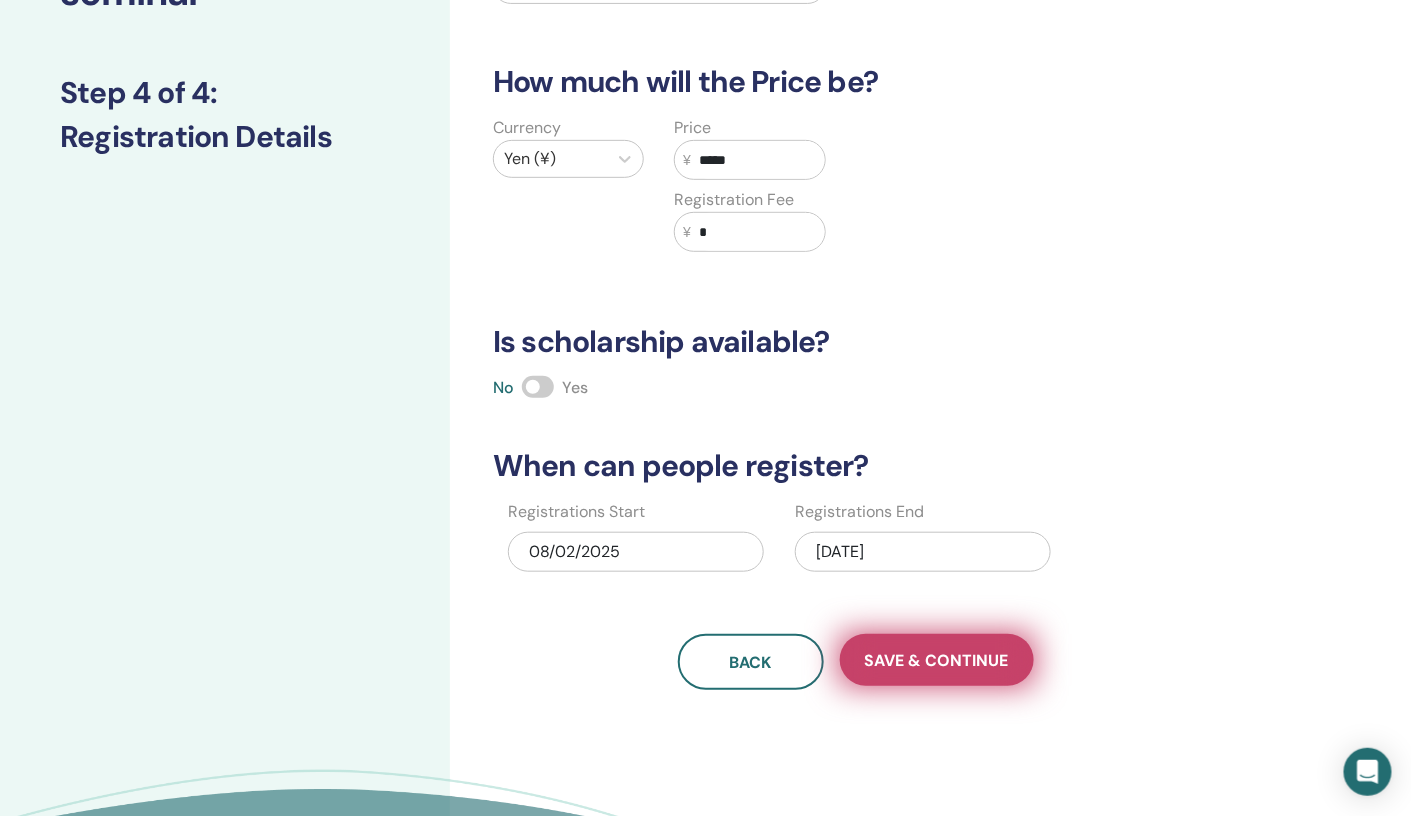 type on "*****" 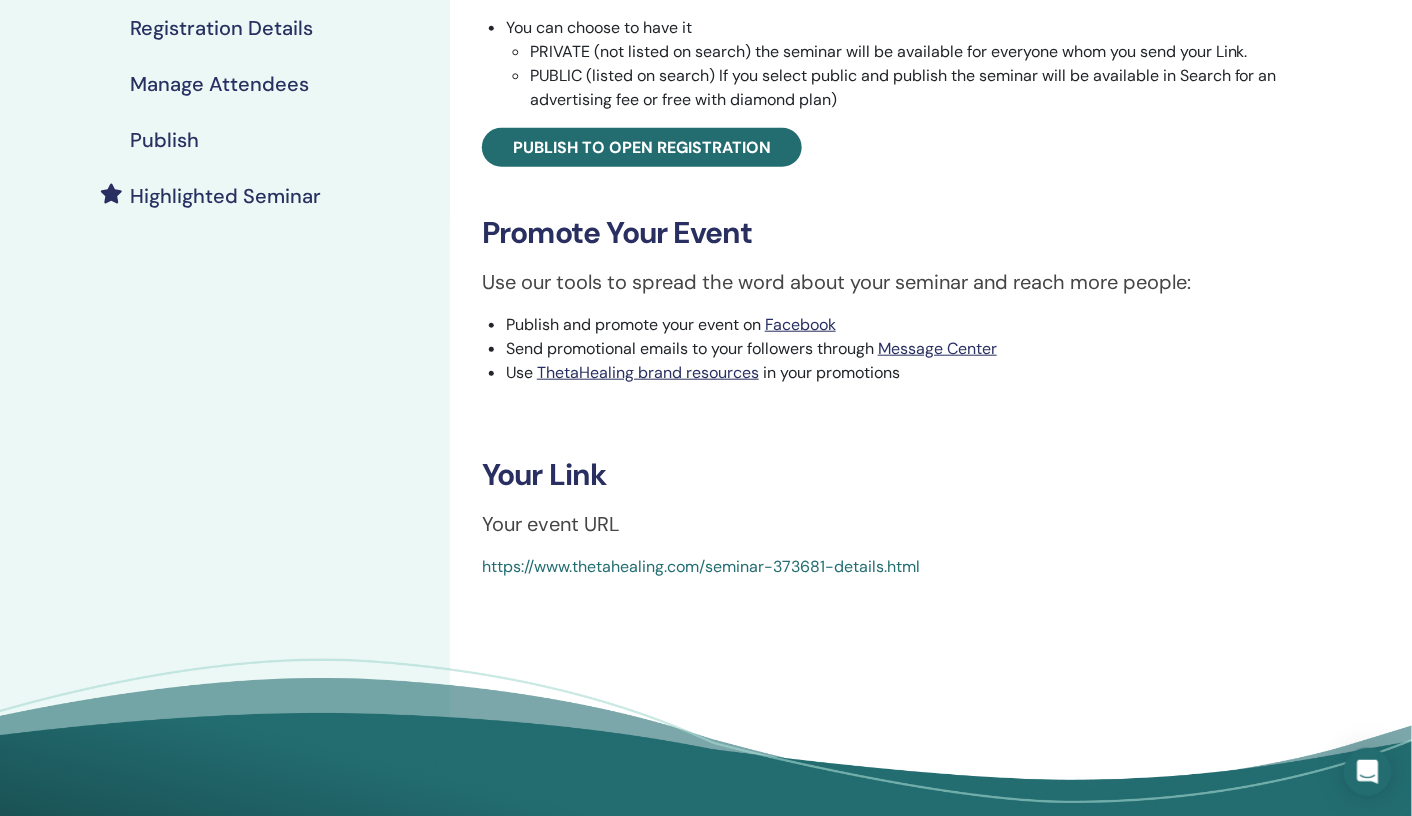 scroll, scrollTop: 406, scrollLeft: 0, axis: vertical 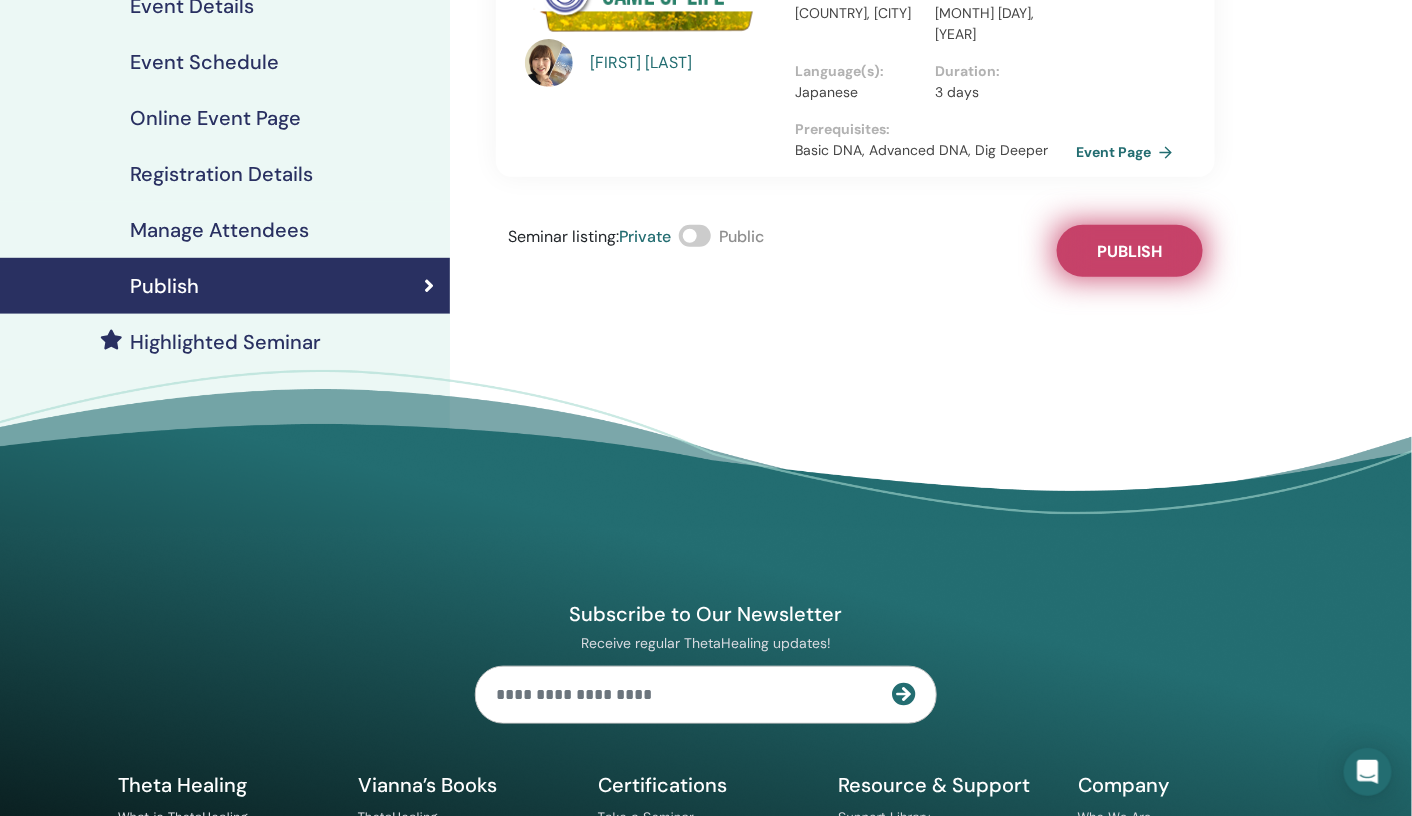 click on "Publish" at bounding box center (1130, 251) 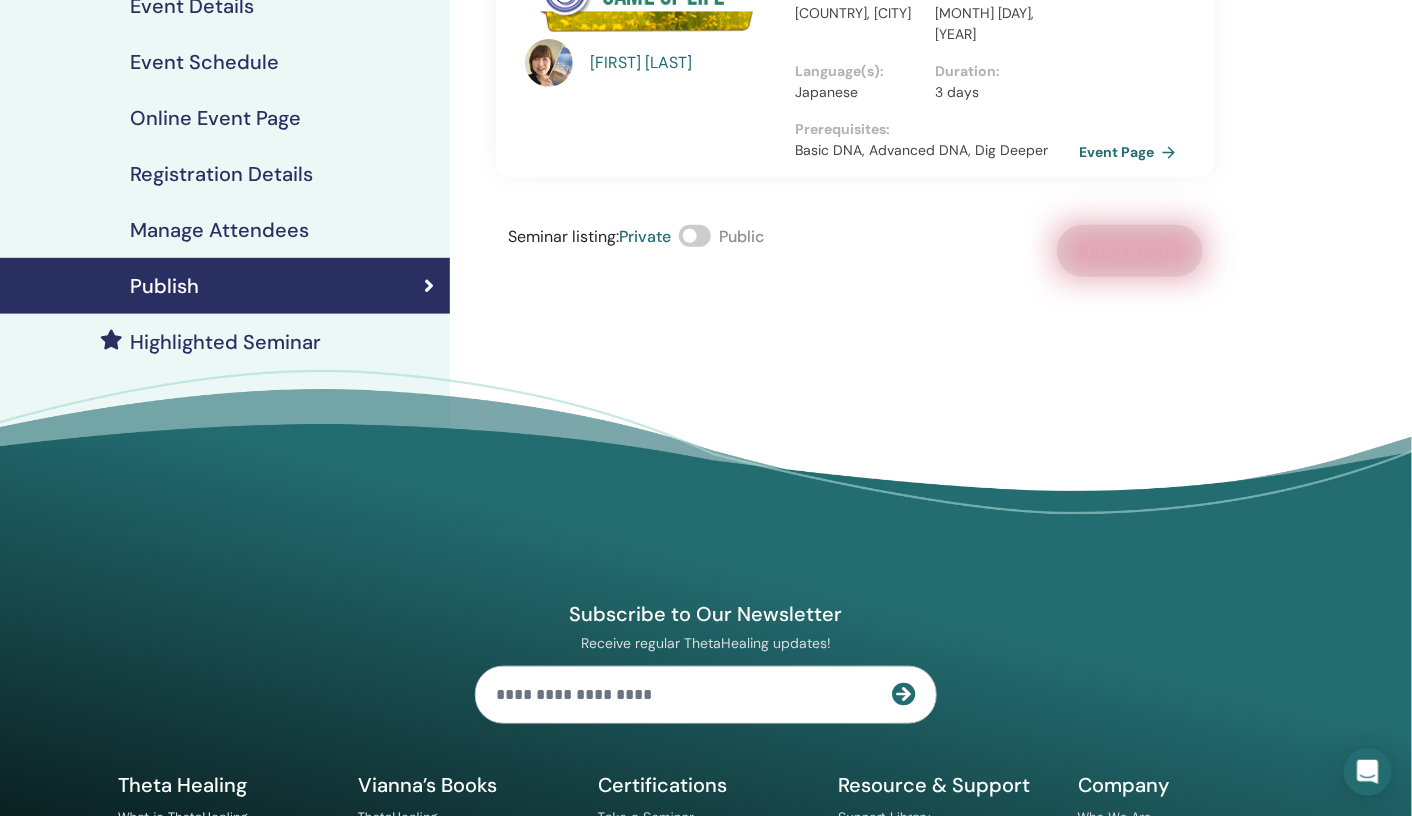 click on "Event Page" at bounding box center [1131, 152] 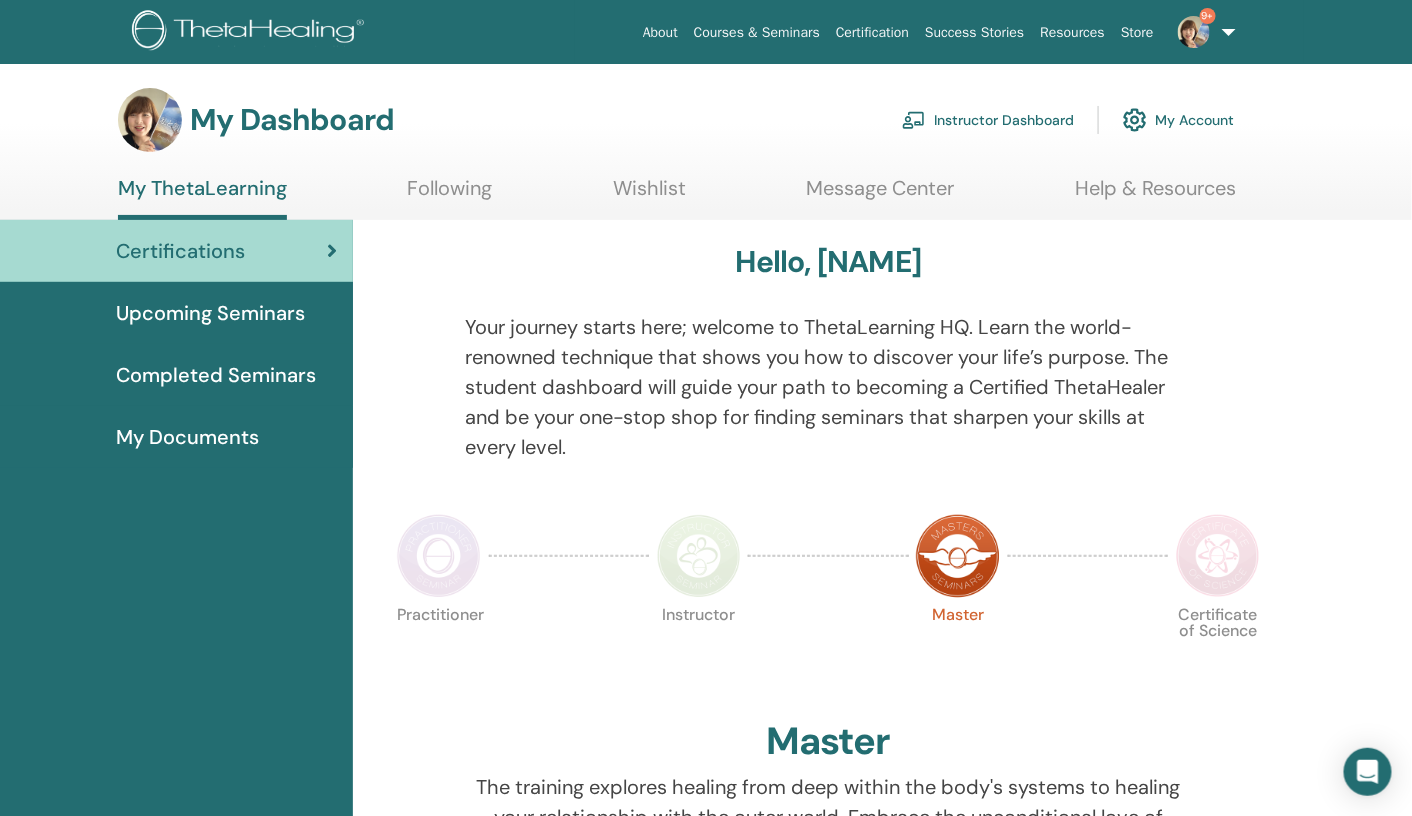 scroll, scrollTop: 1, scrollLeft: 0, axis: vertical 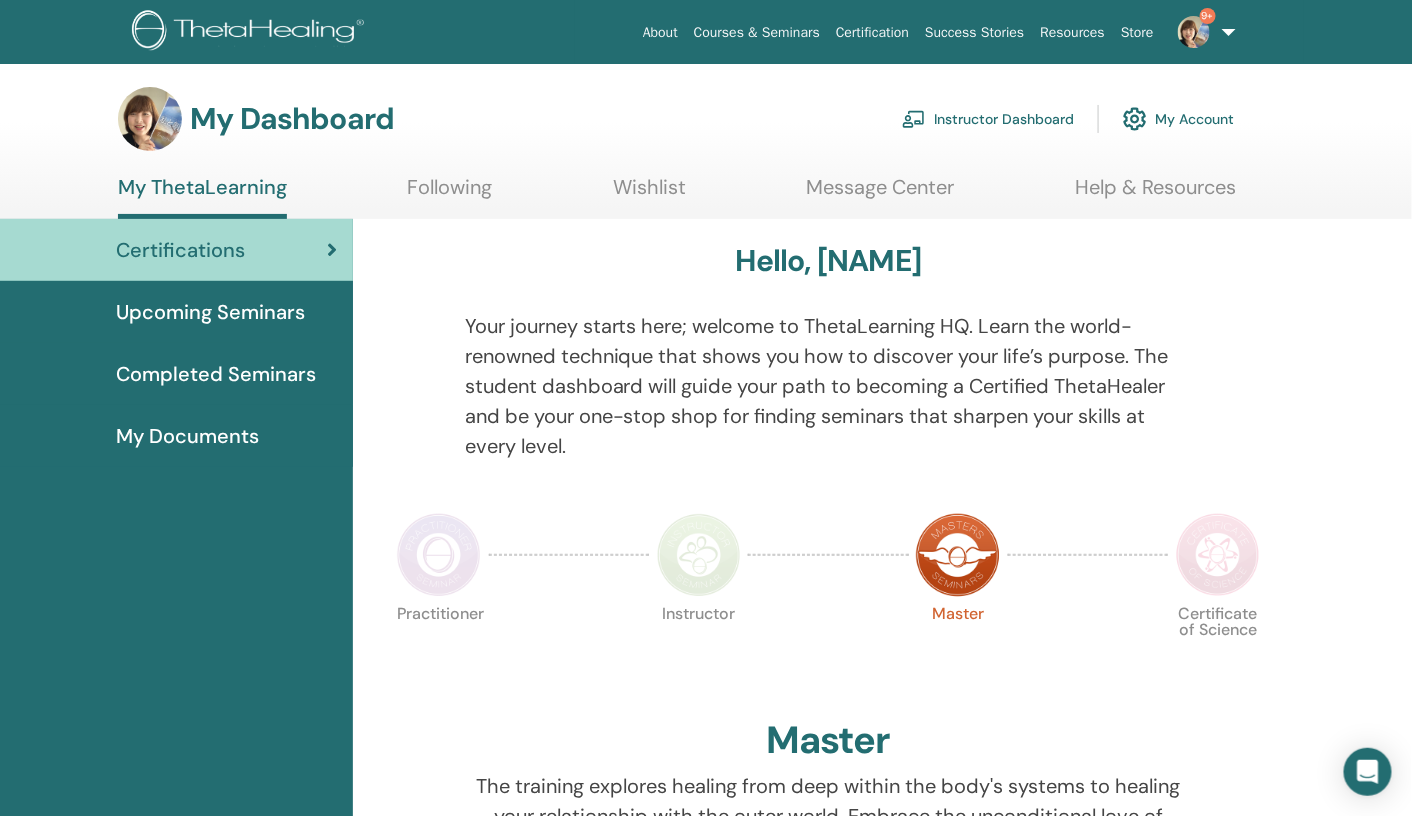 click on "Instructor Dashboard" at bounding box center [988, 119] 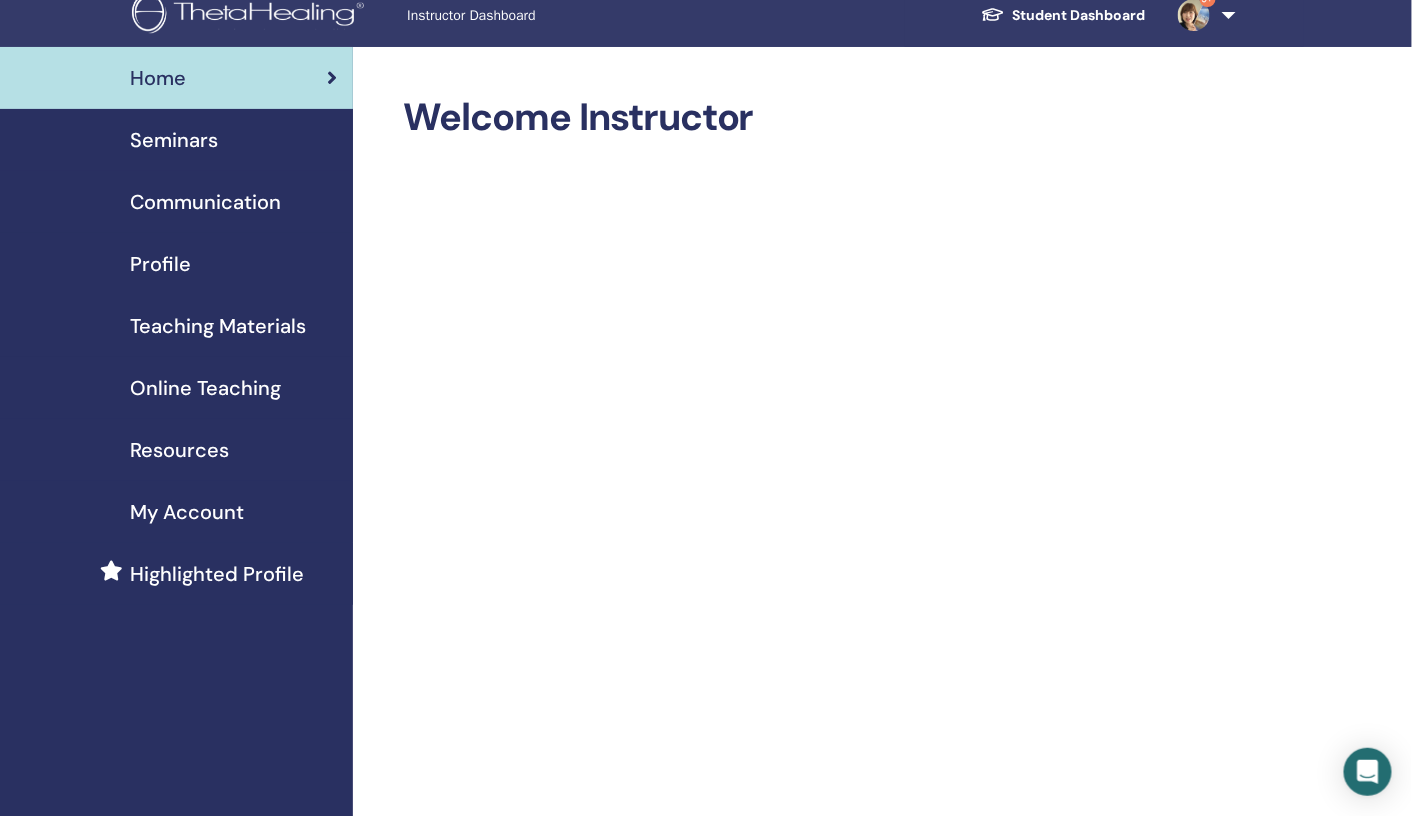 scroll, scrollTop: 14, scrollLeft: 0, axis: vertical 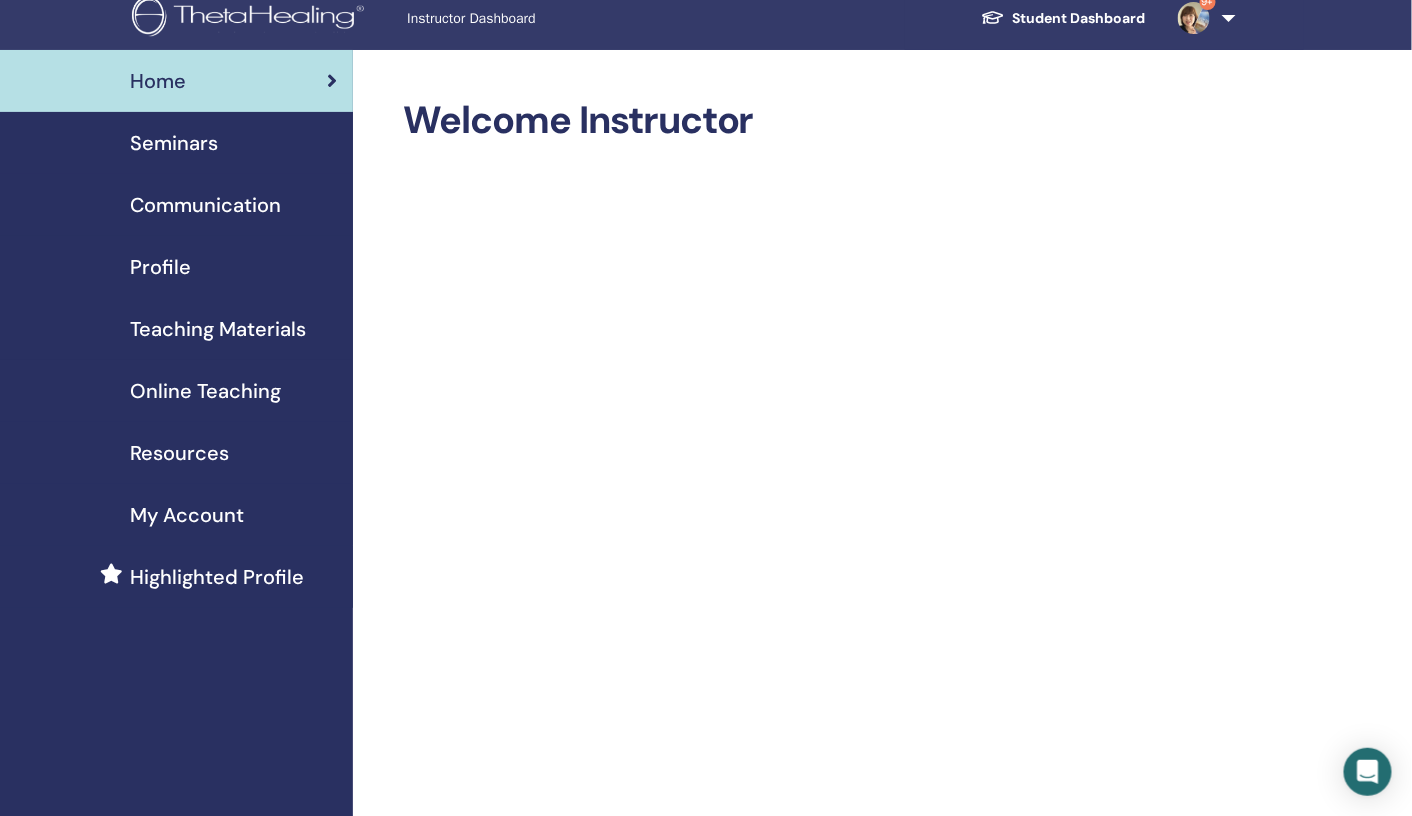 click on "Seminars" at bounding box center (174, 143) 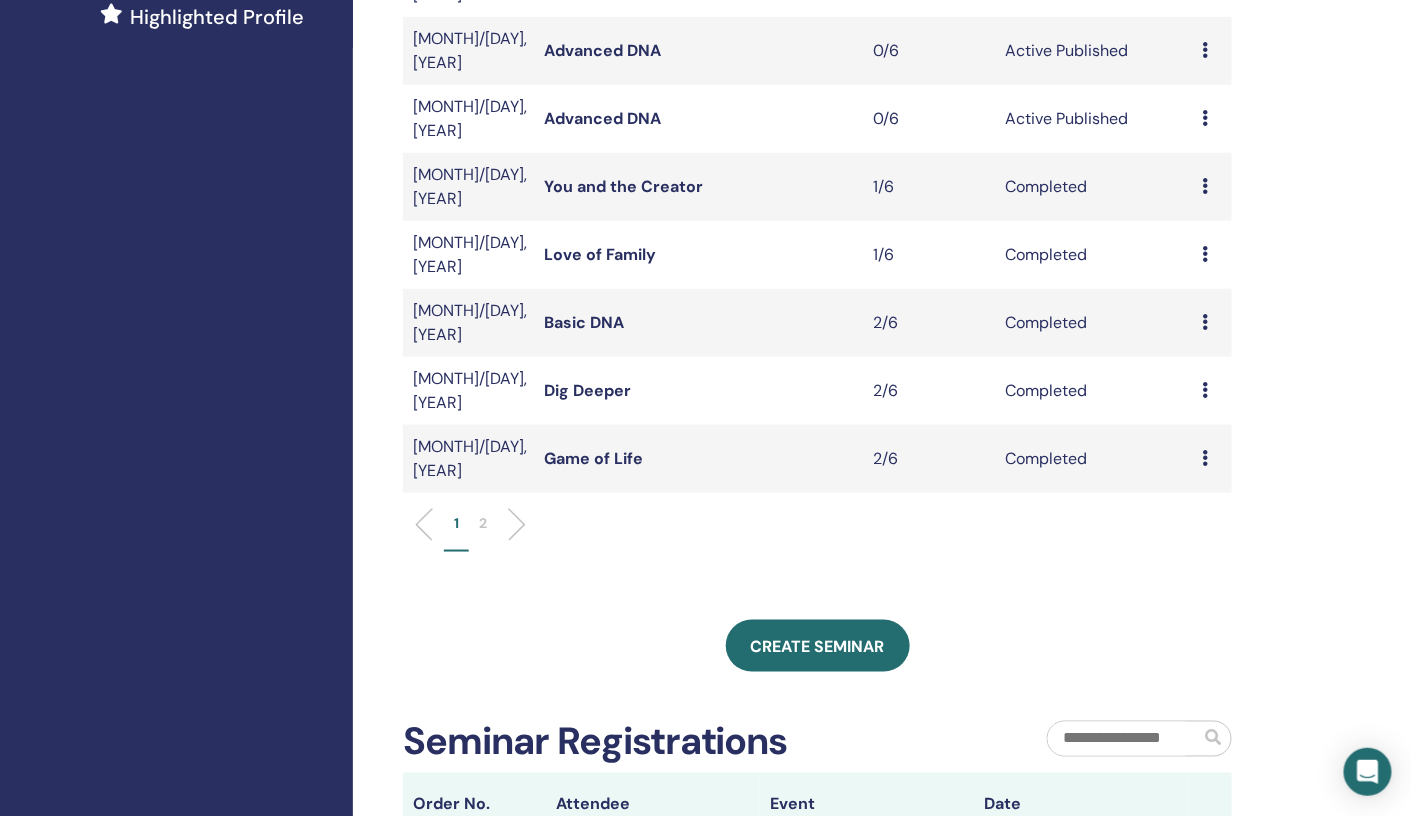 scroll, scrollTop: 577, scrollLeft: 0, axis: vertical 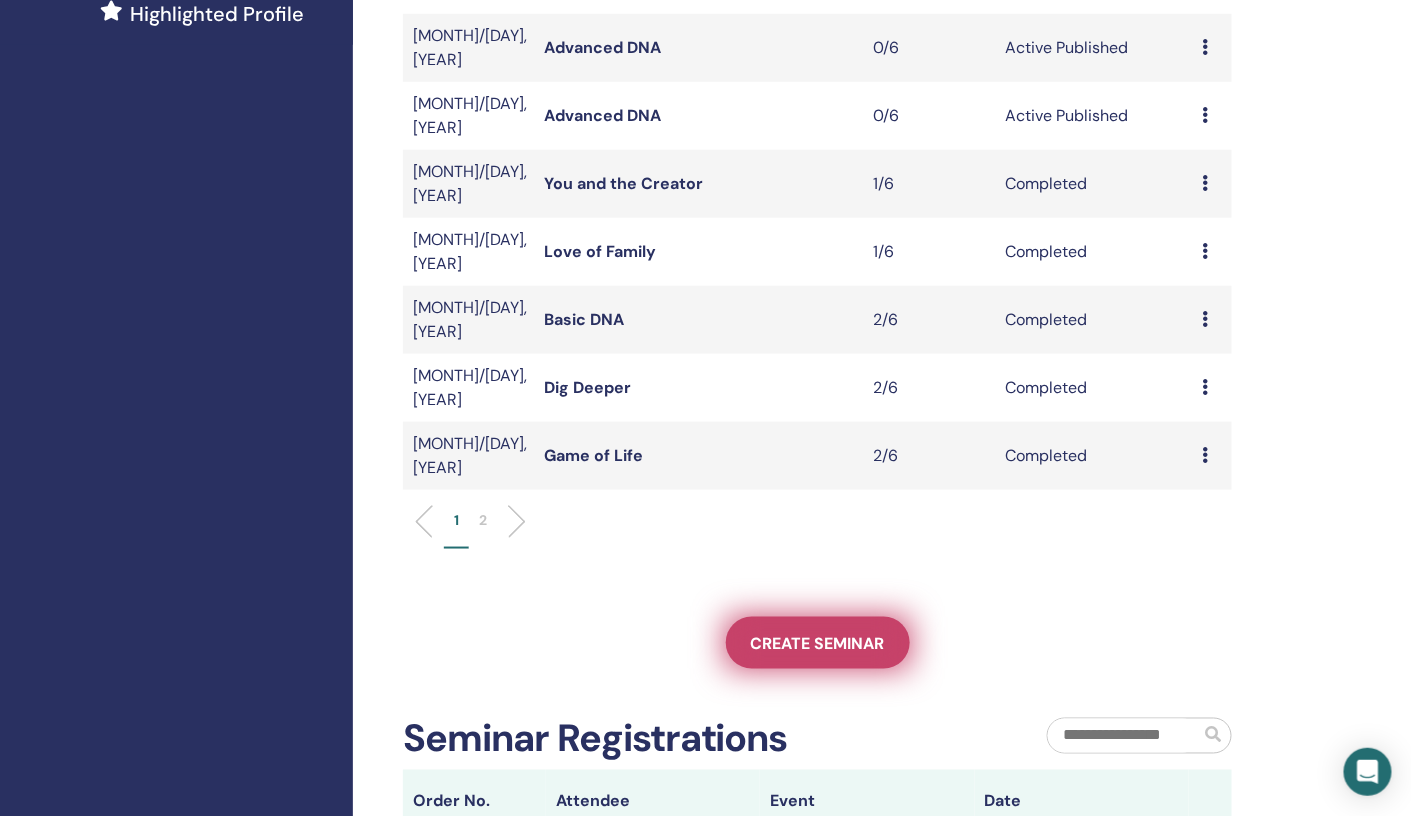 click on "Create seminar" at bounding box center [818, 643] 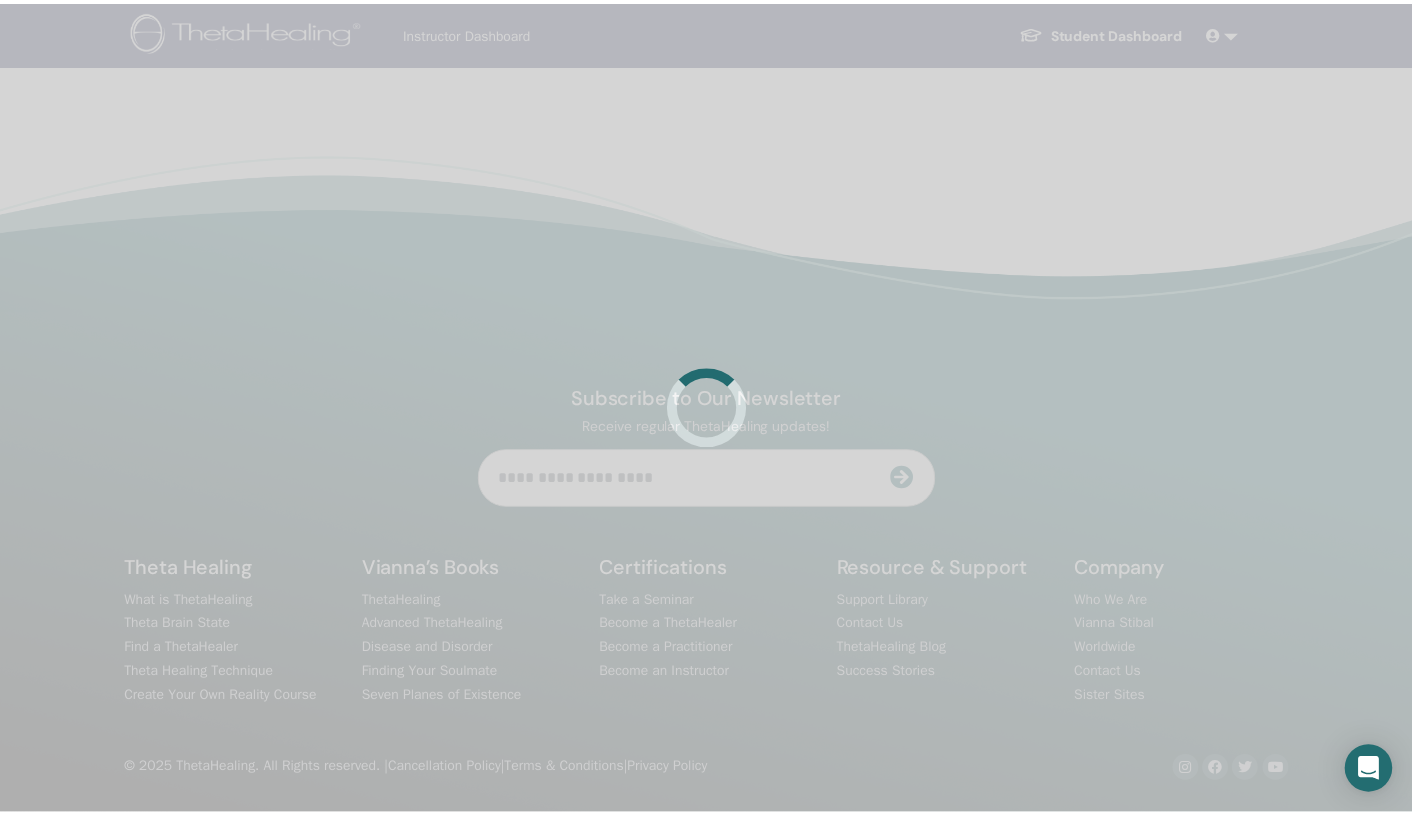 scroll, scrollTop: 0, scrollLeft: 0, axis: both 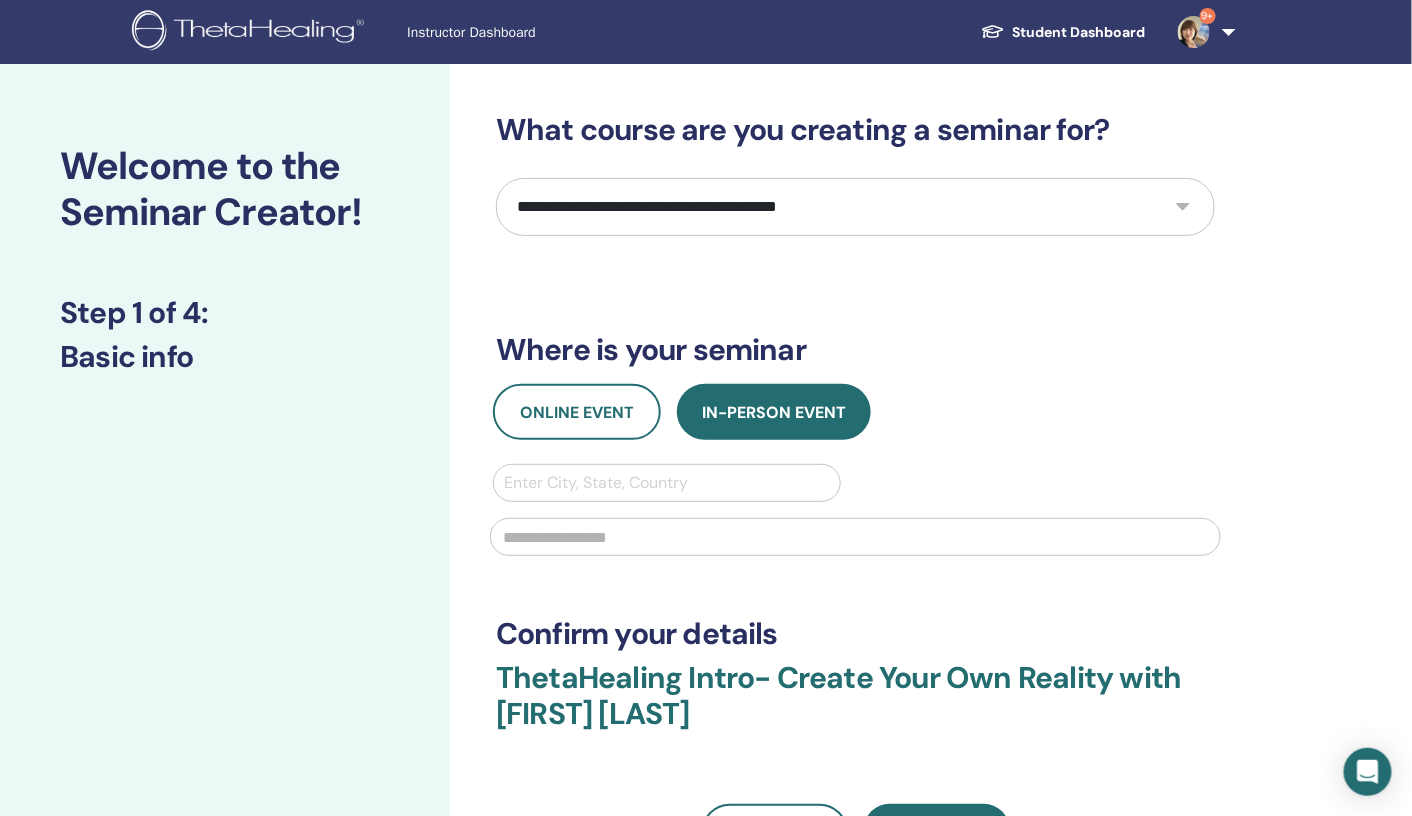 click on "**********" at bounding box center (855, 207) 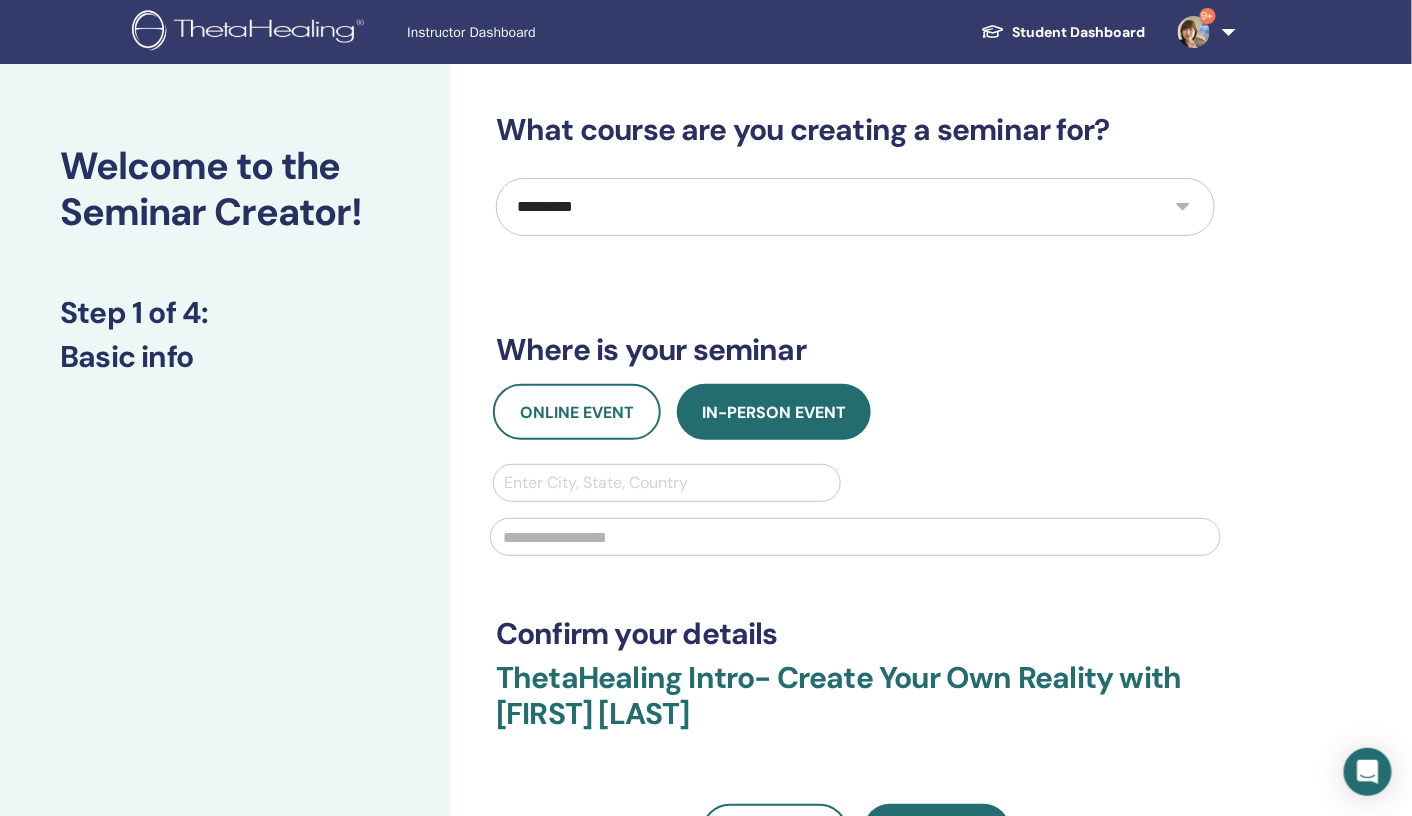 click on "**********" at bounding box center (855, 207) 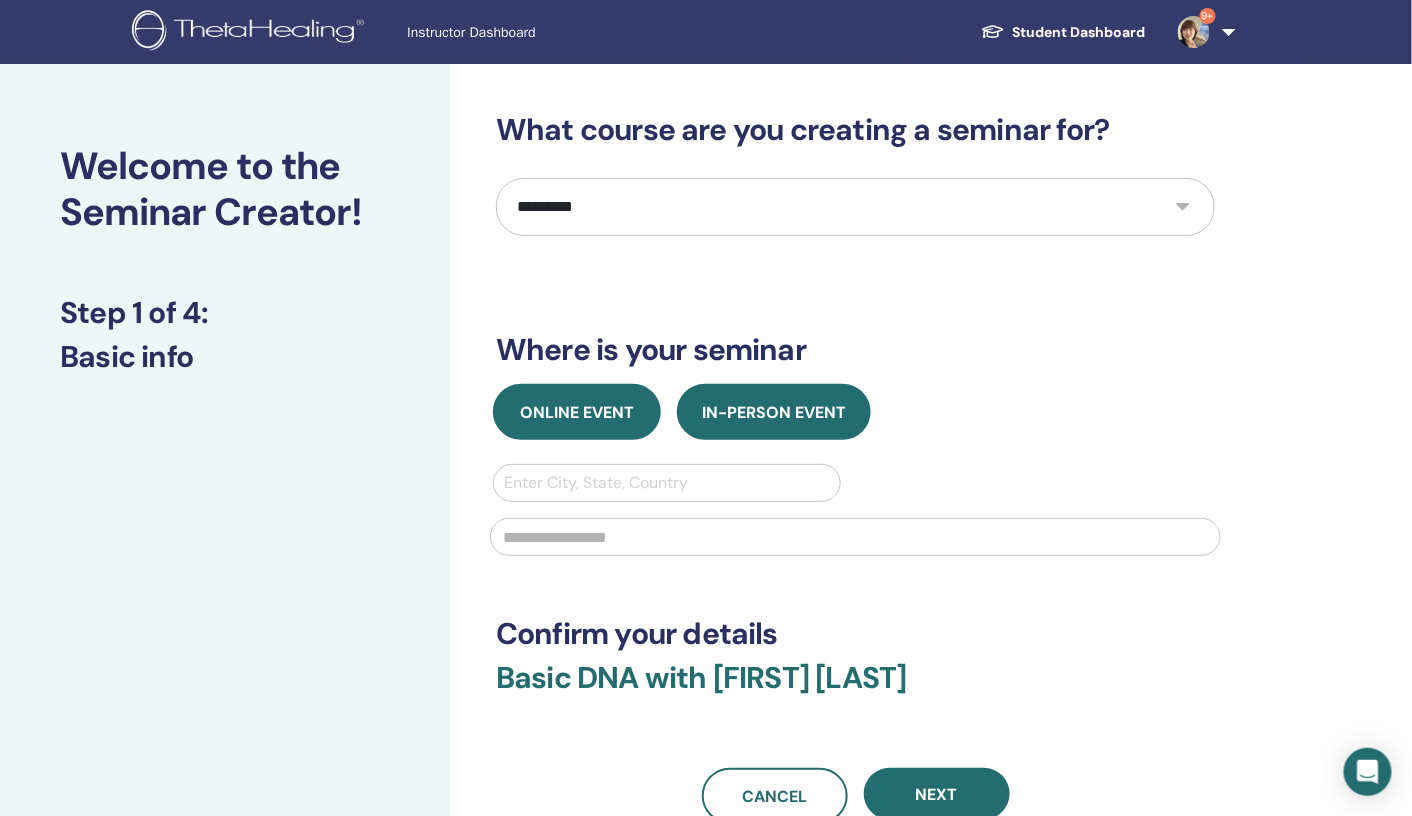 click on "Online Event" at bounding box center (577, 412) 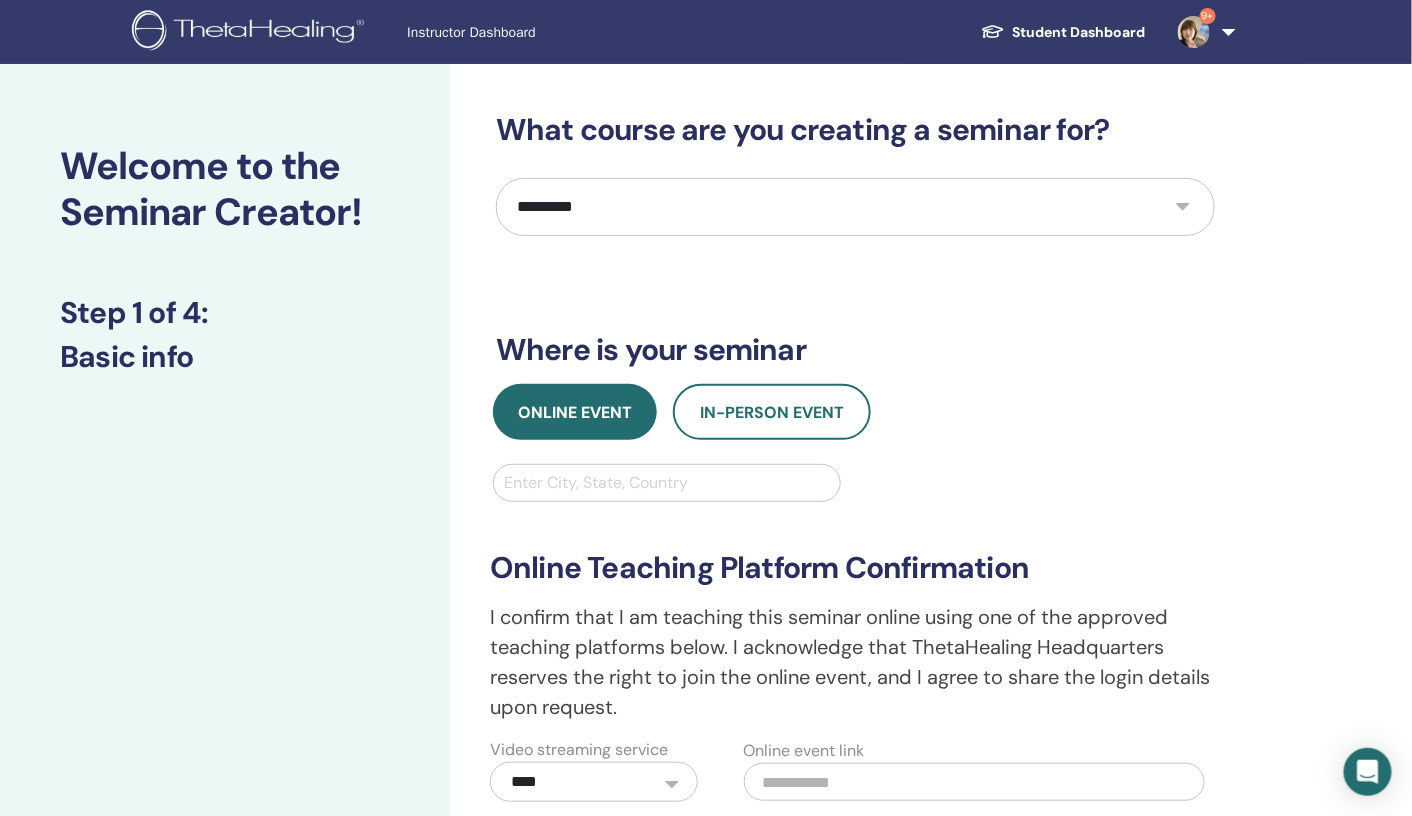 click at bounding box center (667, 483) 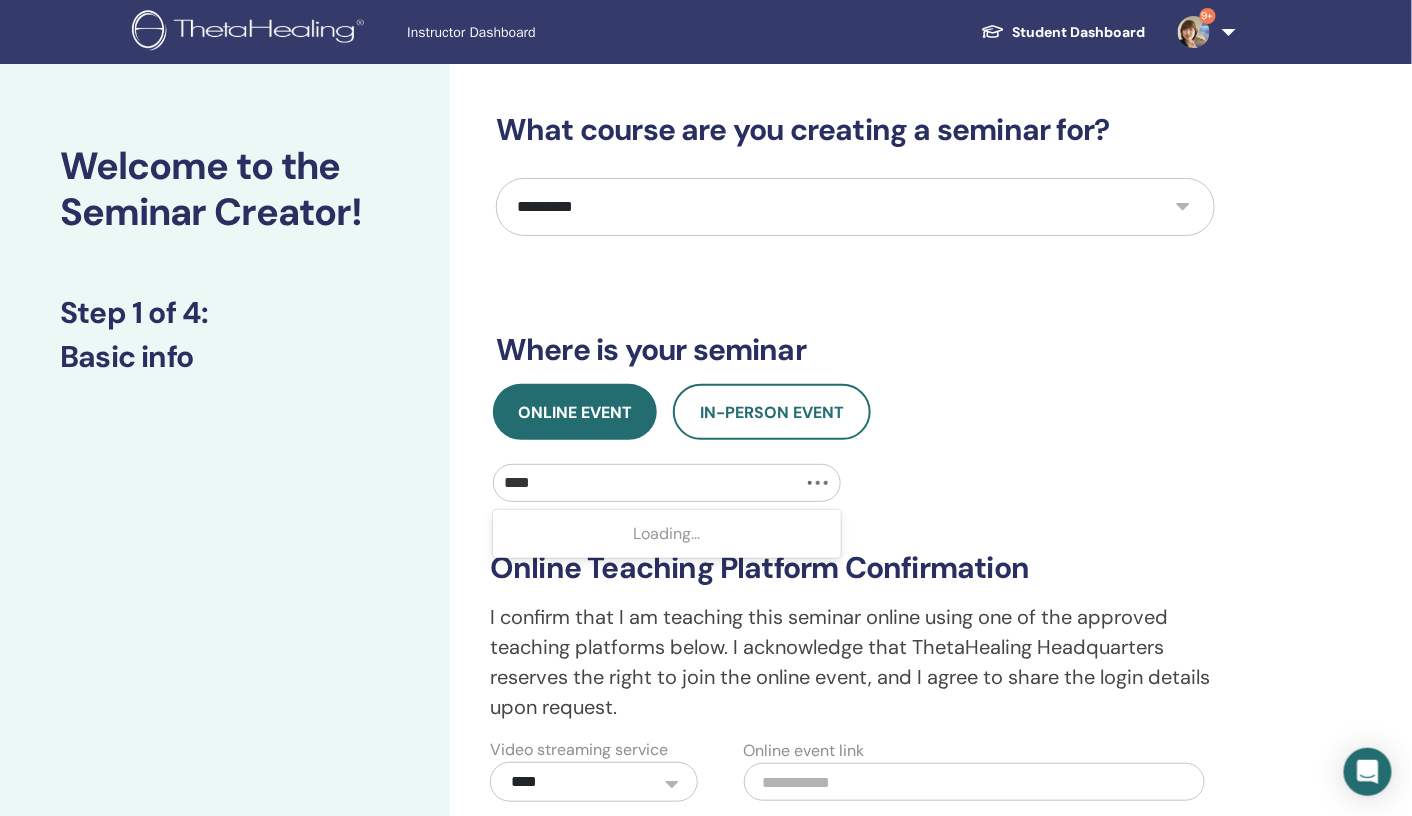 type on "*****" 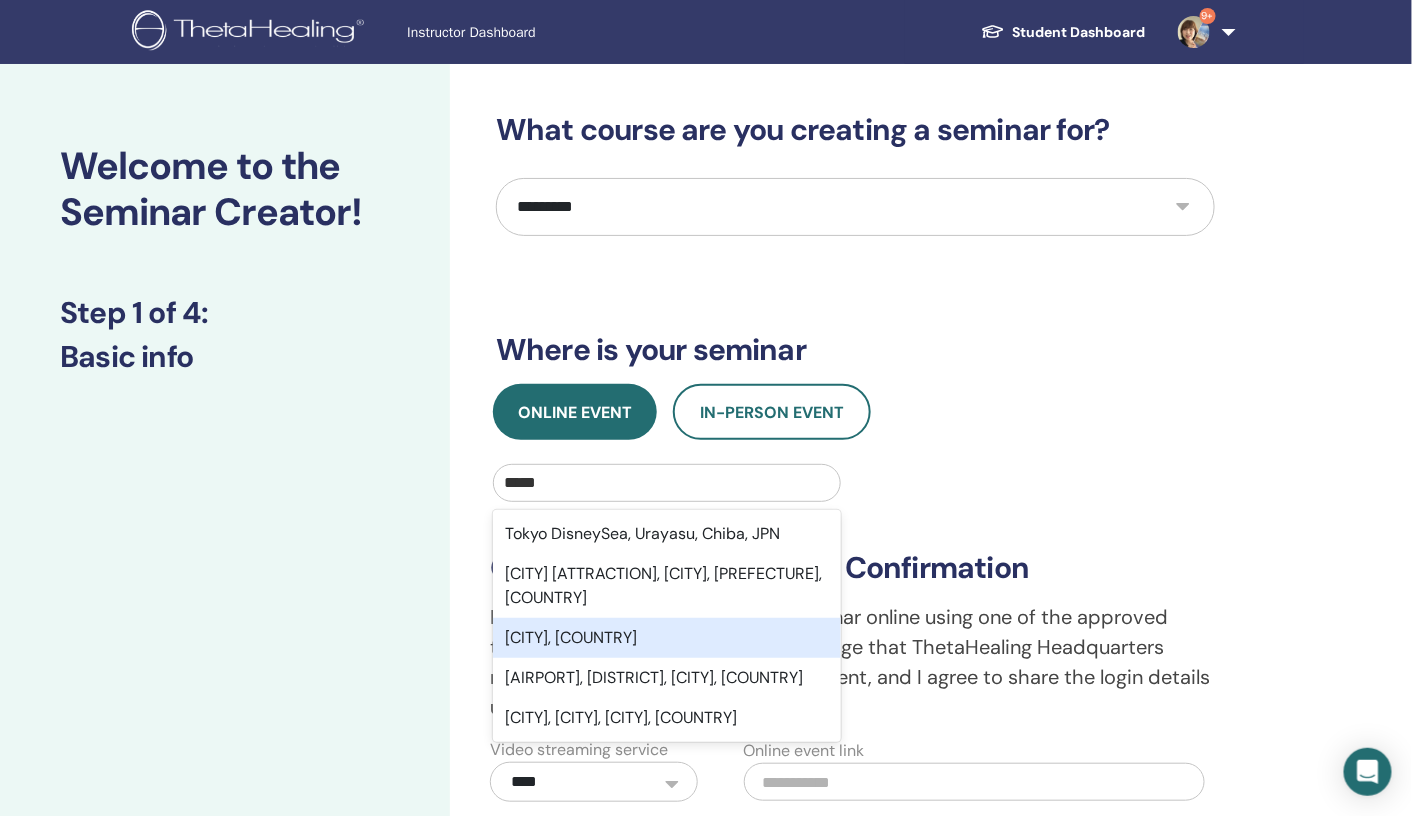 click on "Tokyo, JPN" at bounding box center [667, 638] 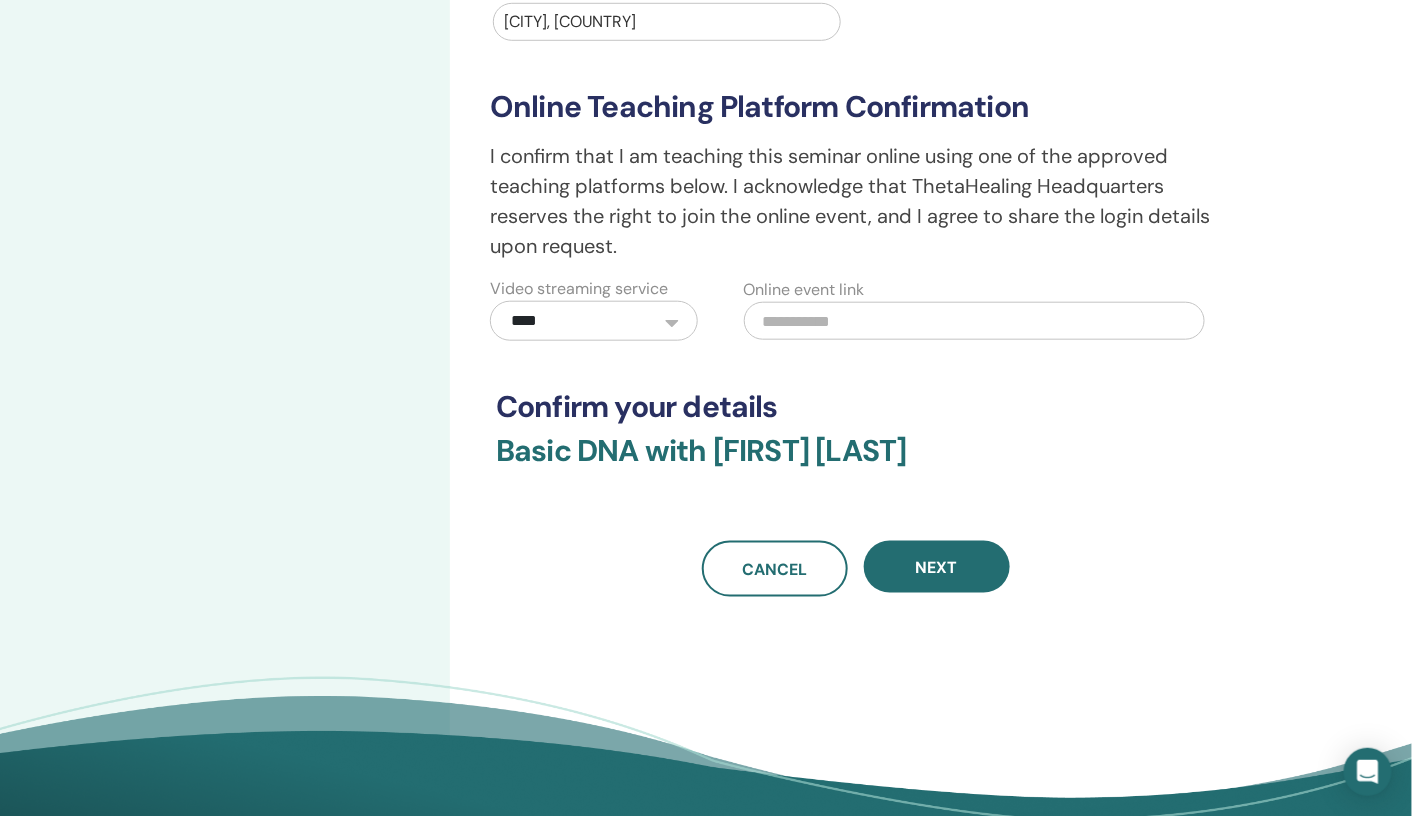 scroll, scrollTop: 462, scrollLeft: 0, axis: vertical 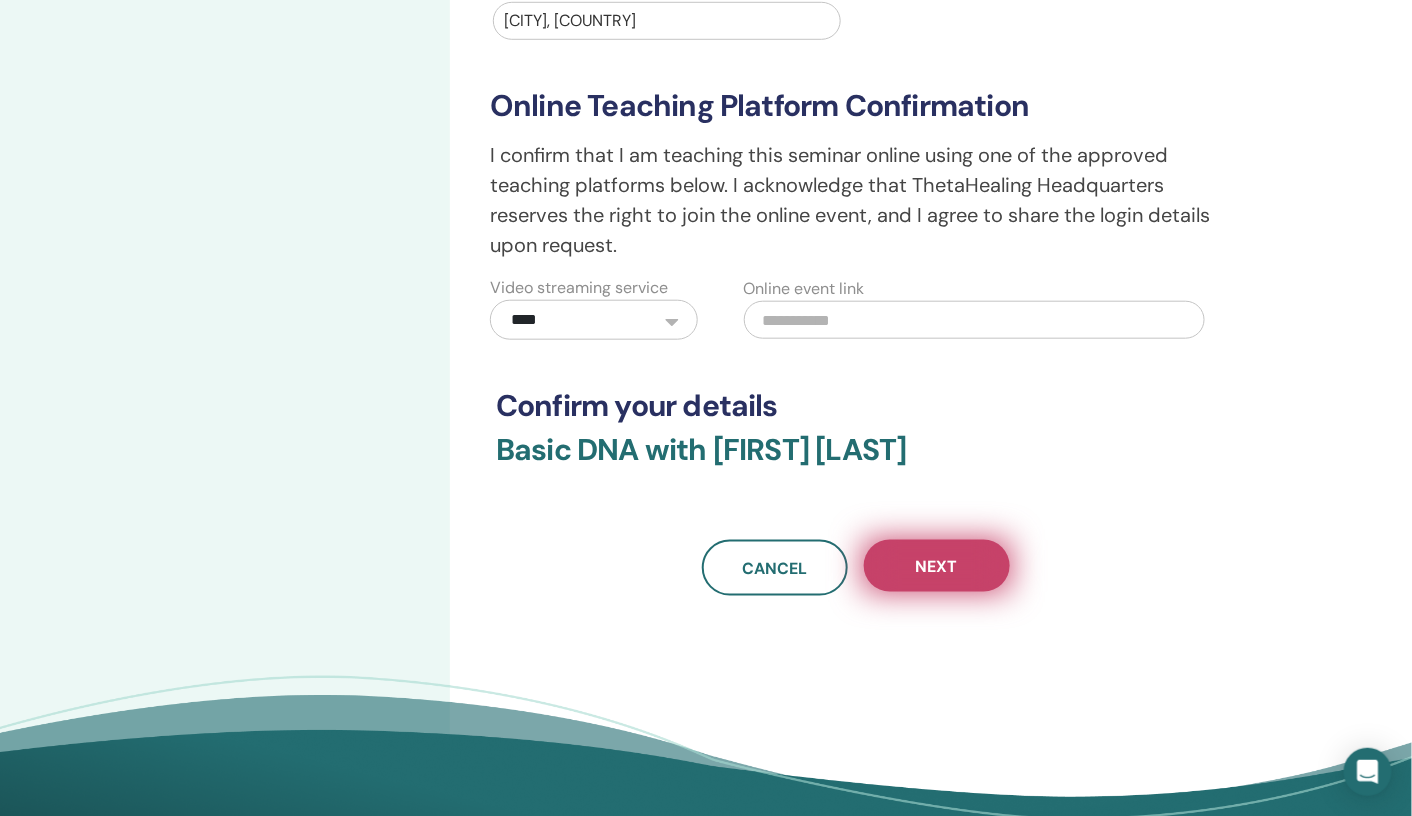 click on "Next" at bounding box center (937, 566) 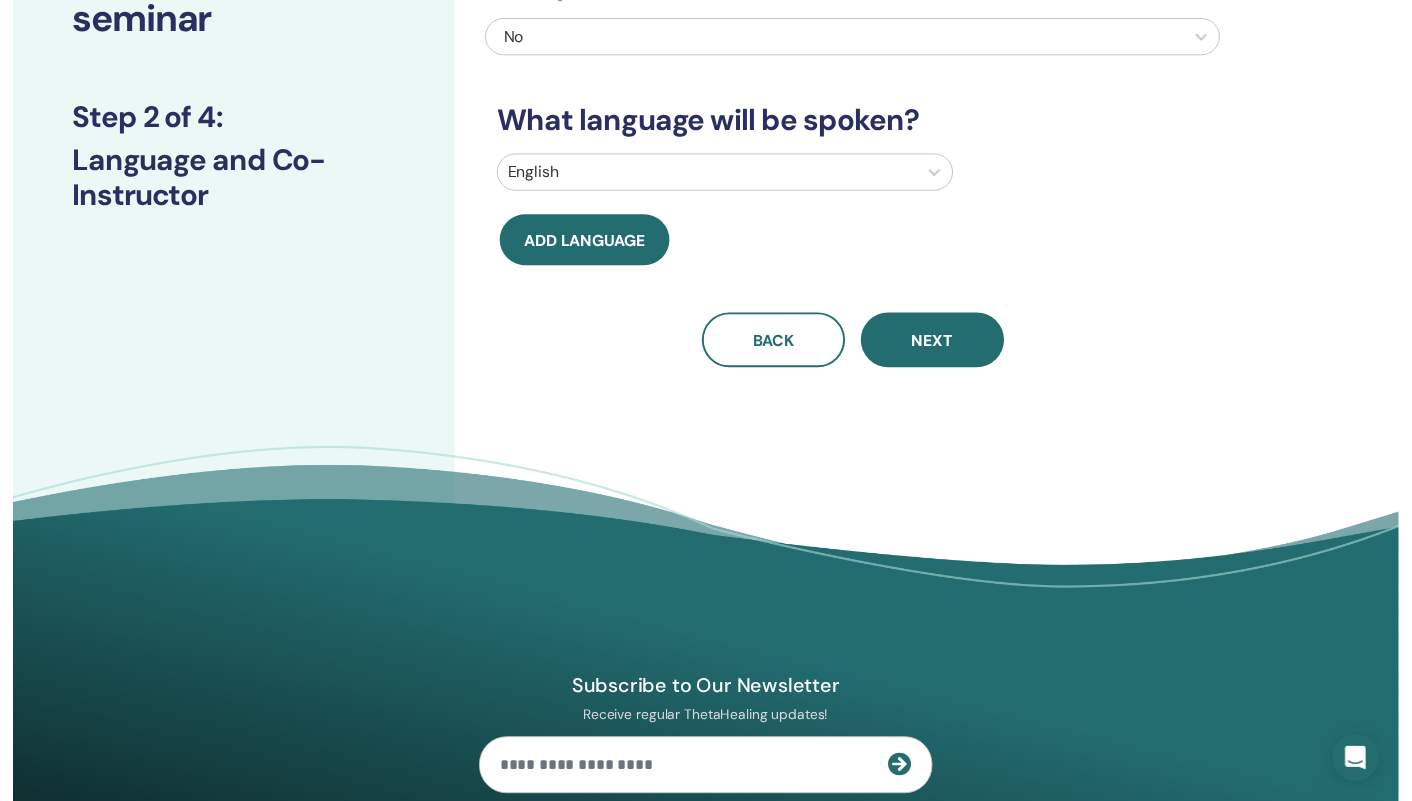 scroll, scrollTop: 0, scrollLeft: 0, axis: both 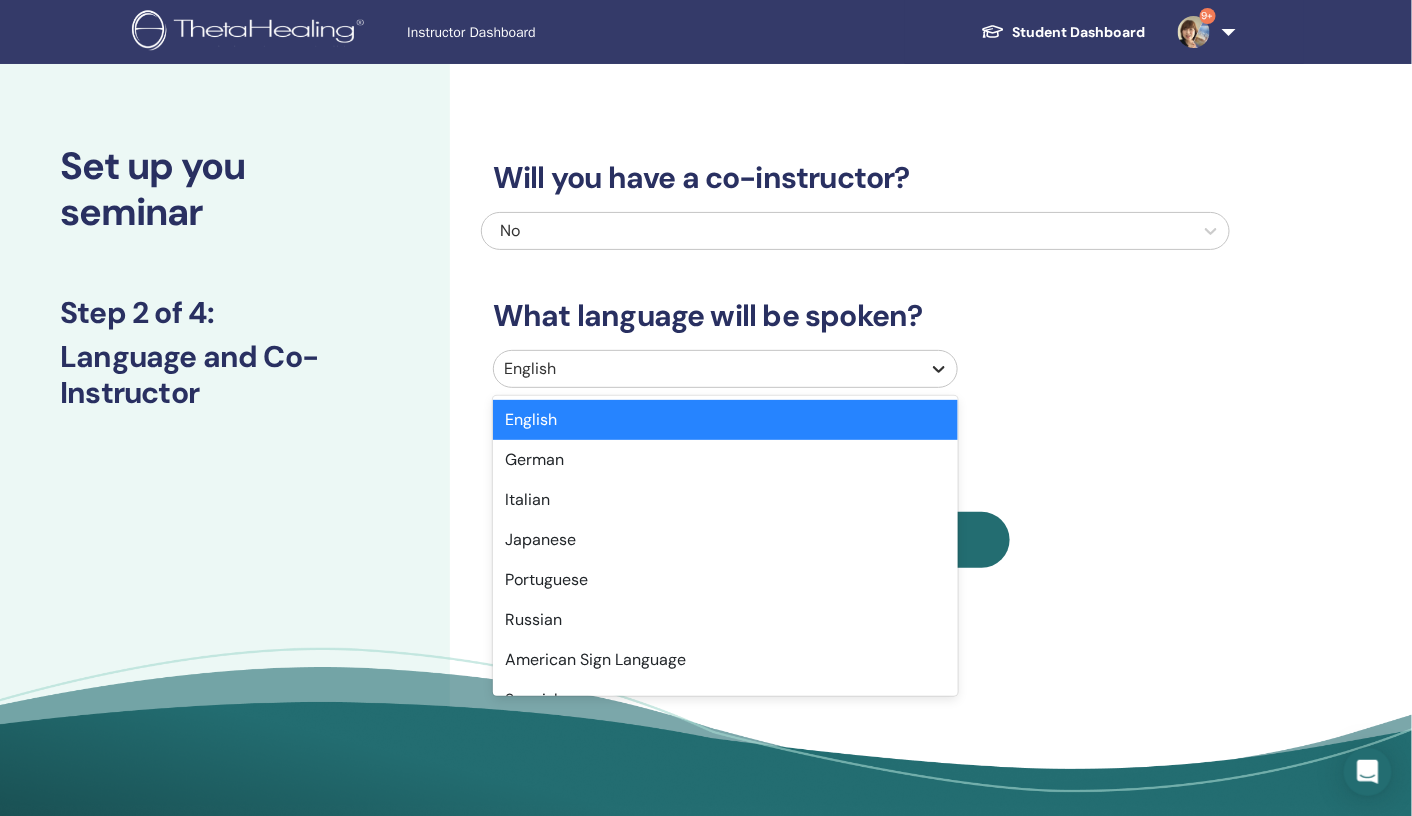 click 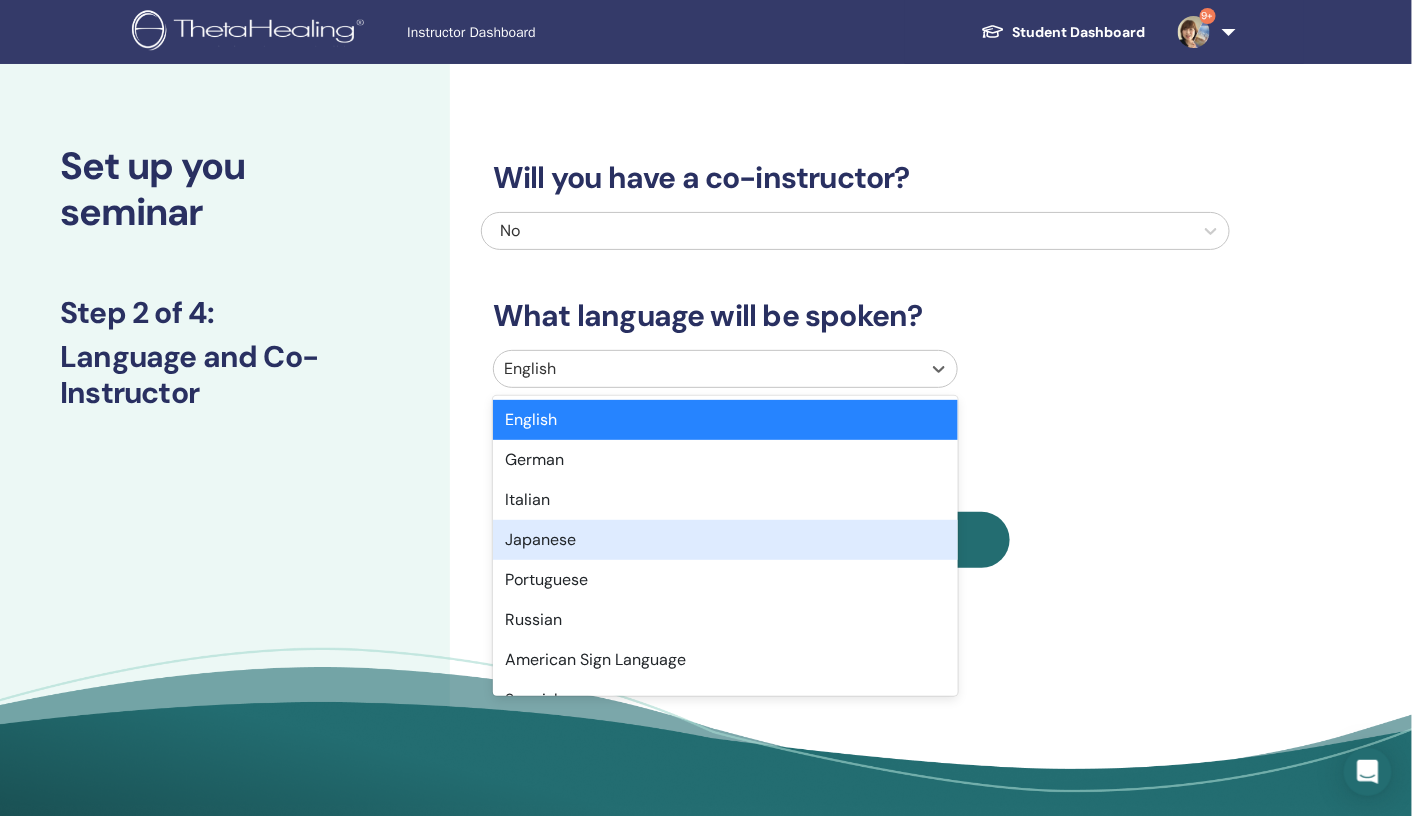 click on "Japanese" at bounding box center (725, 540) 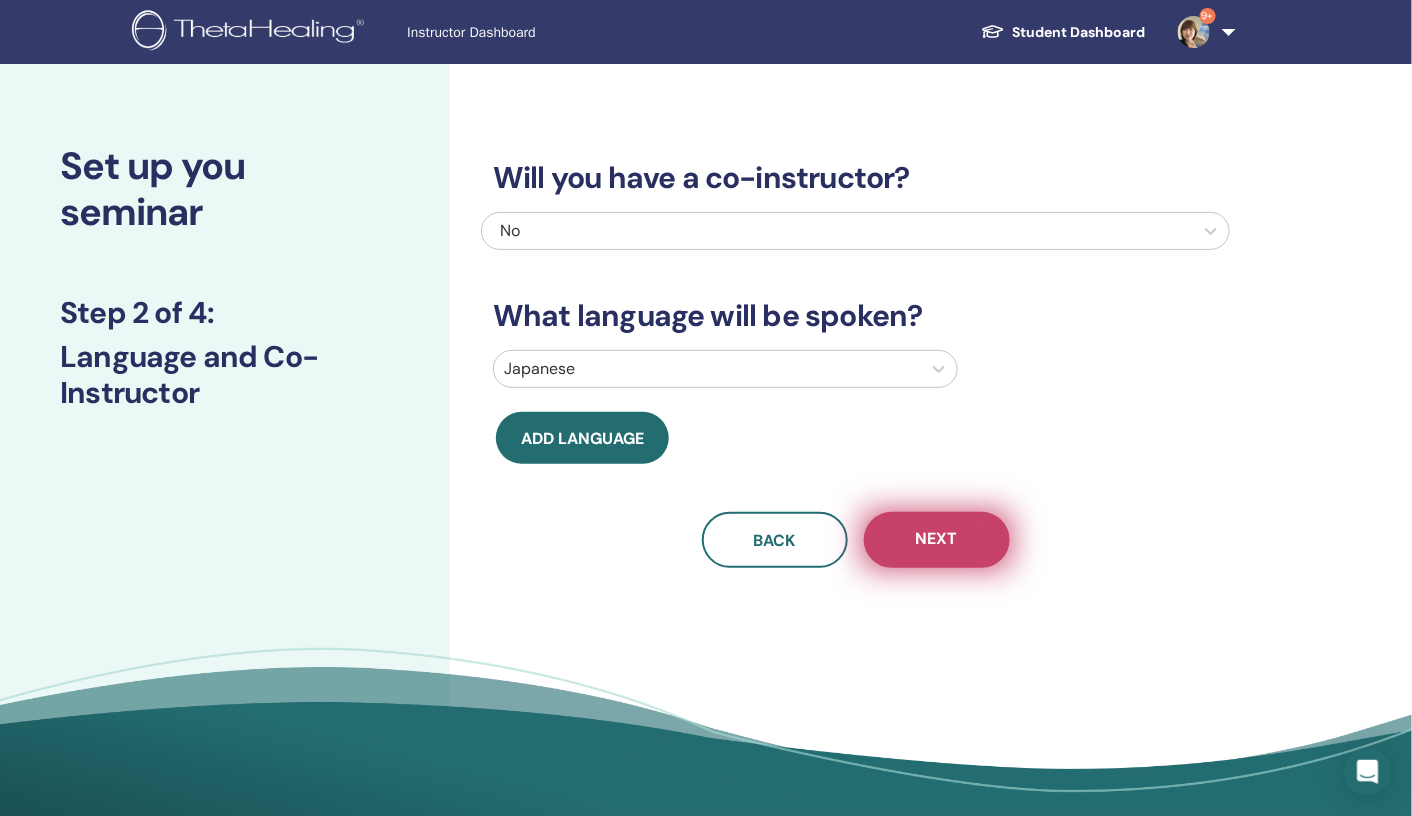click on "Next" at bounding box center [937, 540] 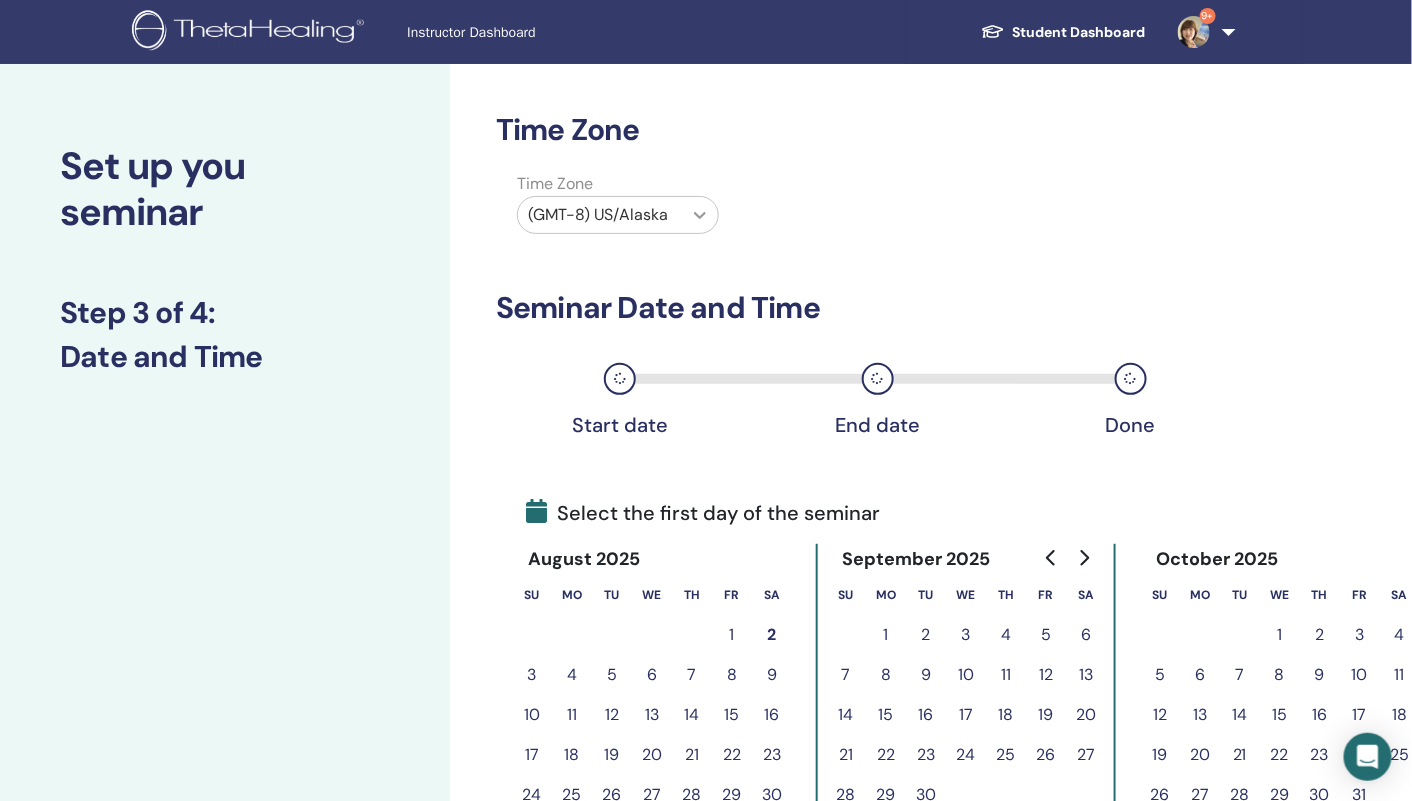 click 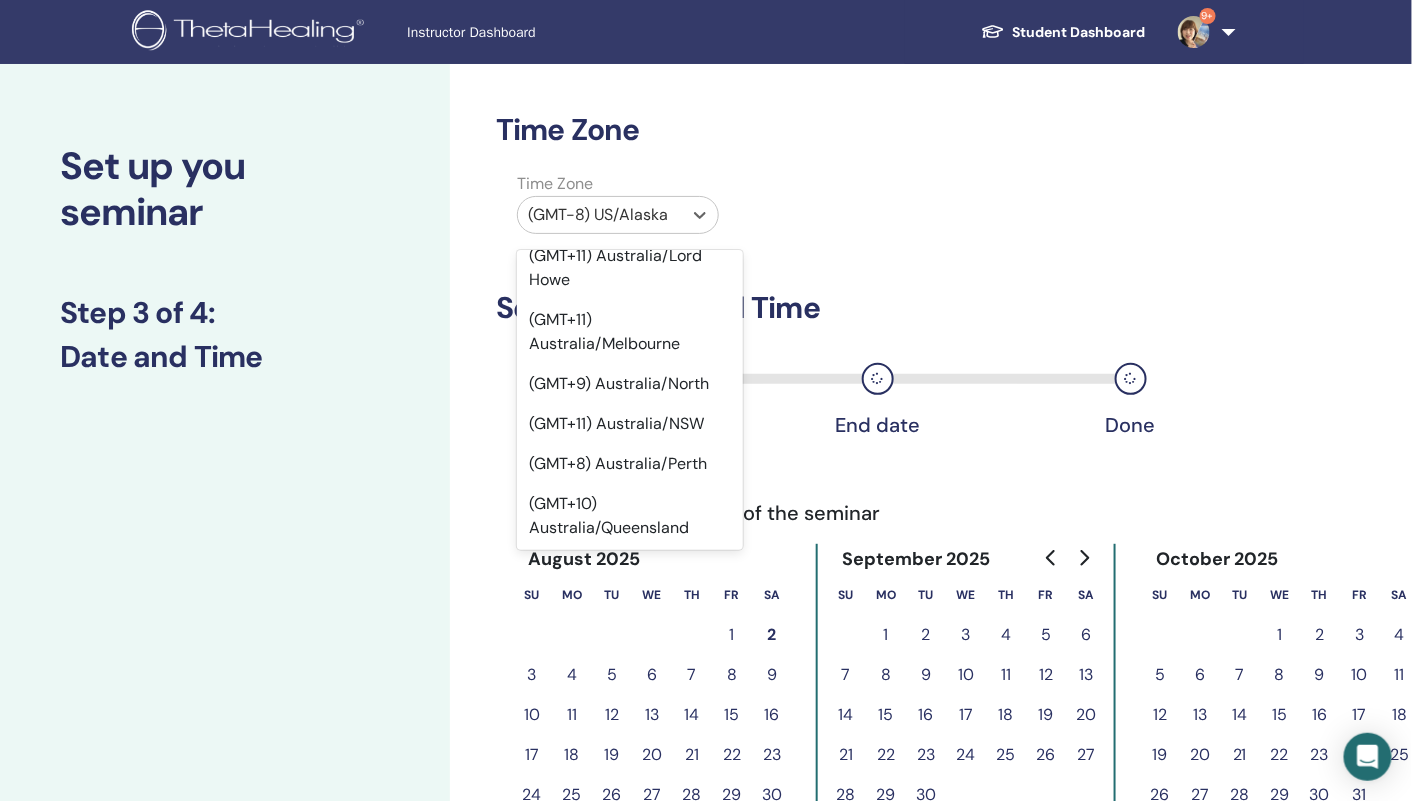 scroll, scrollTop: 19232, scrollLeft: 0, axis: vertical 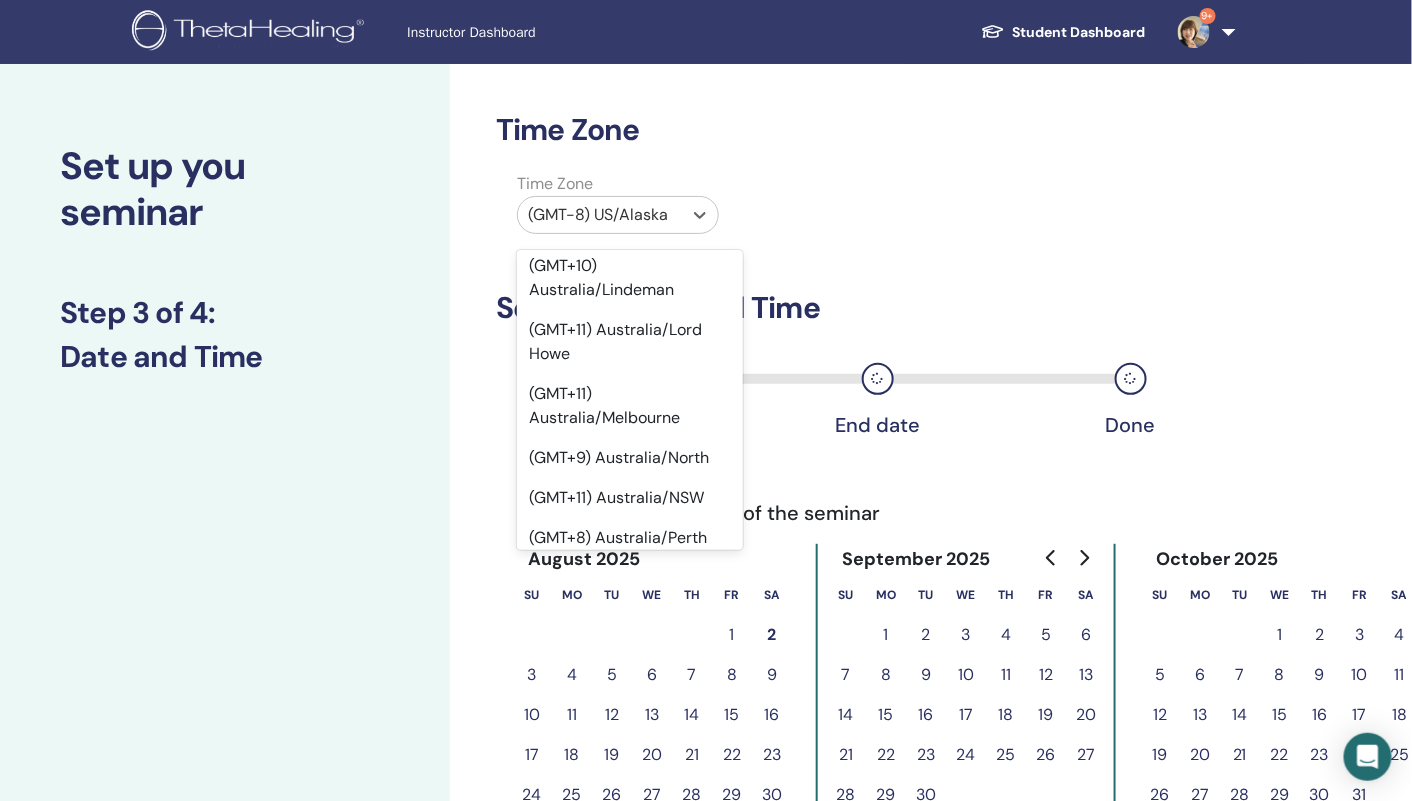 click on "(GMT+9) Asia/Tokyo" at bounding box center (630, -1350) 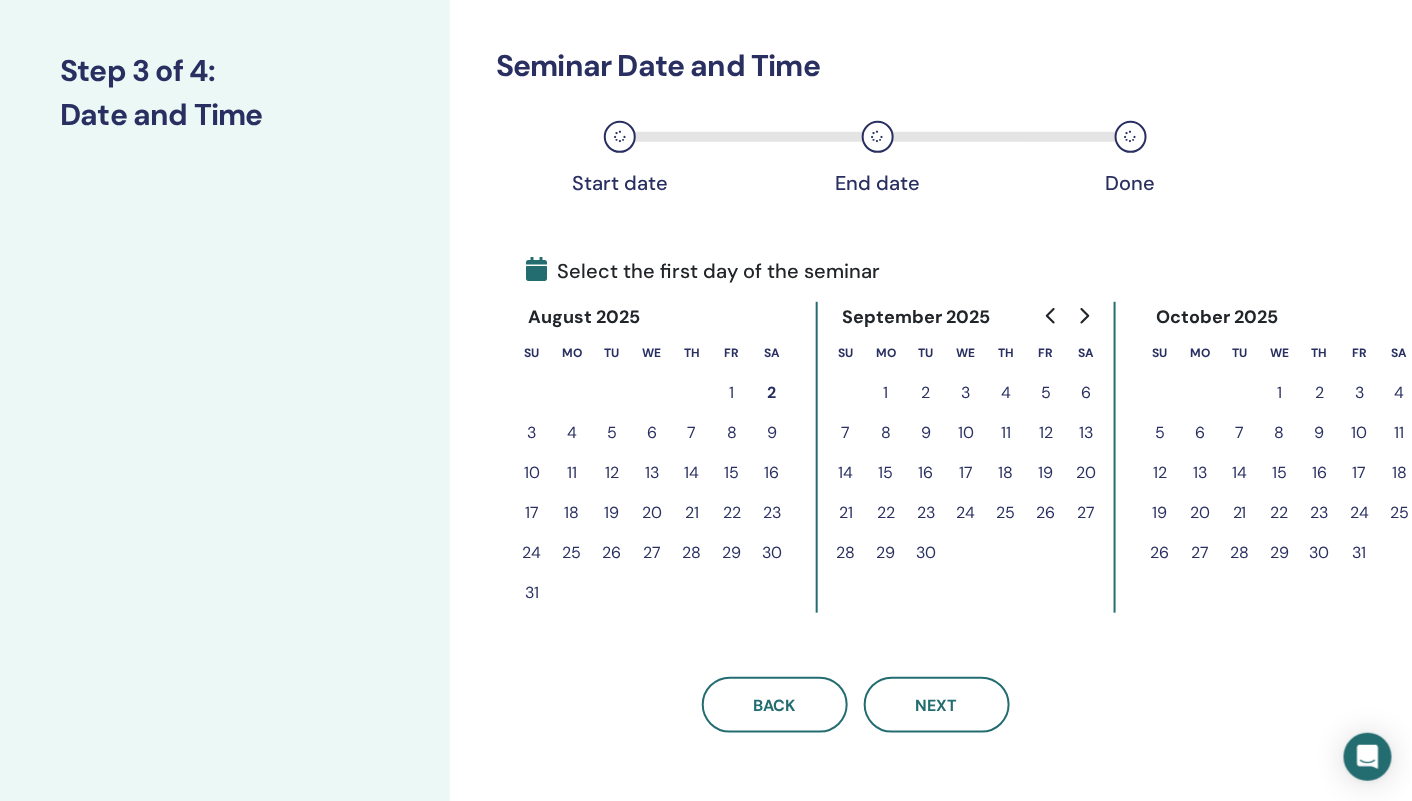 scroll, scrollTop: 257, scrollLeft: 0, axis: vertical 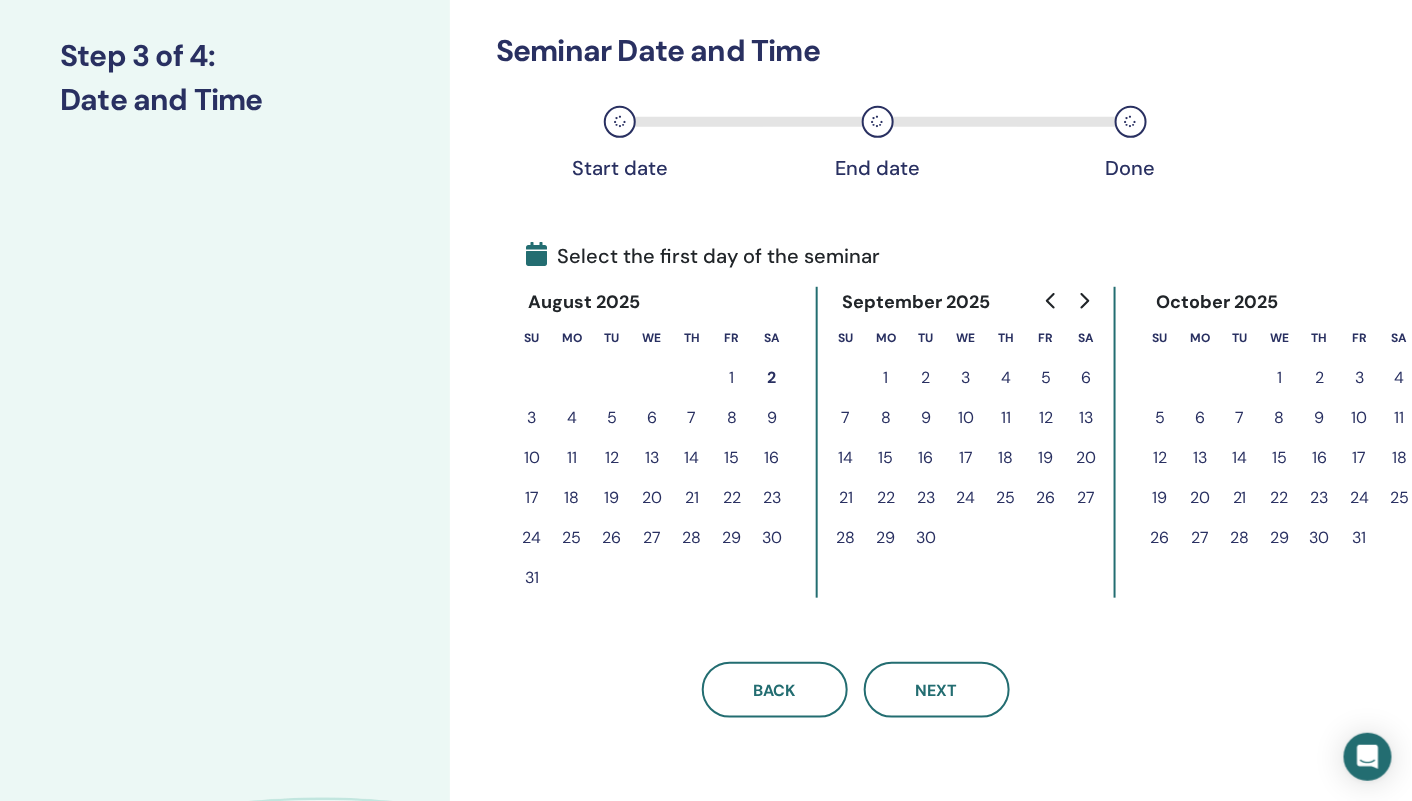 click on "6" at bounding box center [1200, 418] 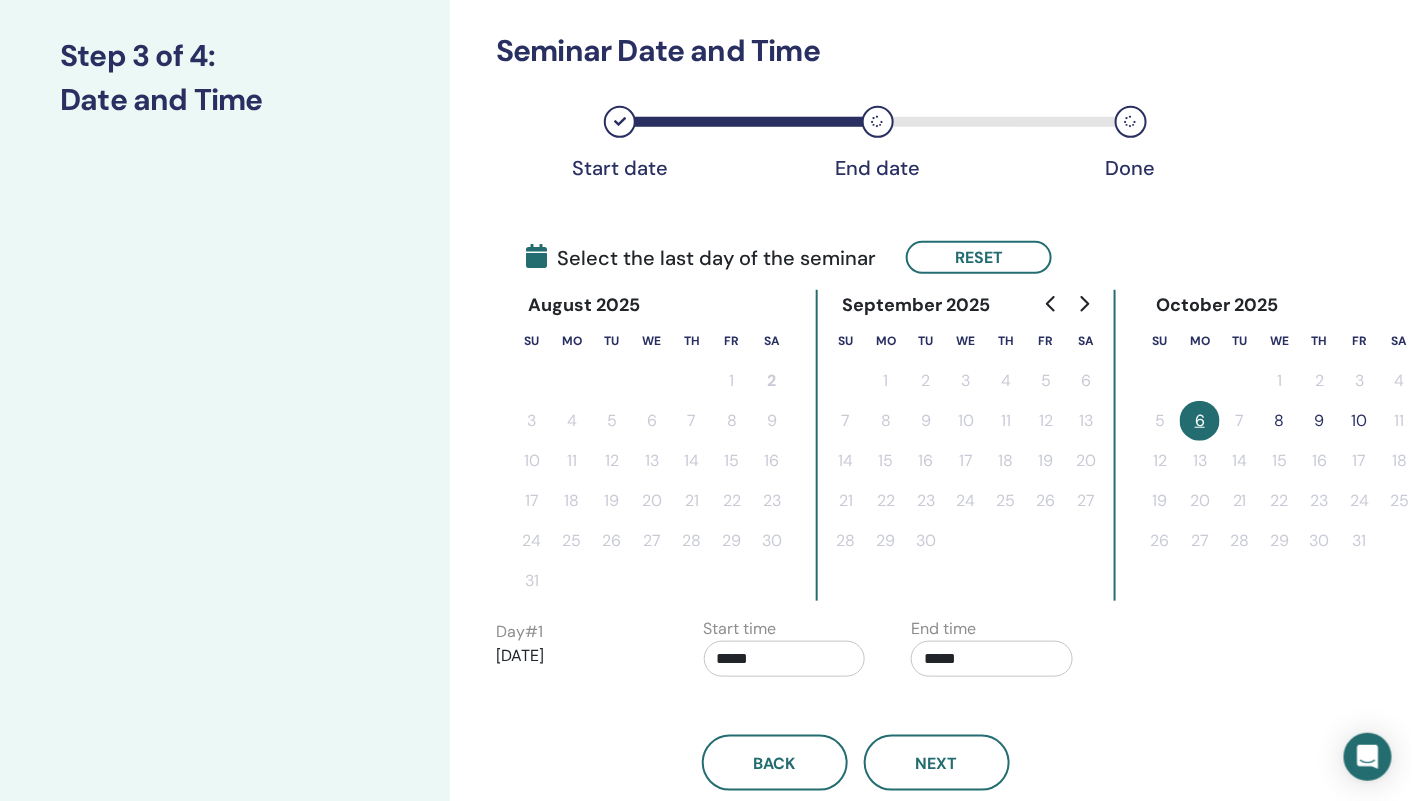 click on "8" at bounding box center [1280, 421] 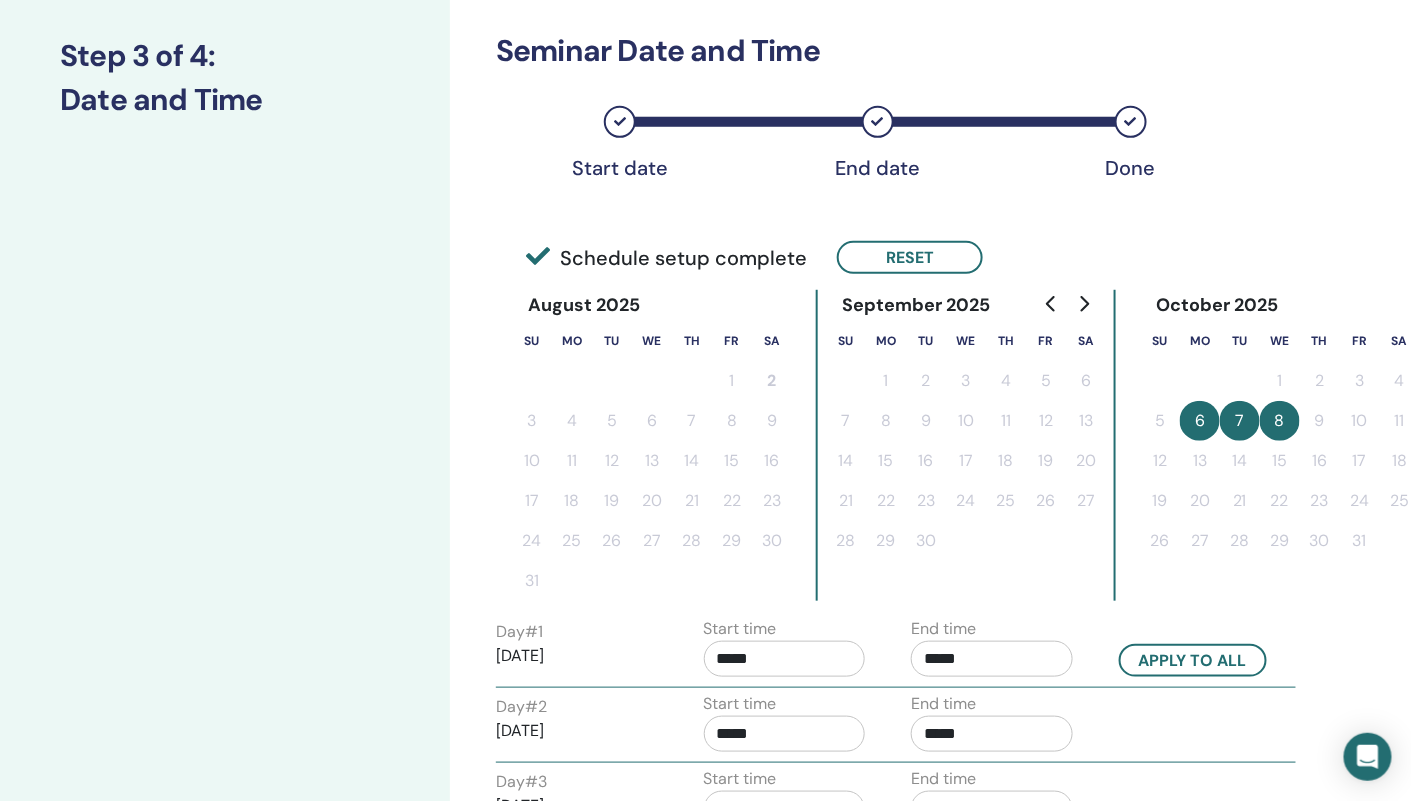 scroll, scrollTop: 350, scrollLeft: 0, axis: vertical 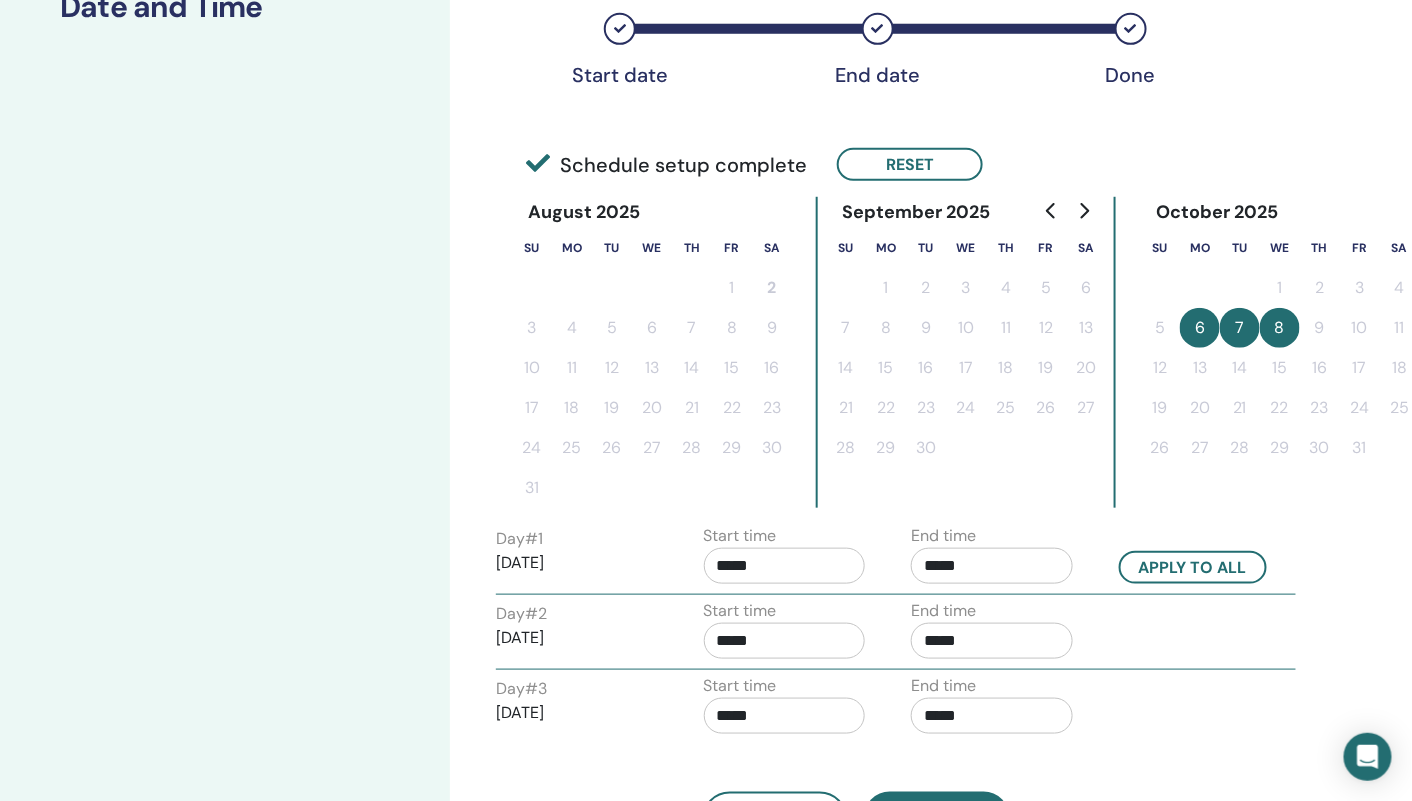 click on "*****" at bounding box center (785, 566) 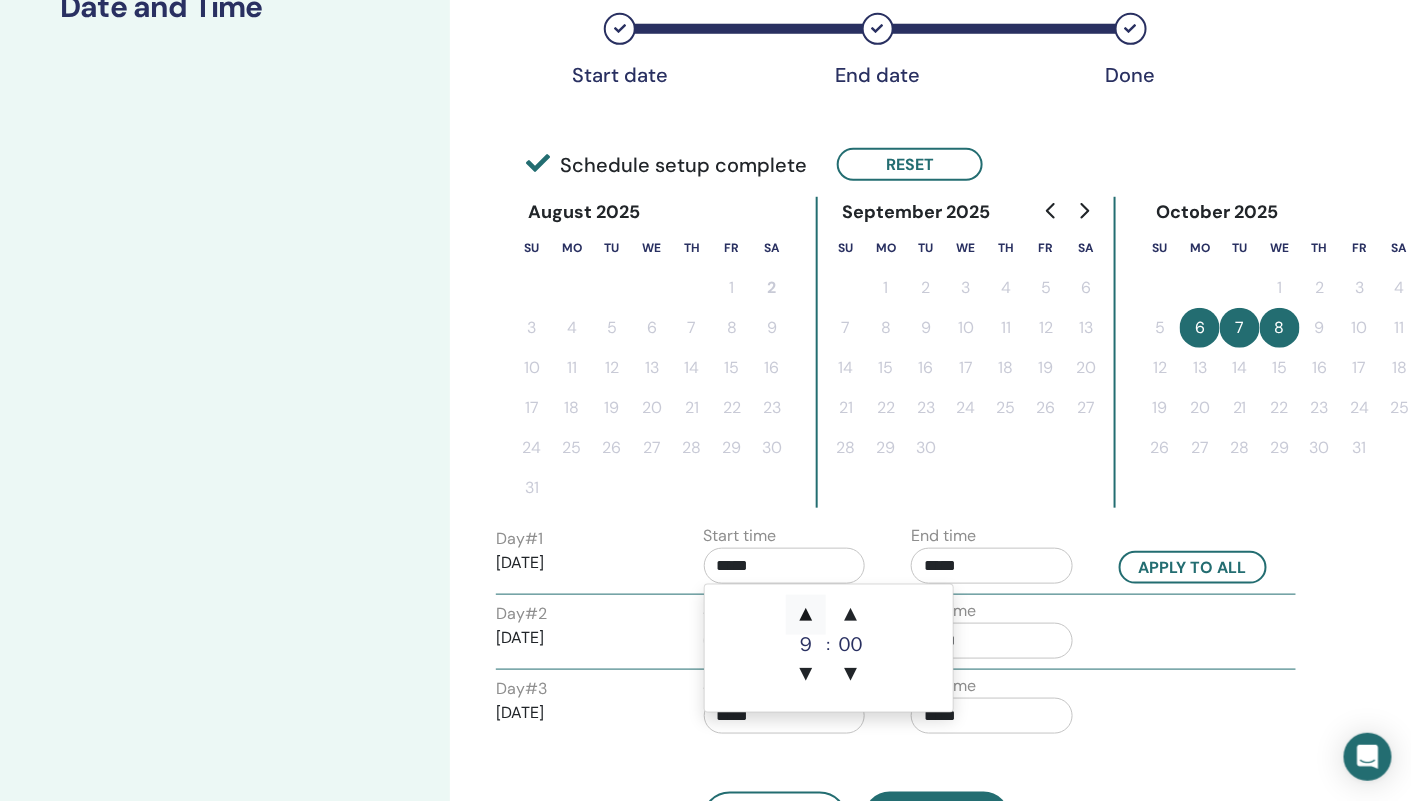 click on "▲" 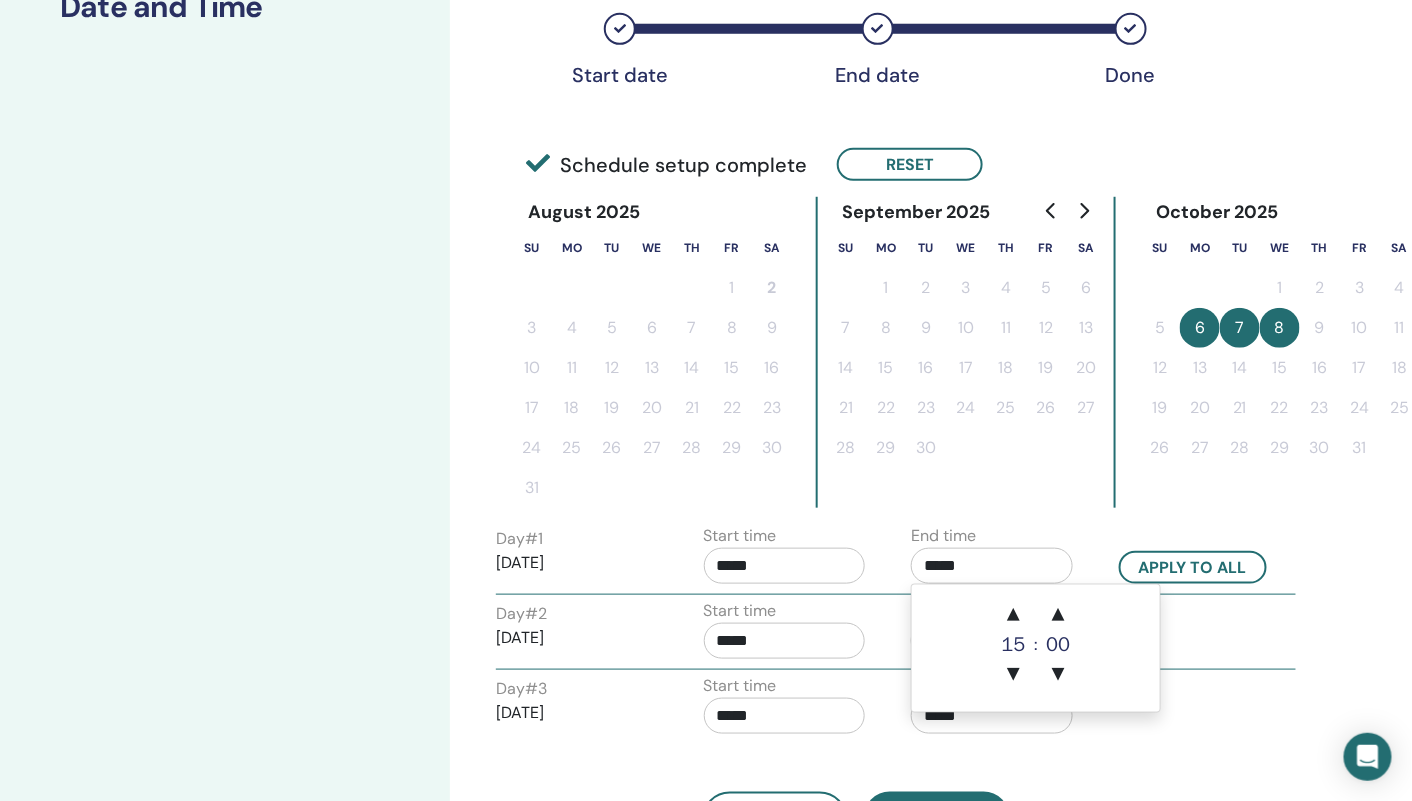 click on "*****" at bounding box center (992, 566) 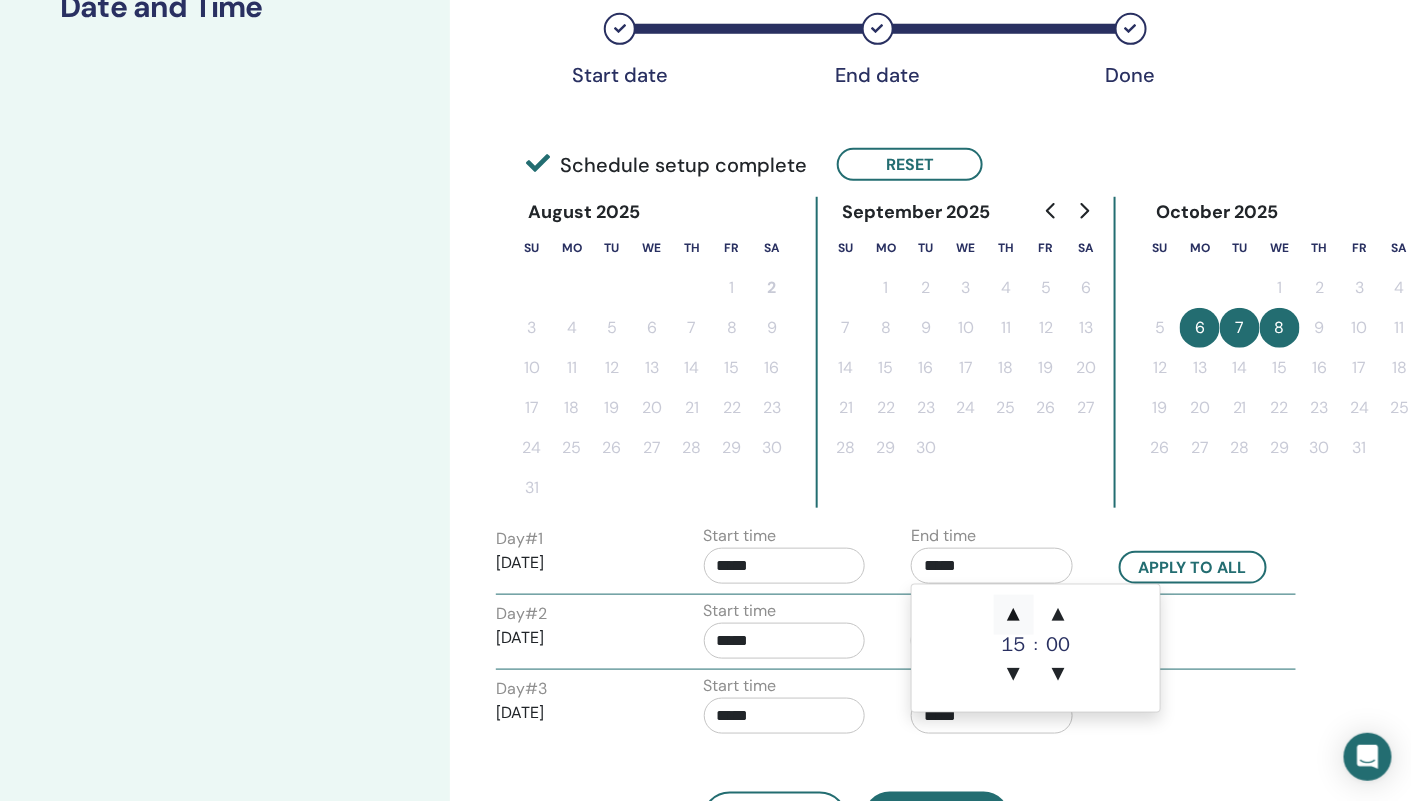 click on "▲" 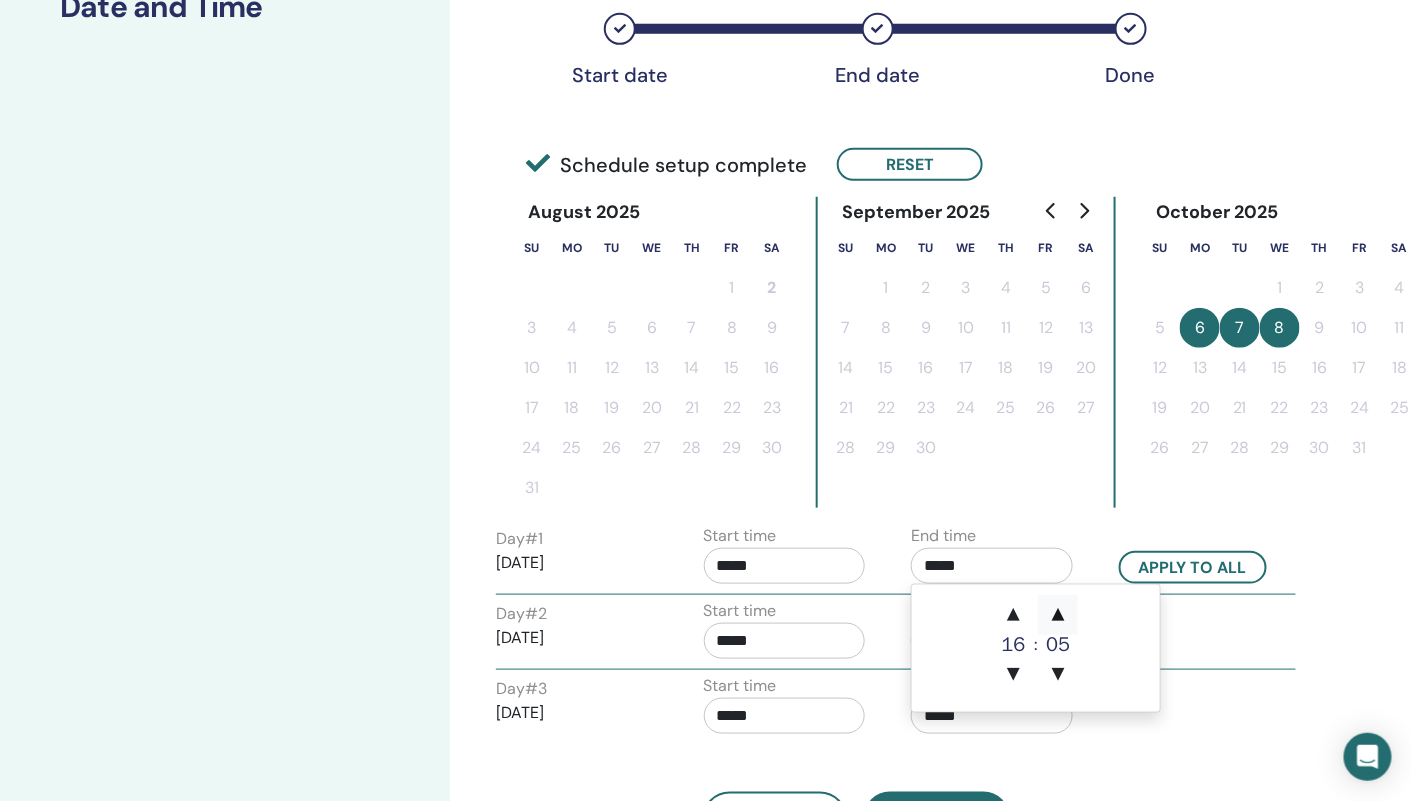 click on "▲" 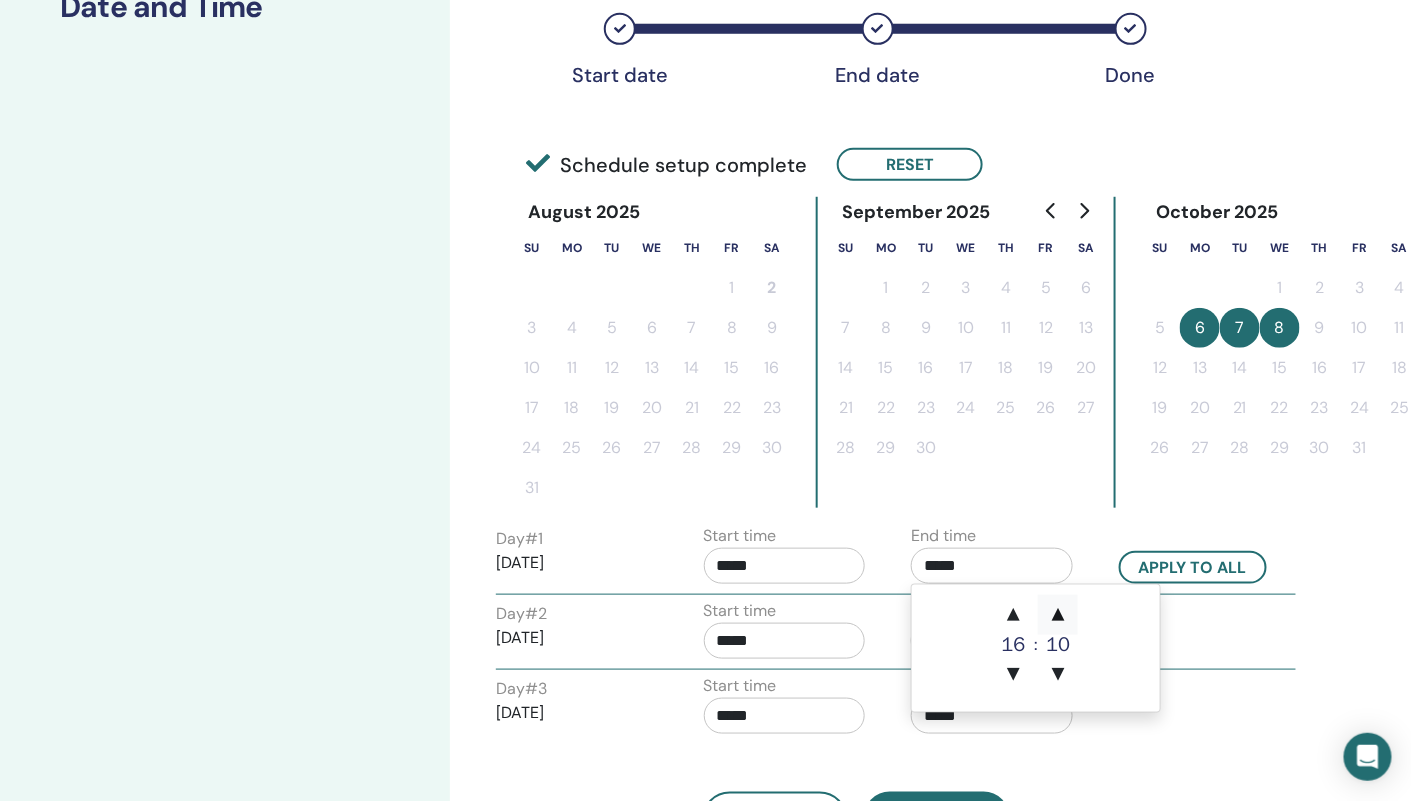 click on "▲" 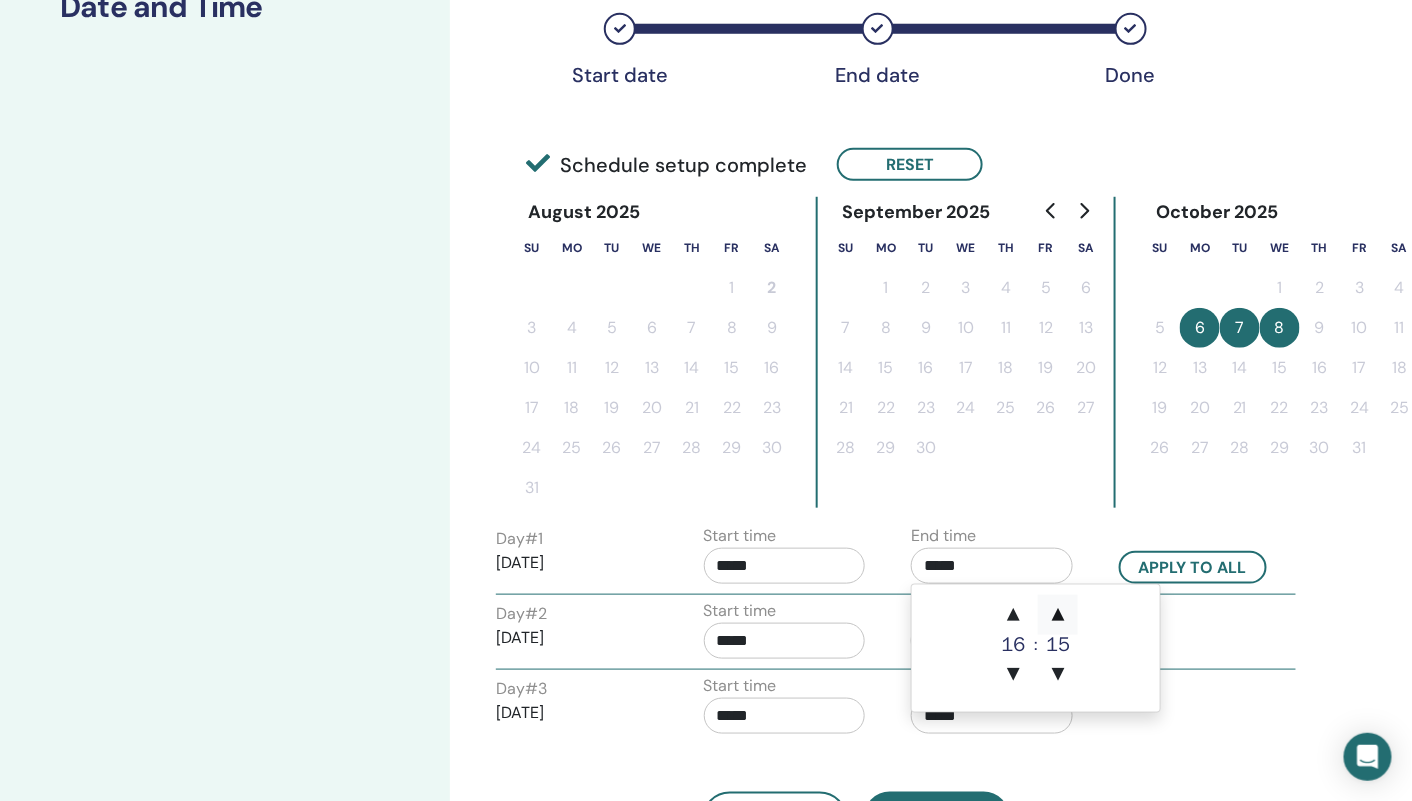 click on "▲" 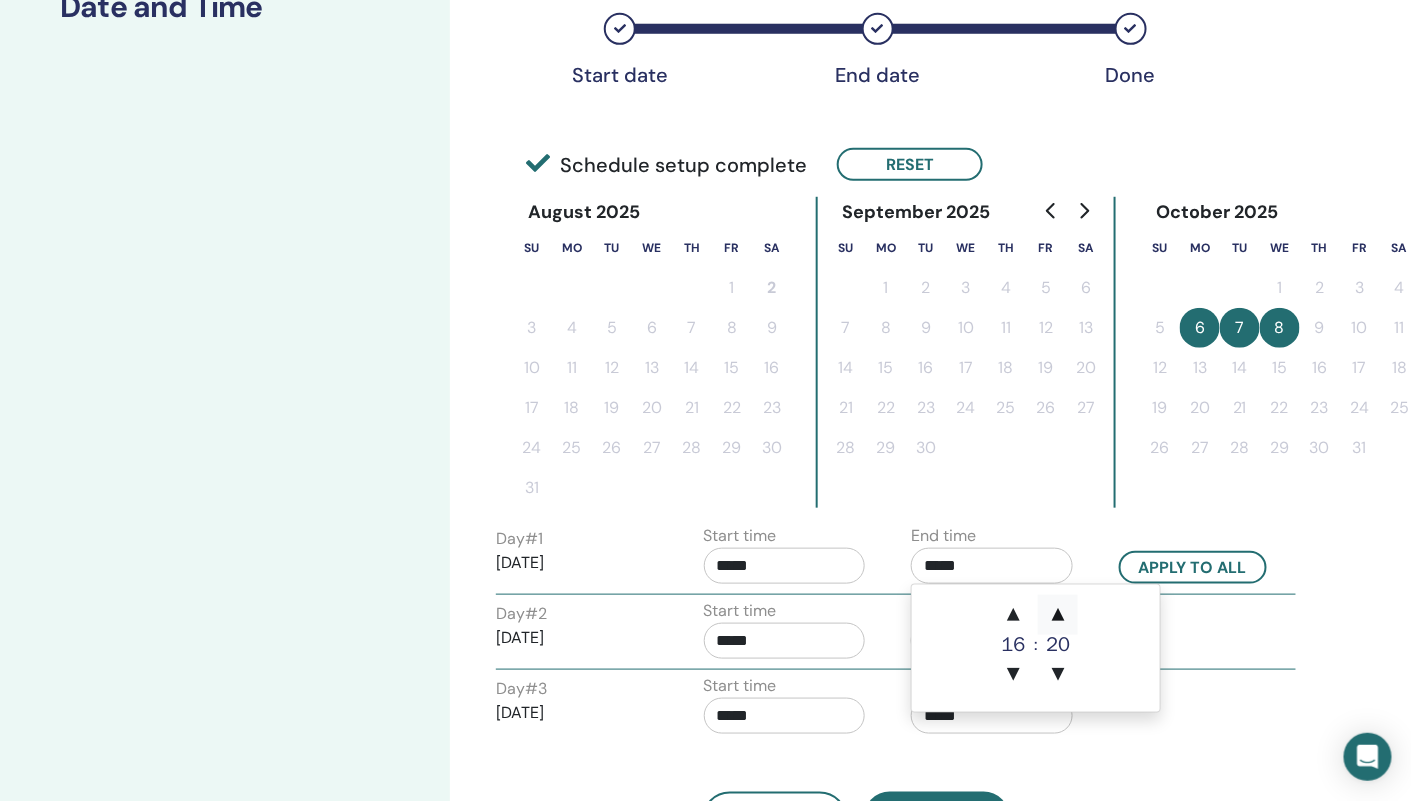 click on "▲" 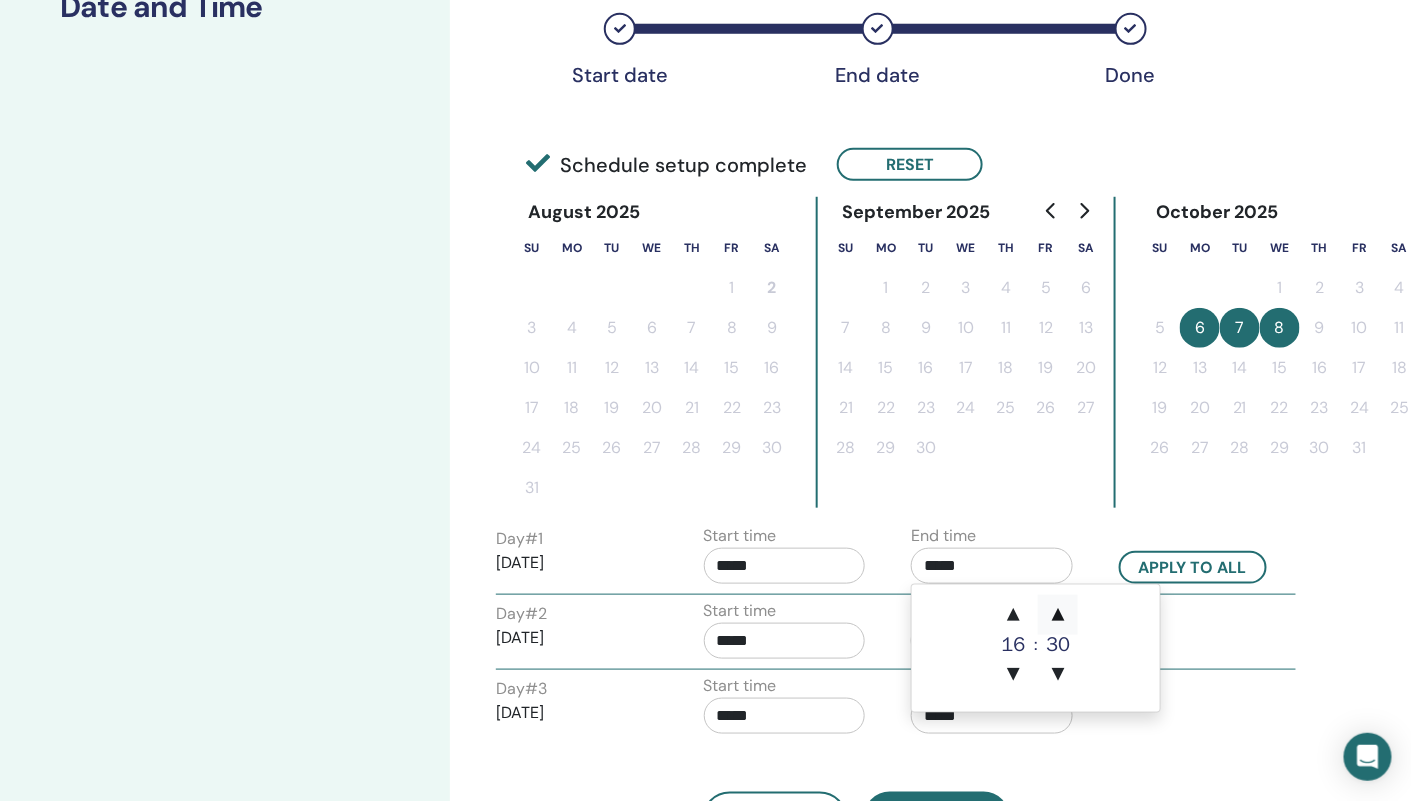 click on "▲" 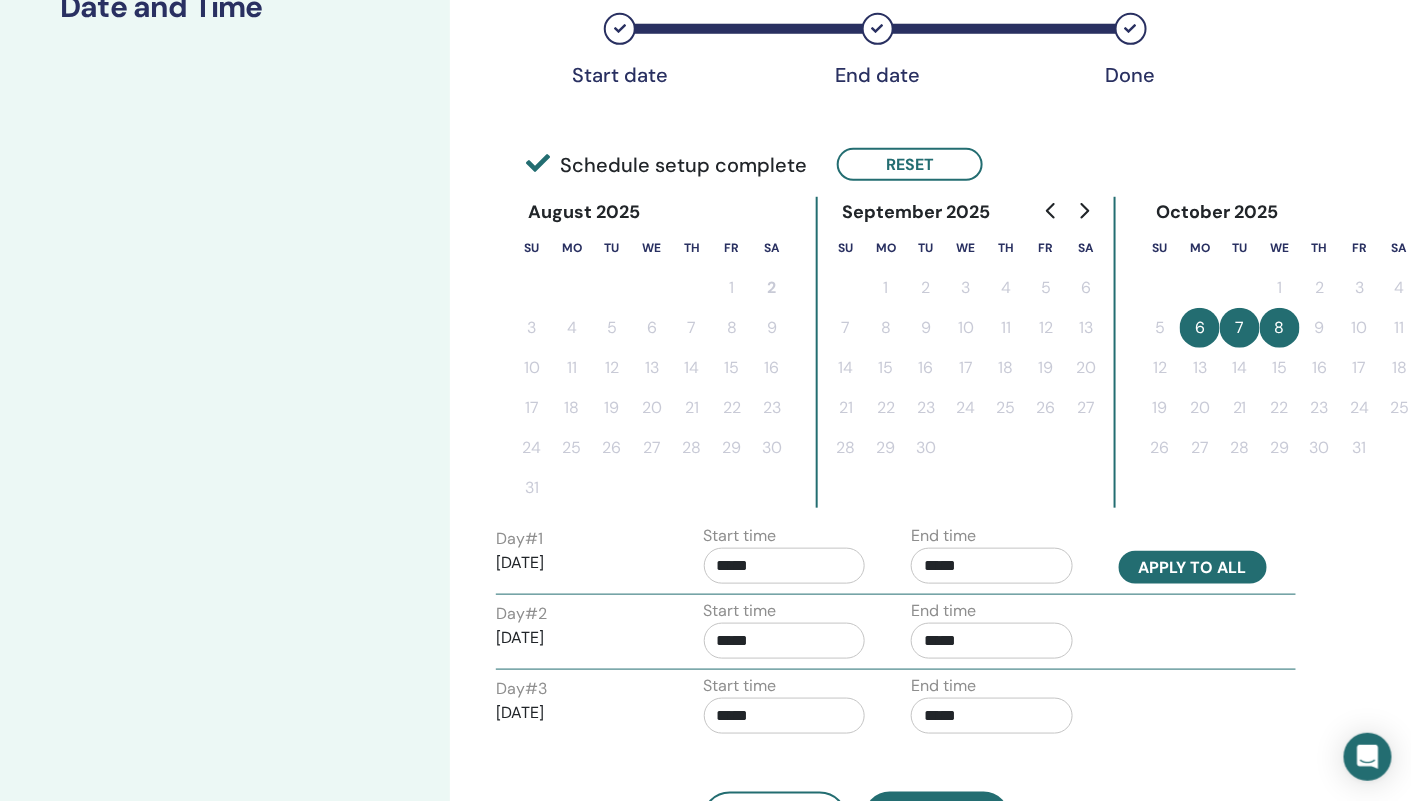 click on "Apply to all" at bounding box center [1193, 567] 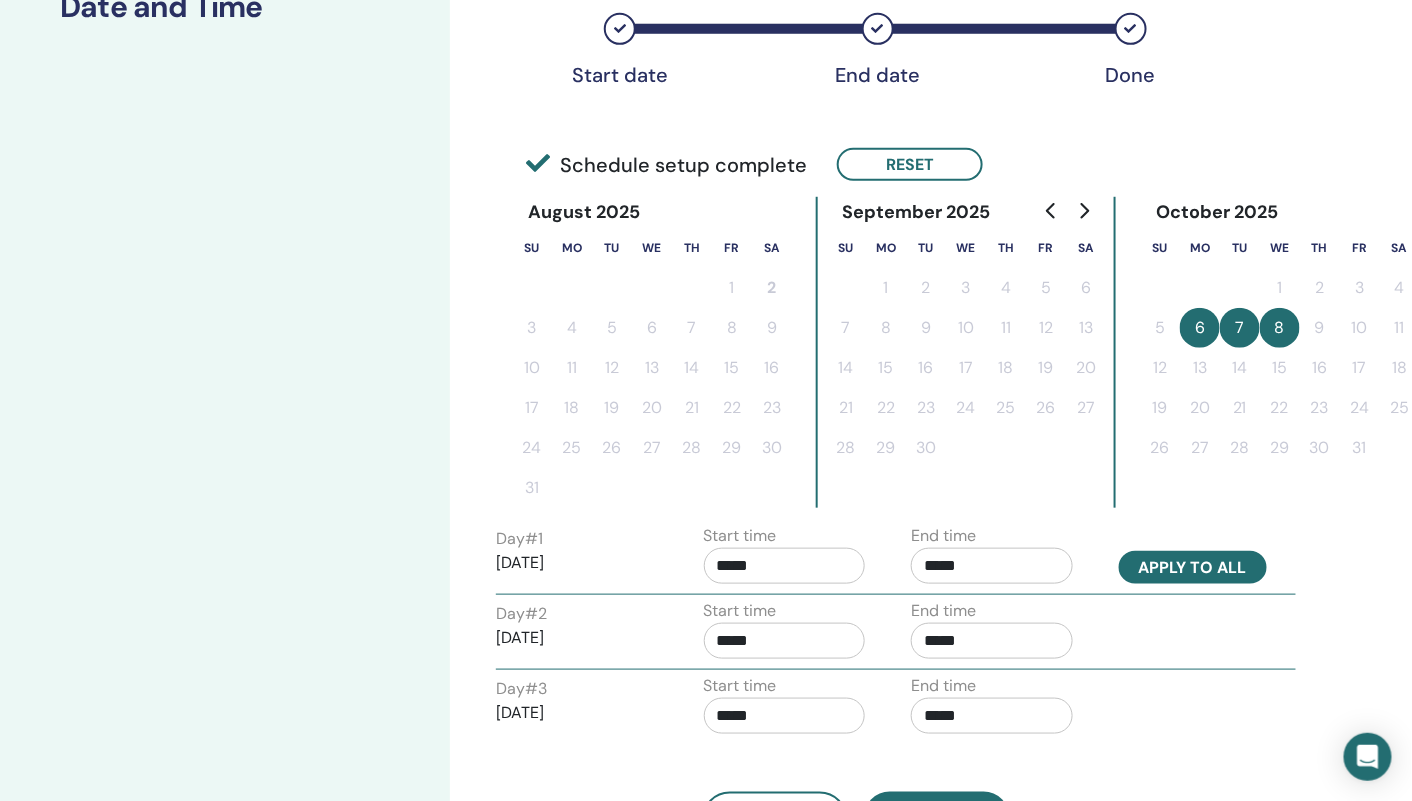 type on "*****" 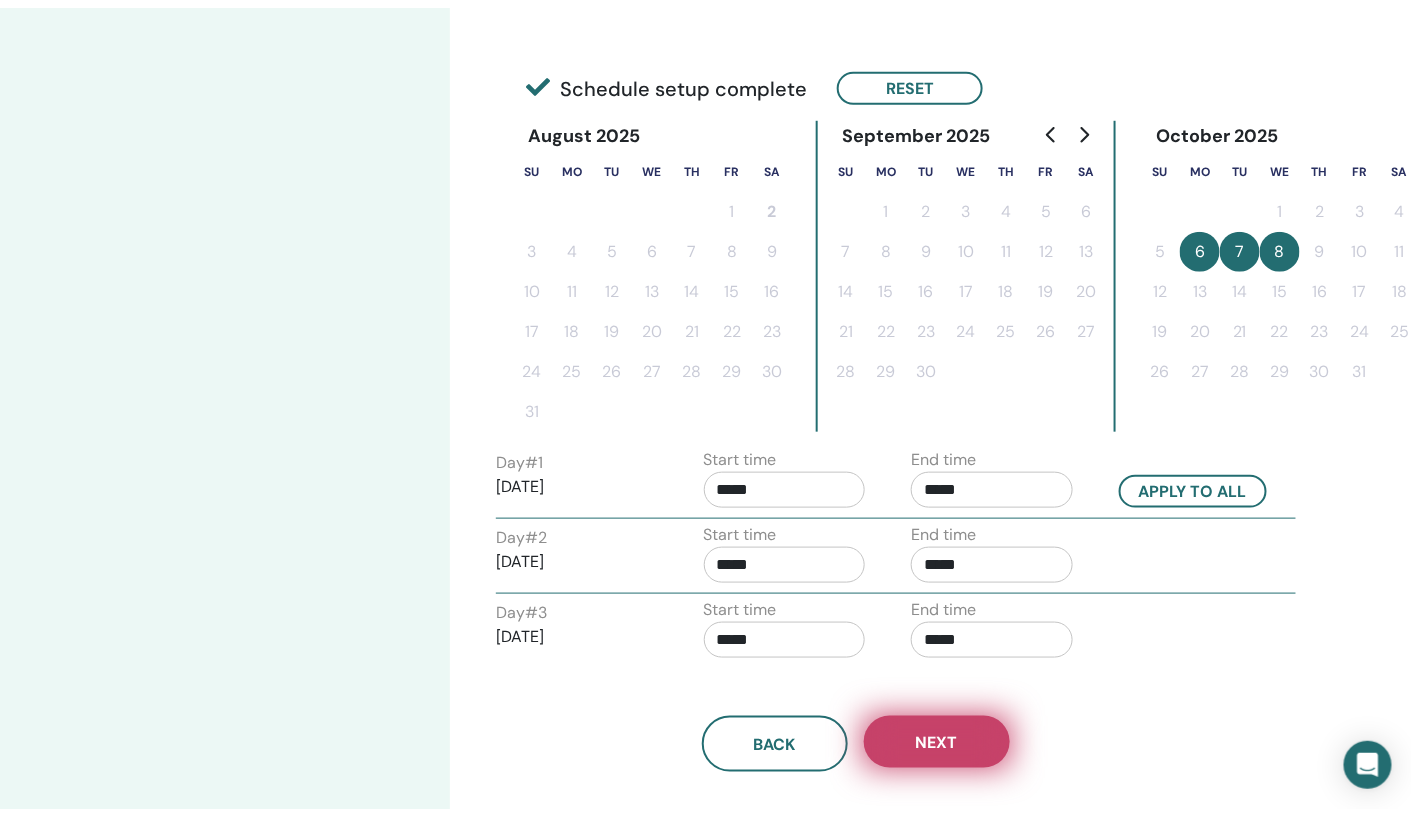scroll, scrollTop: 434, scrollLeft: 0, axis: vertical 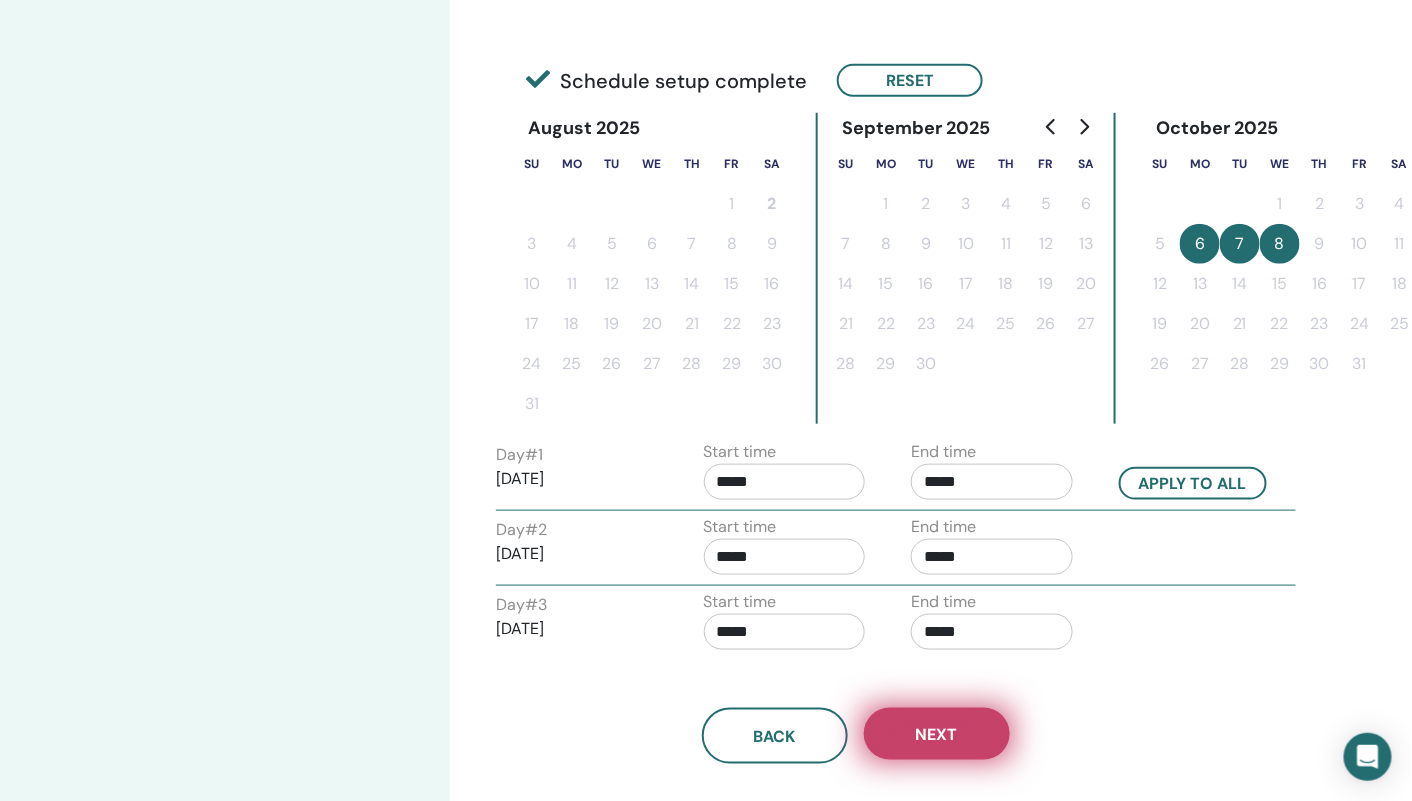 click on "Next" at bounding box center [937, 734] 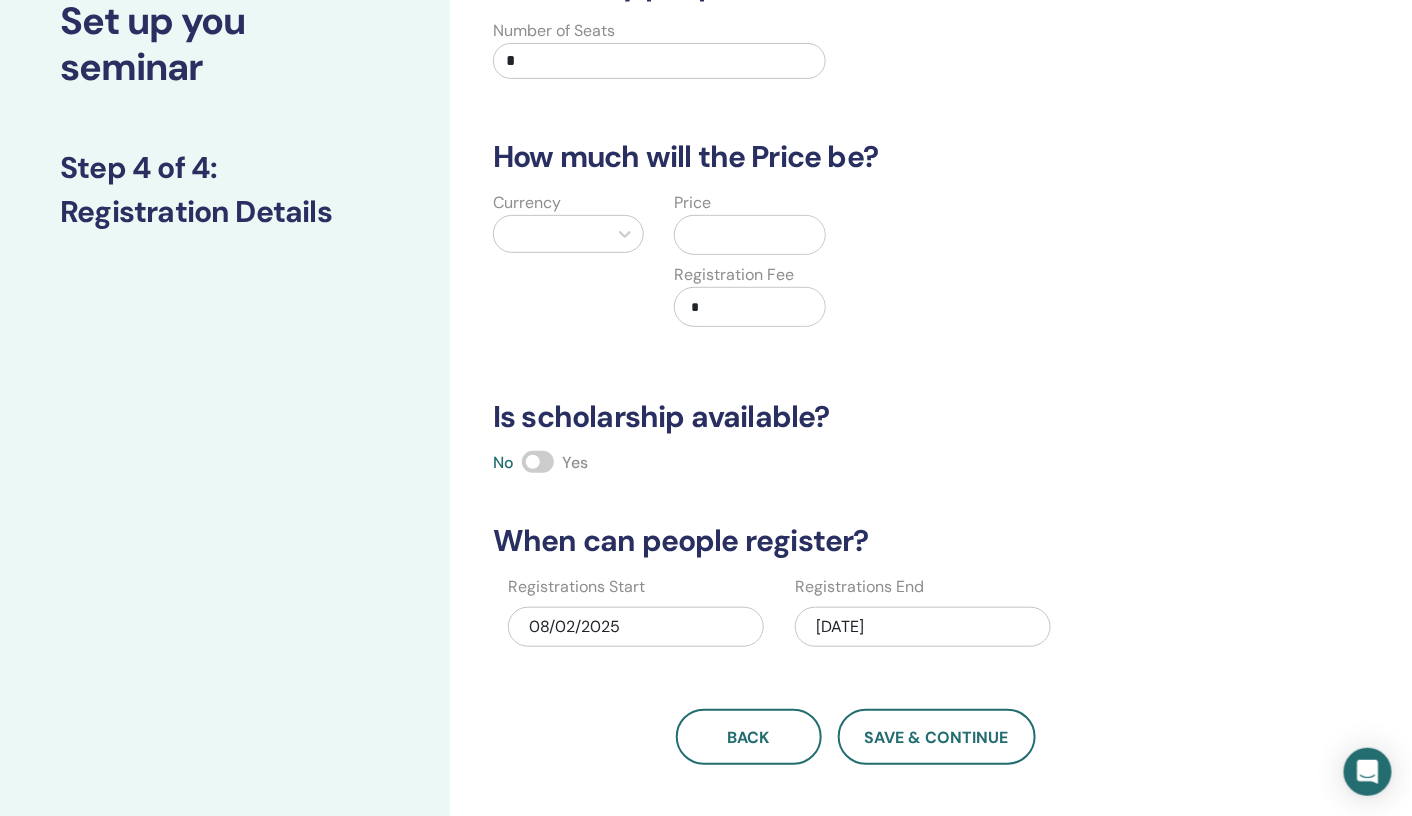 scroll, scrollTop: 0, scrollLeft: 0, axis: both 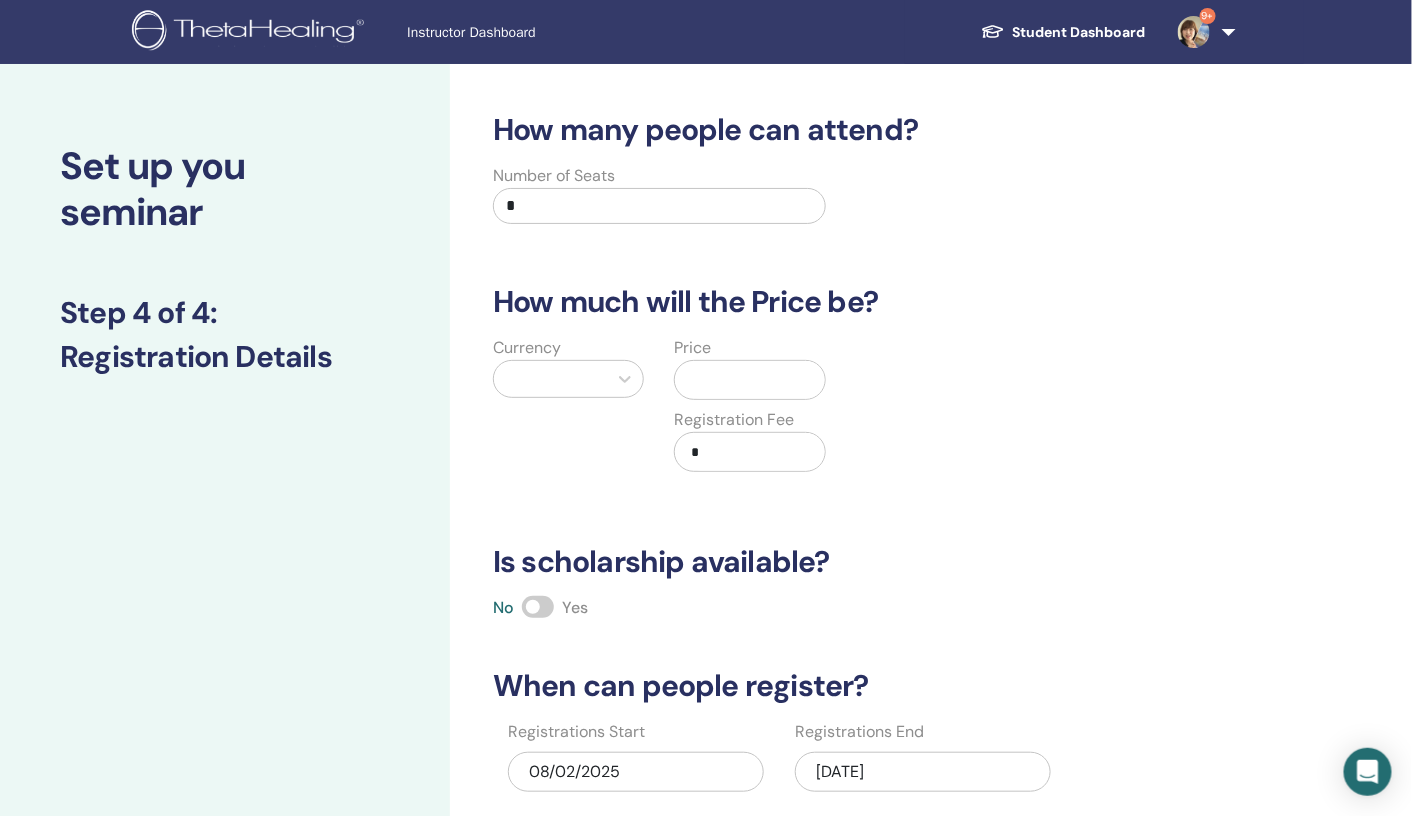 click on "*" at bounding box center (659, 206) 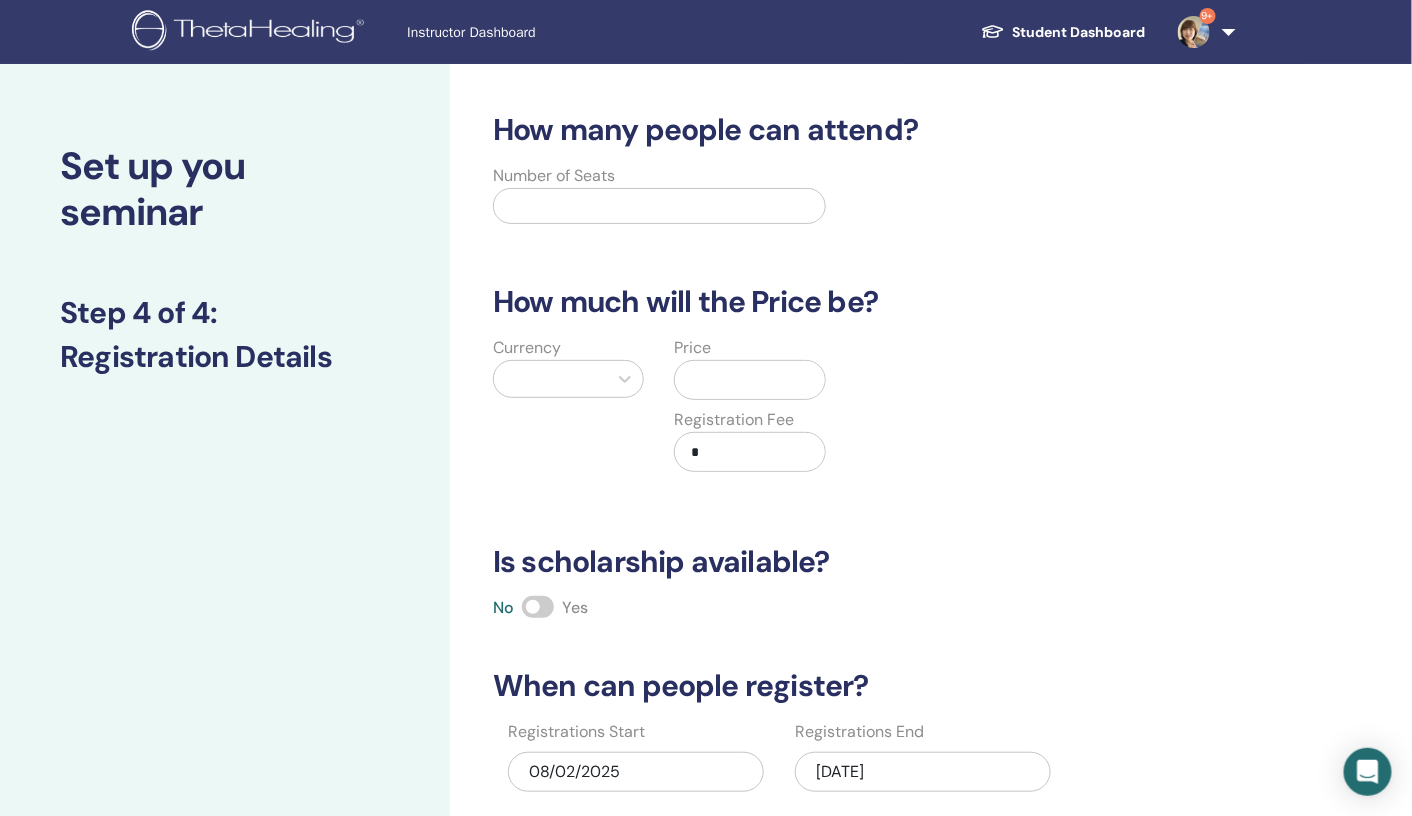 type on "*" 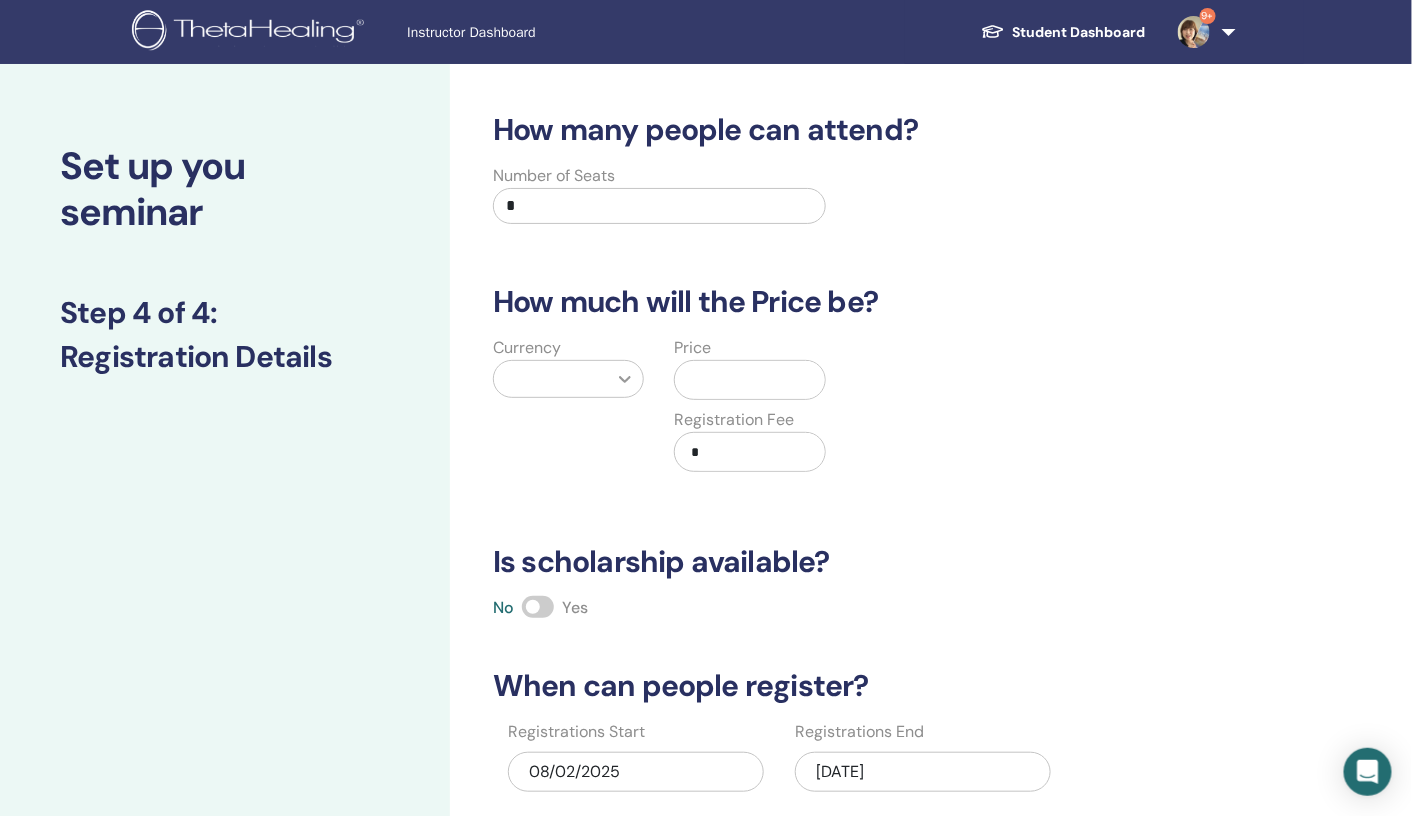type on "*" 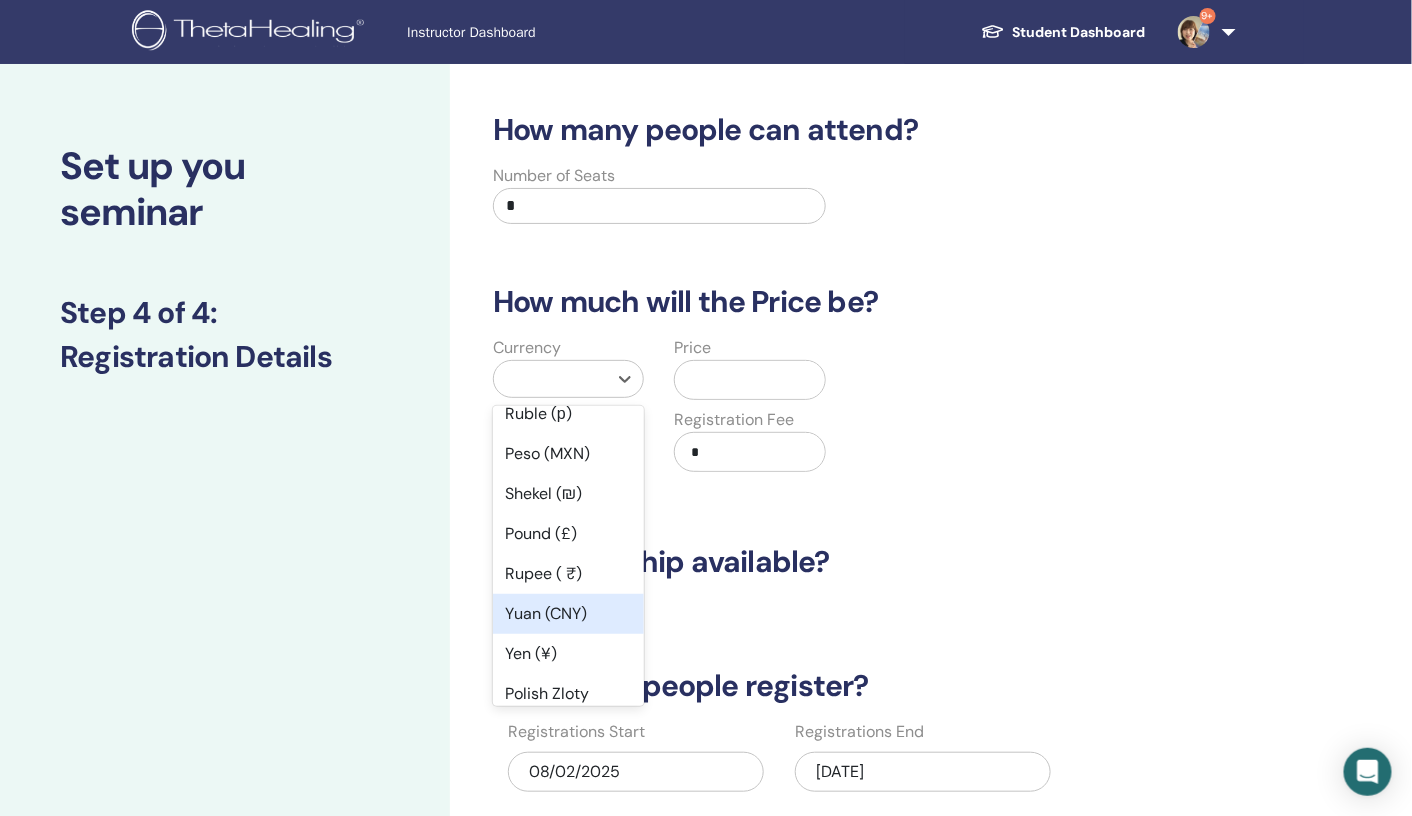 scroll, scrollTop: 130, scrollLeft: 0, axis: vertical 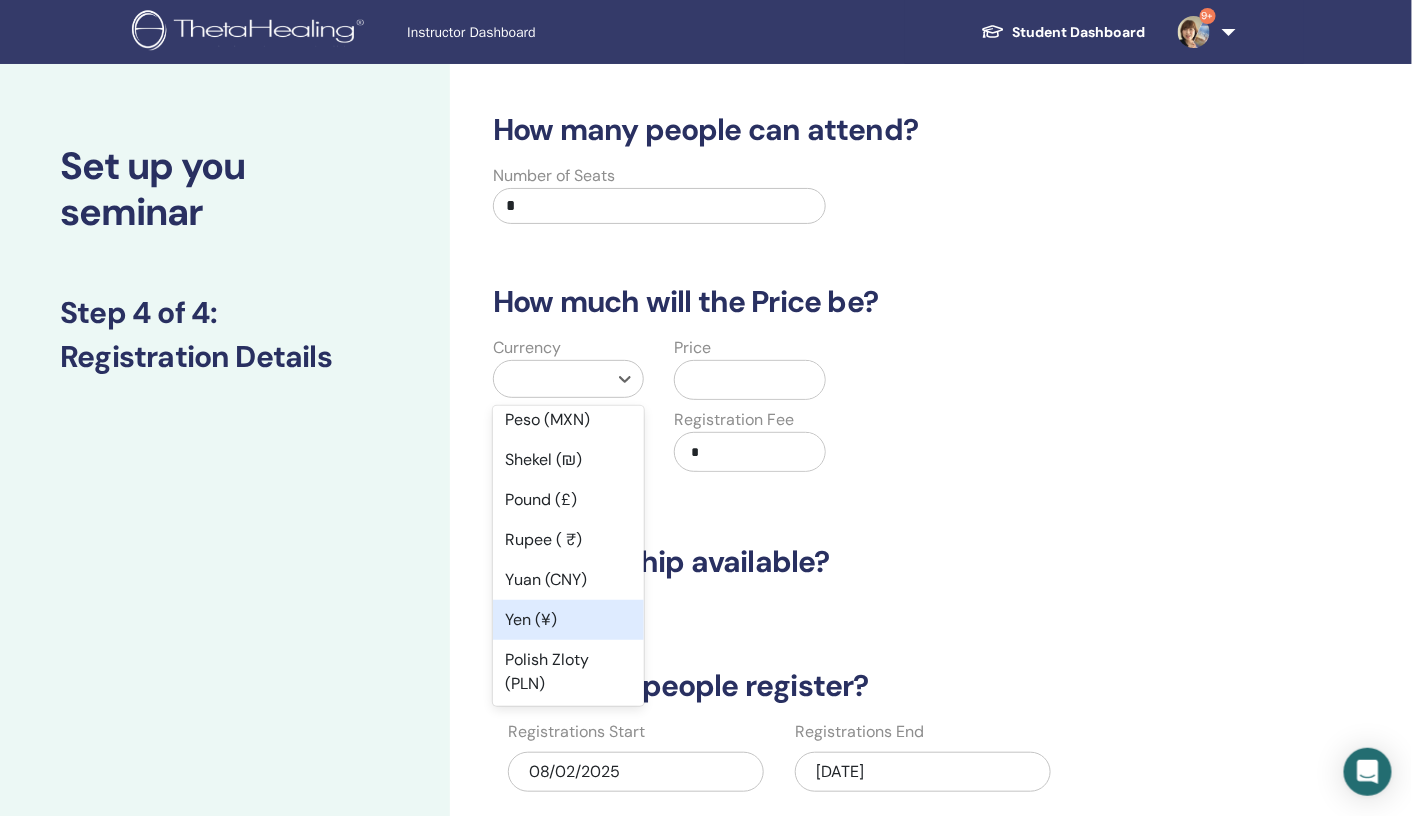 click on "Yen (¥)" at bounding box center (568, 620) 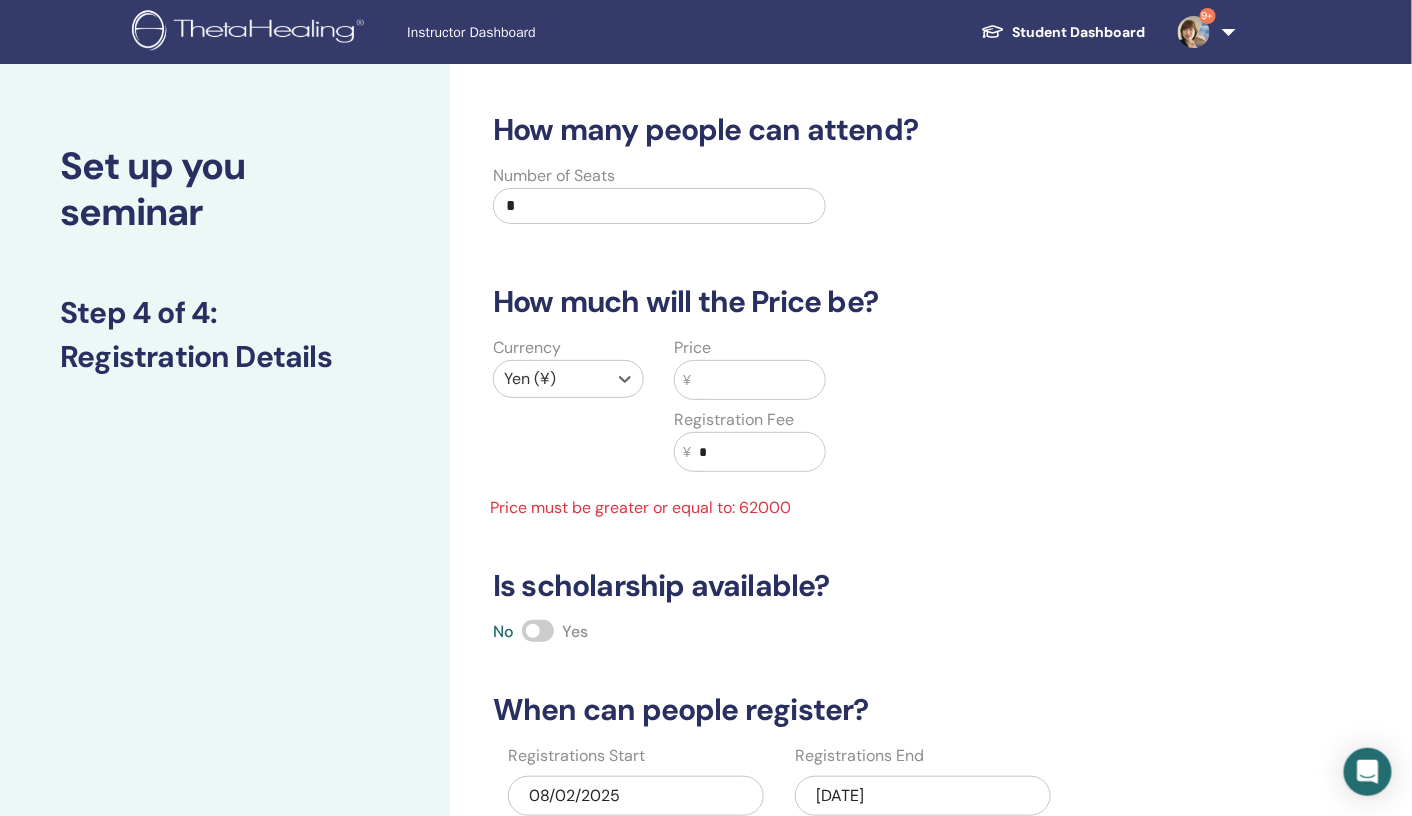 click at bounding box center (758, 380) 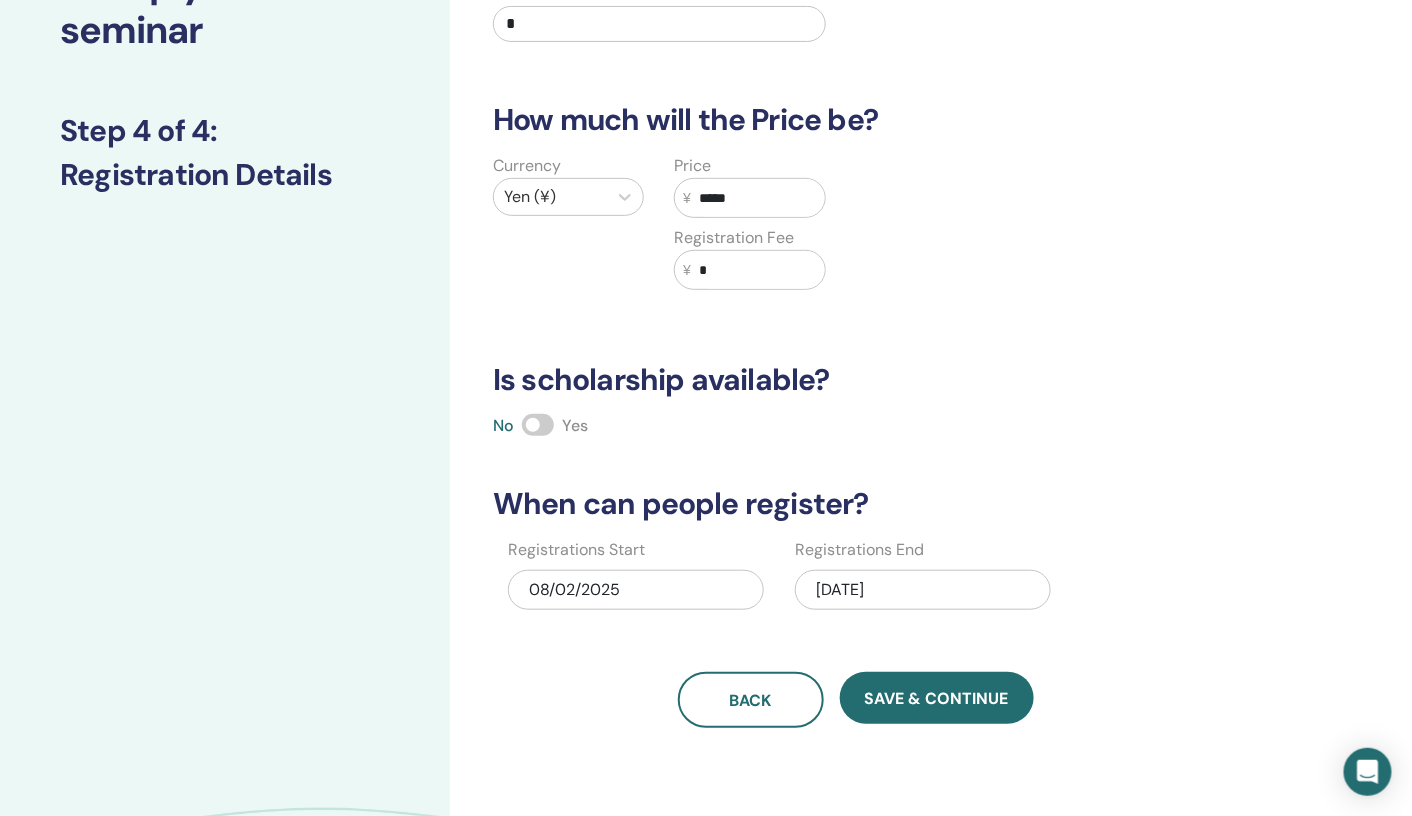 scroll, scrollTop: 186, scrollLeft: 0, axis: vertical 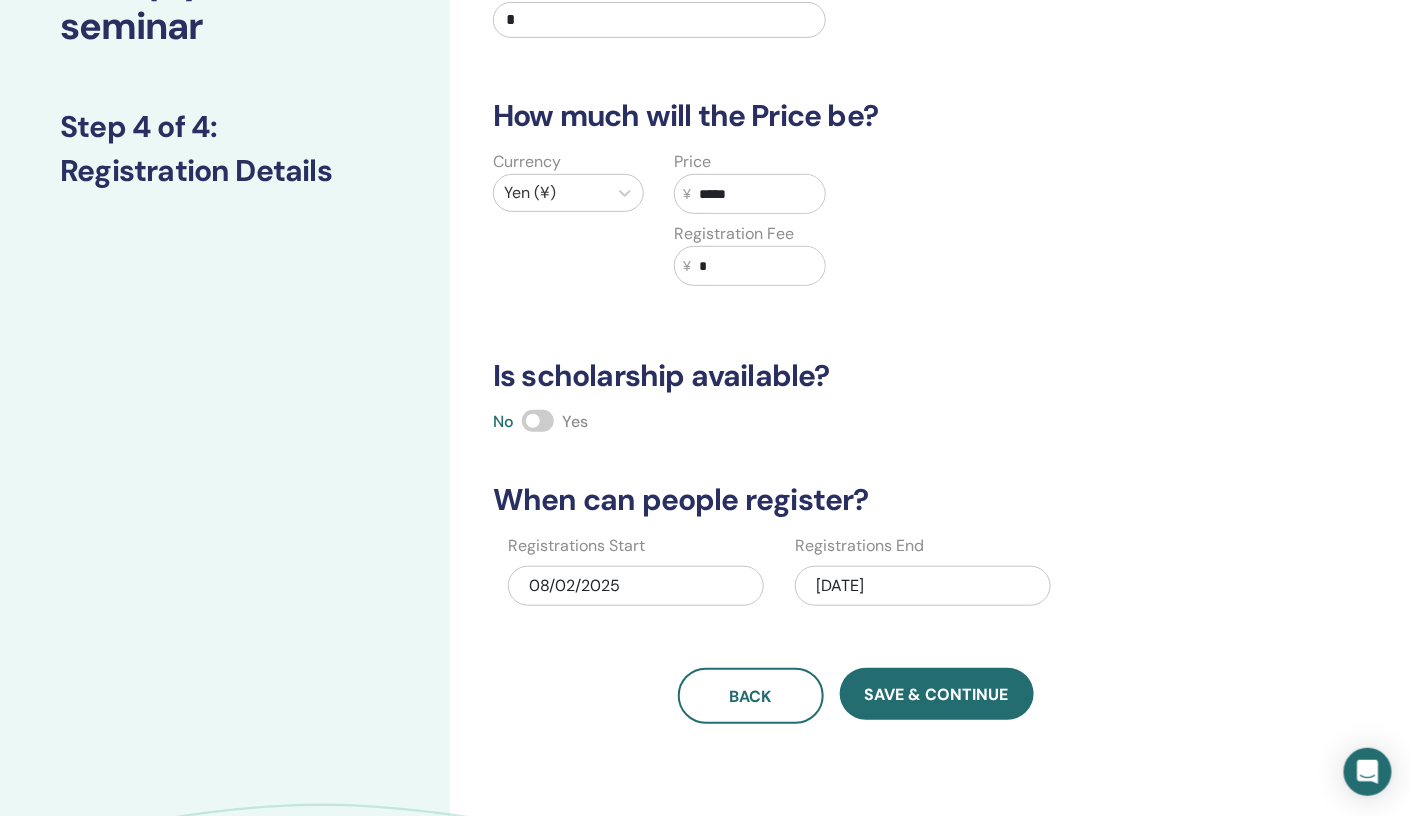 type on "*****" 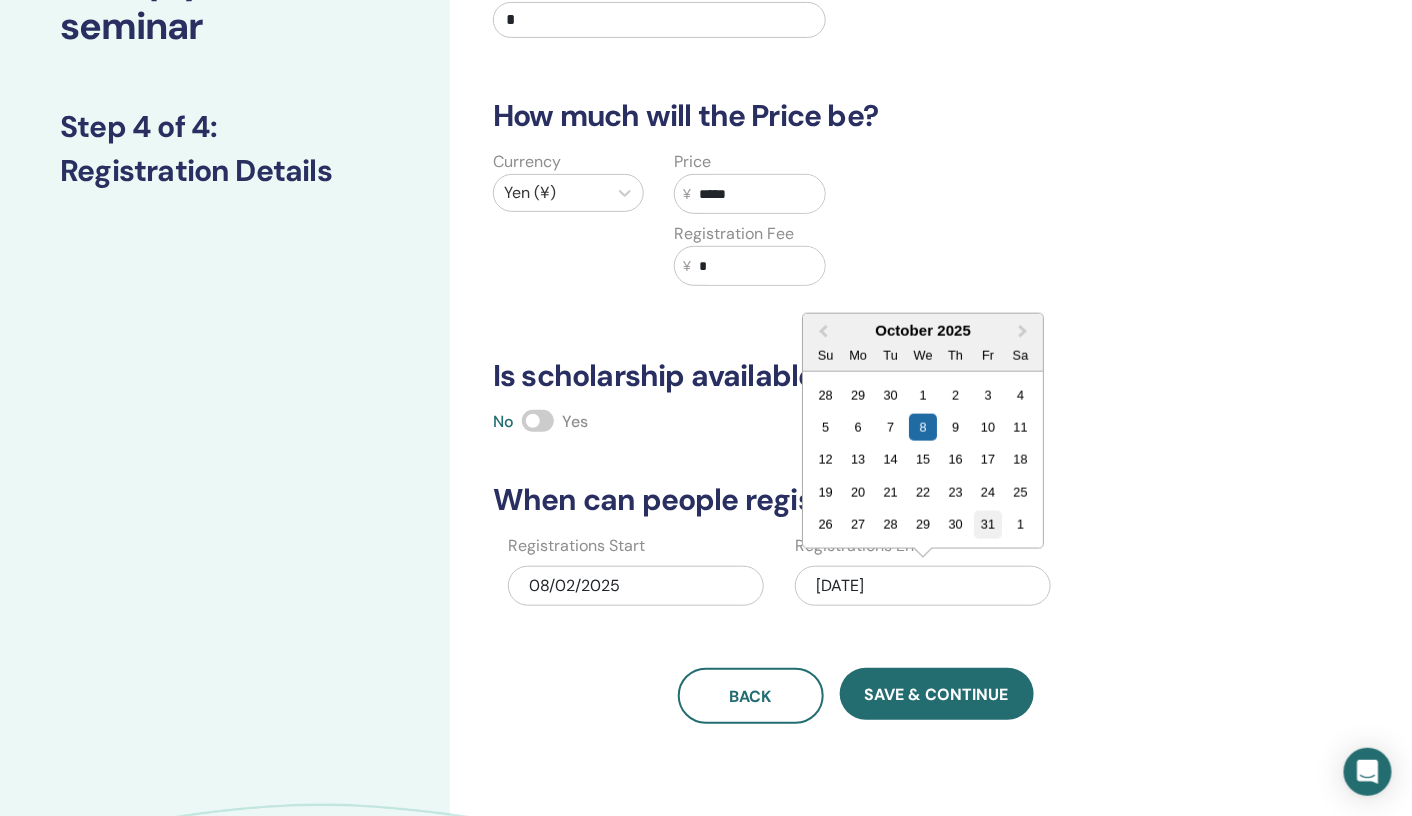 click on "31" at bounding box center [988, 524] 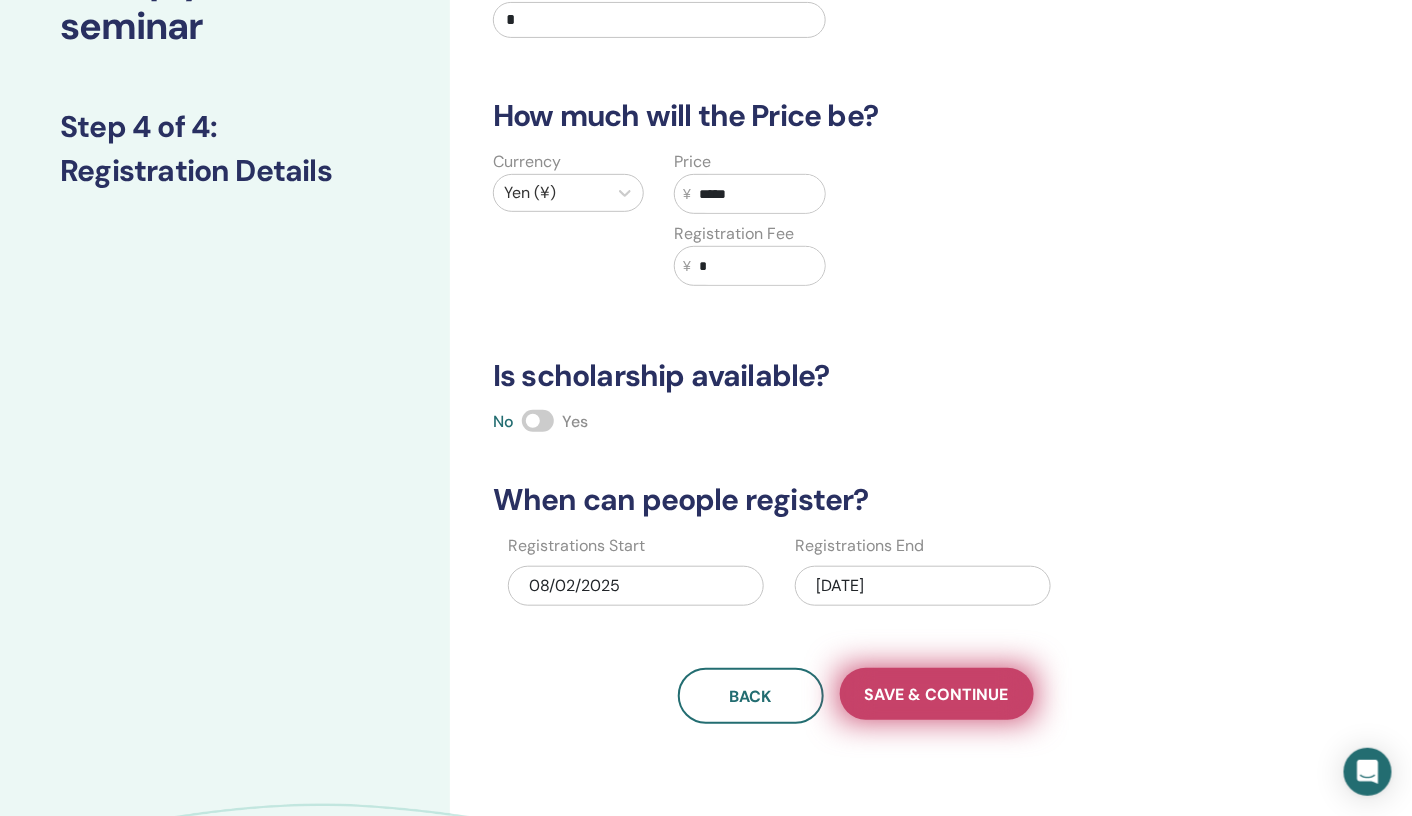 click on "Save & Continue" at bounding box center [937, 694] 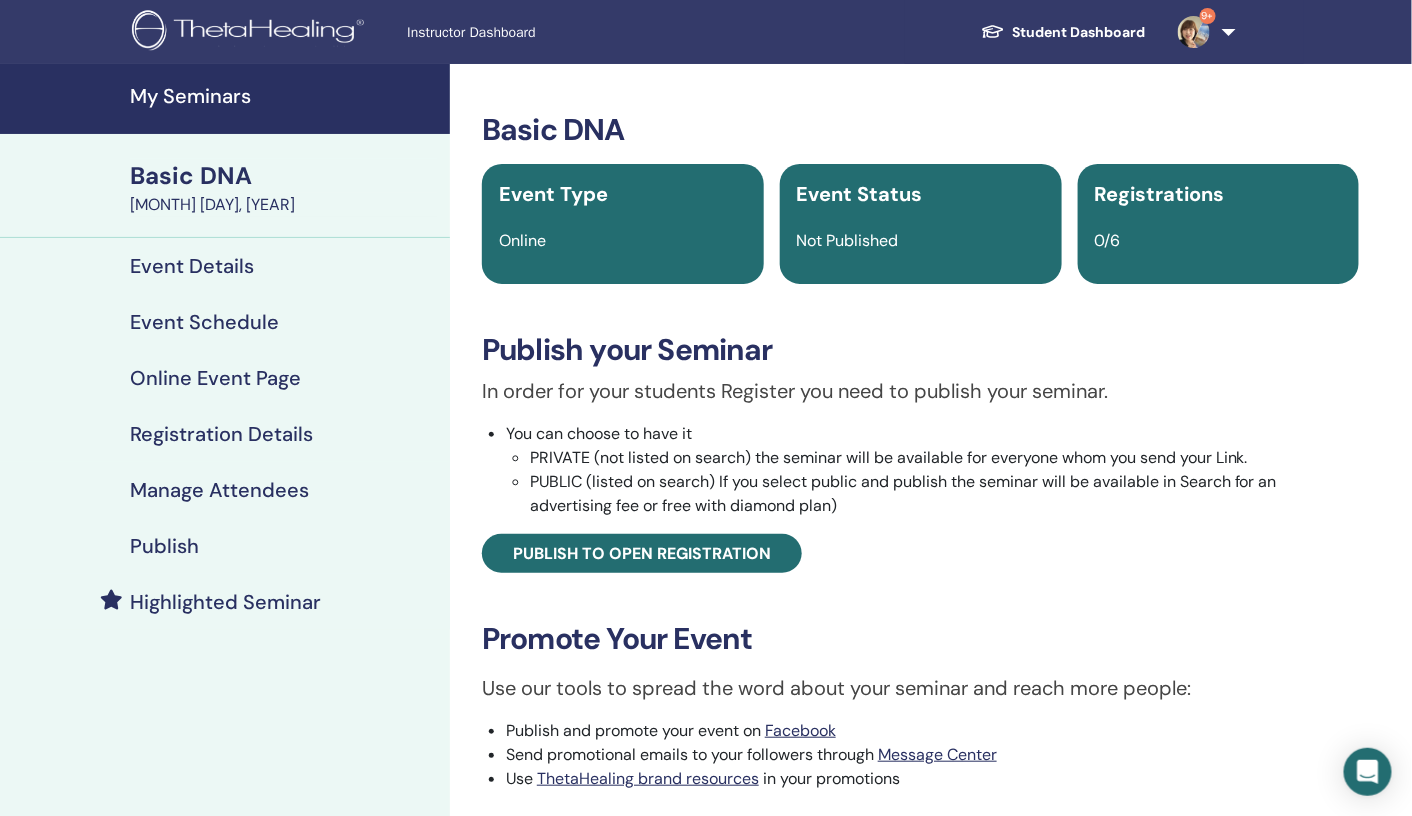 scroll, scrollTop: 104, scrollLeft: 0, axis: vertical 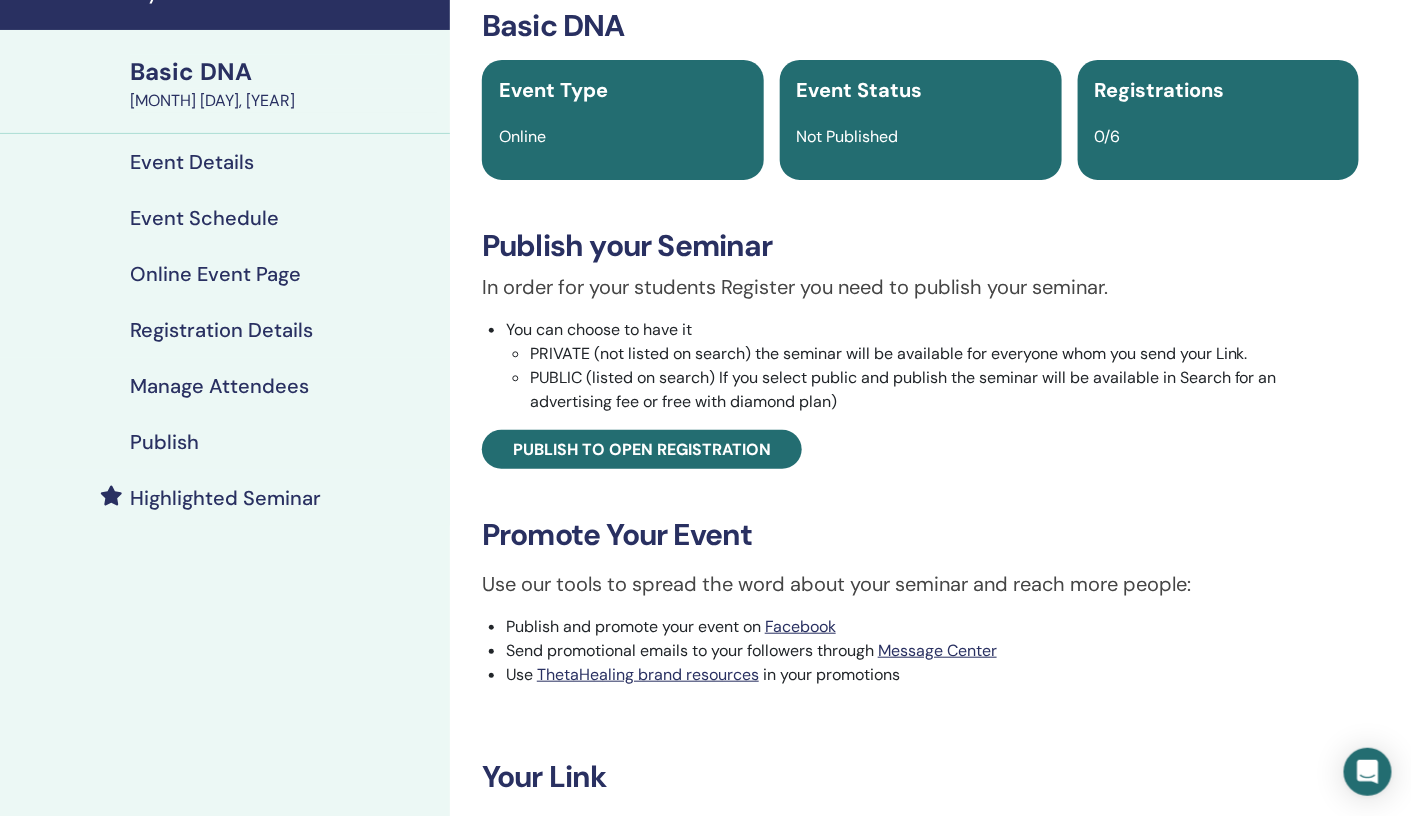 click on "Publish" at bounding box center (164, 442) 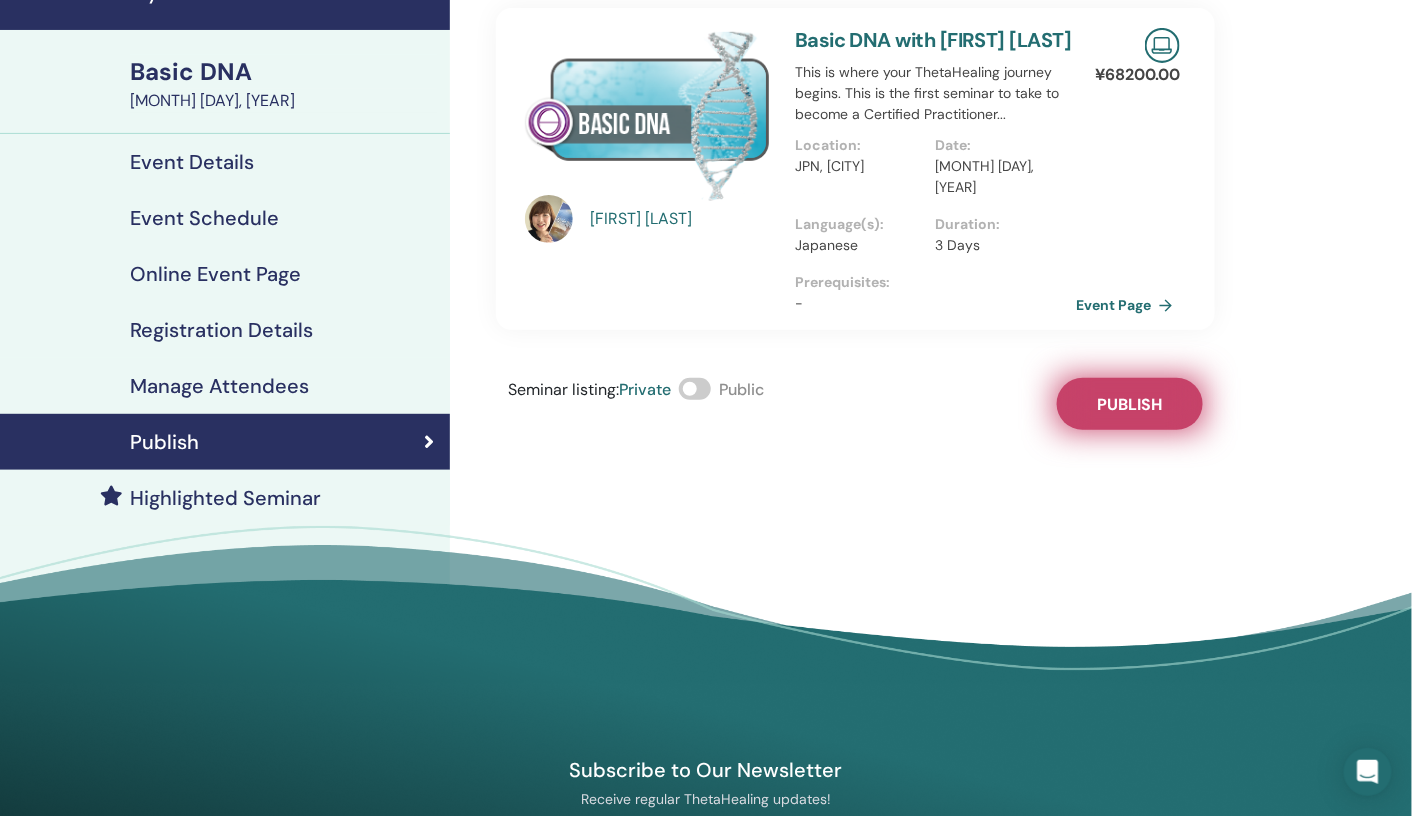 click on "Publish" at bounding box center (1130, 404) 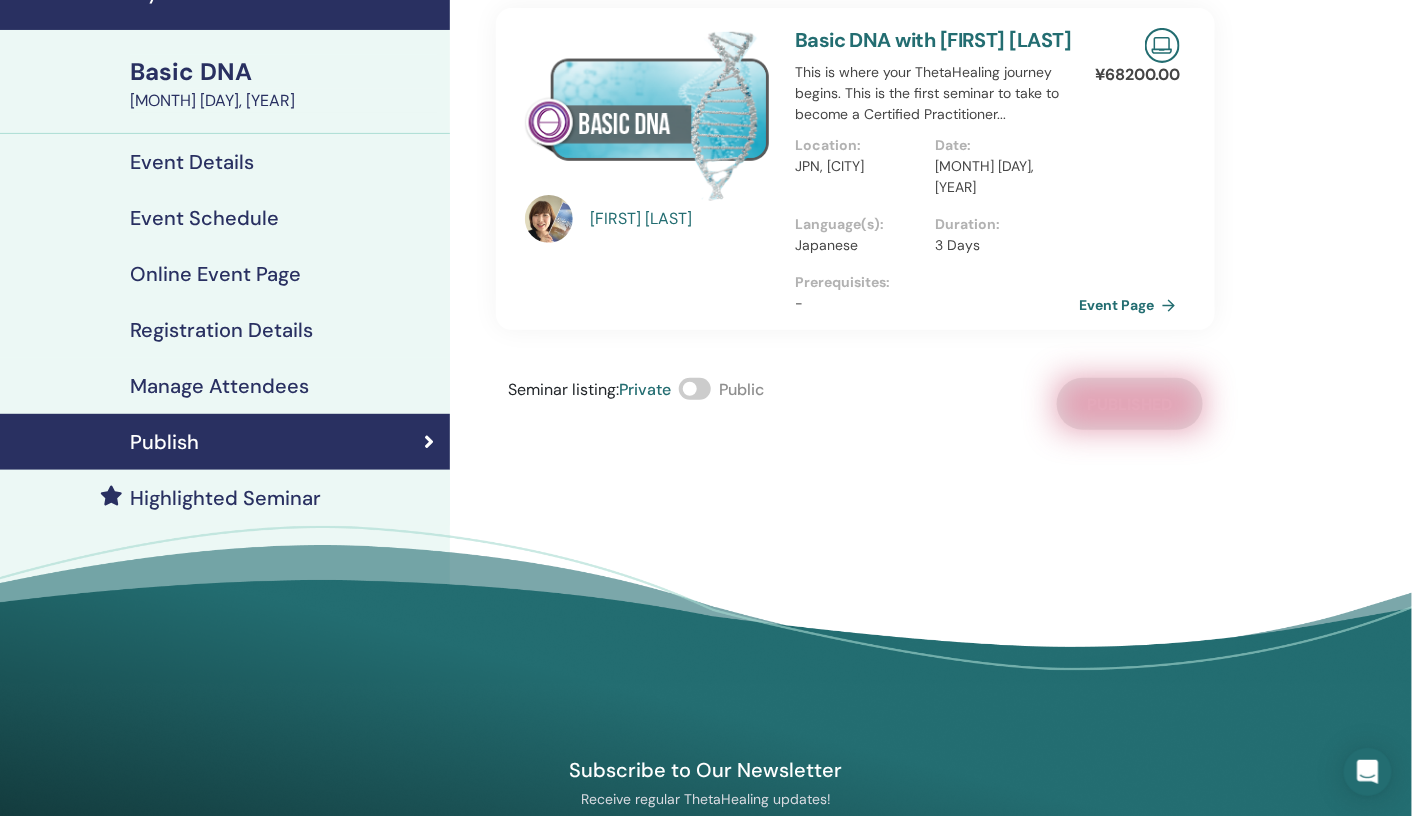 click on "Event Page" at bounding box center [1131, 305] 